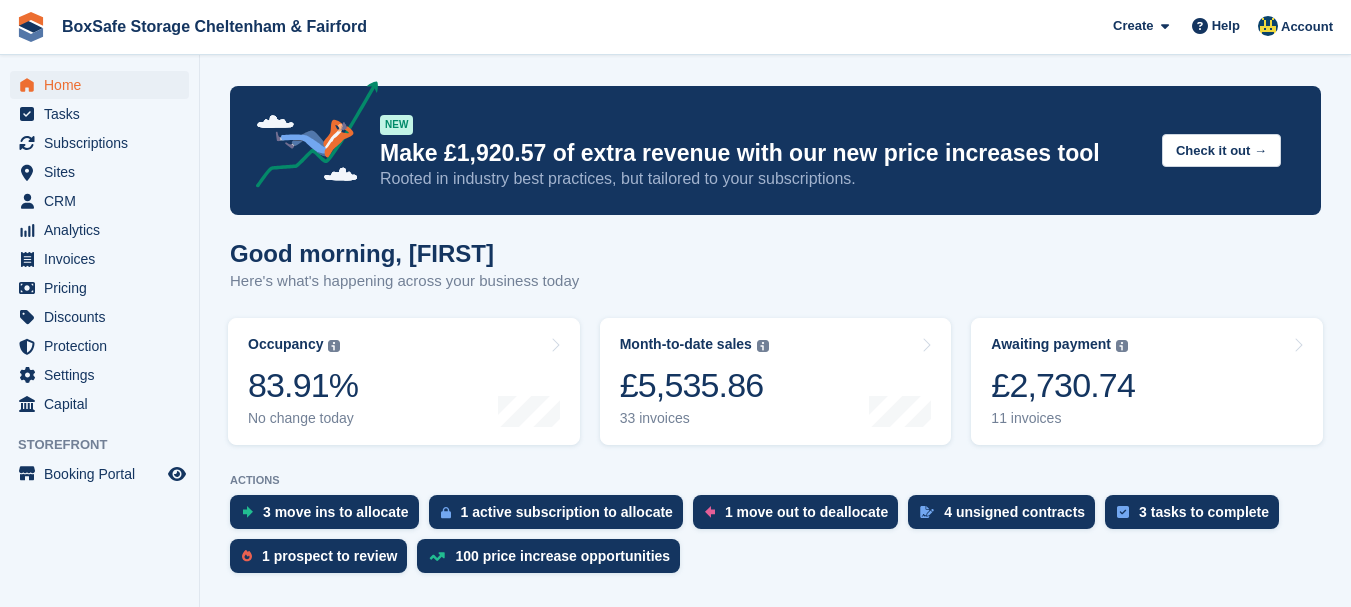 scroll, scrollTop: 0, scrollLeft: 0, axis: both 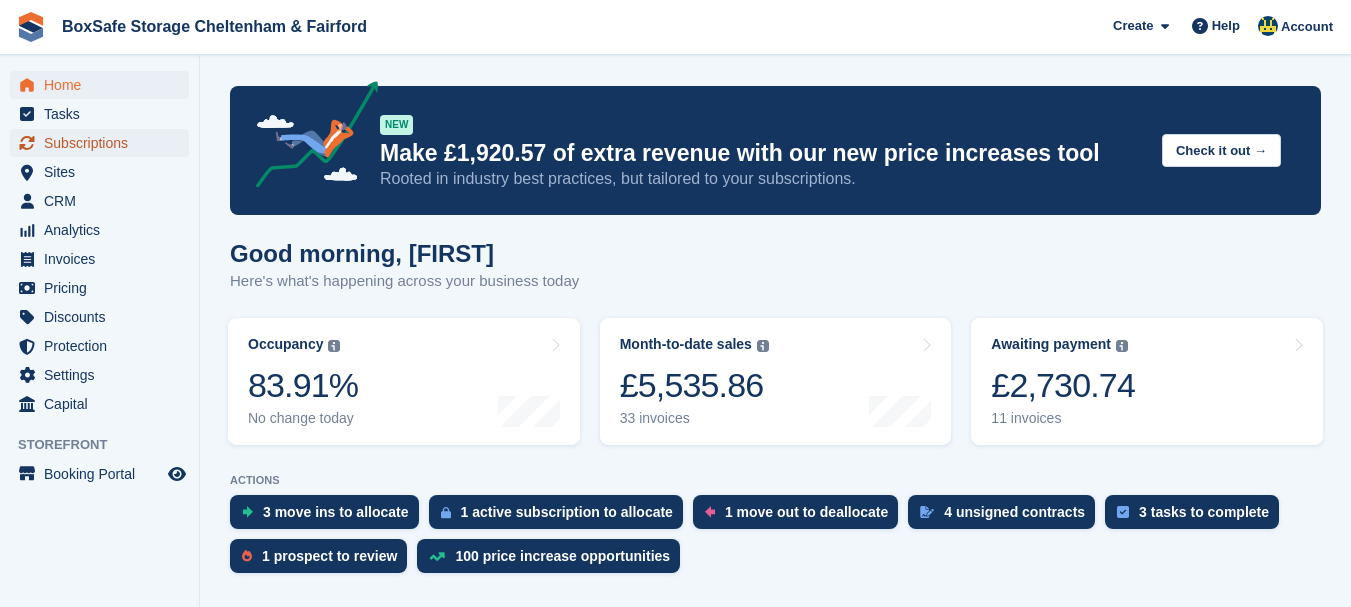 click on "Subscriptions" at bounding box center (104, 143) 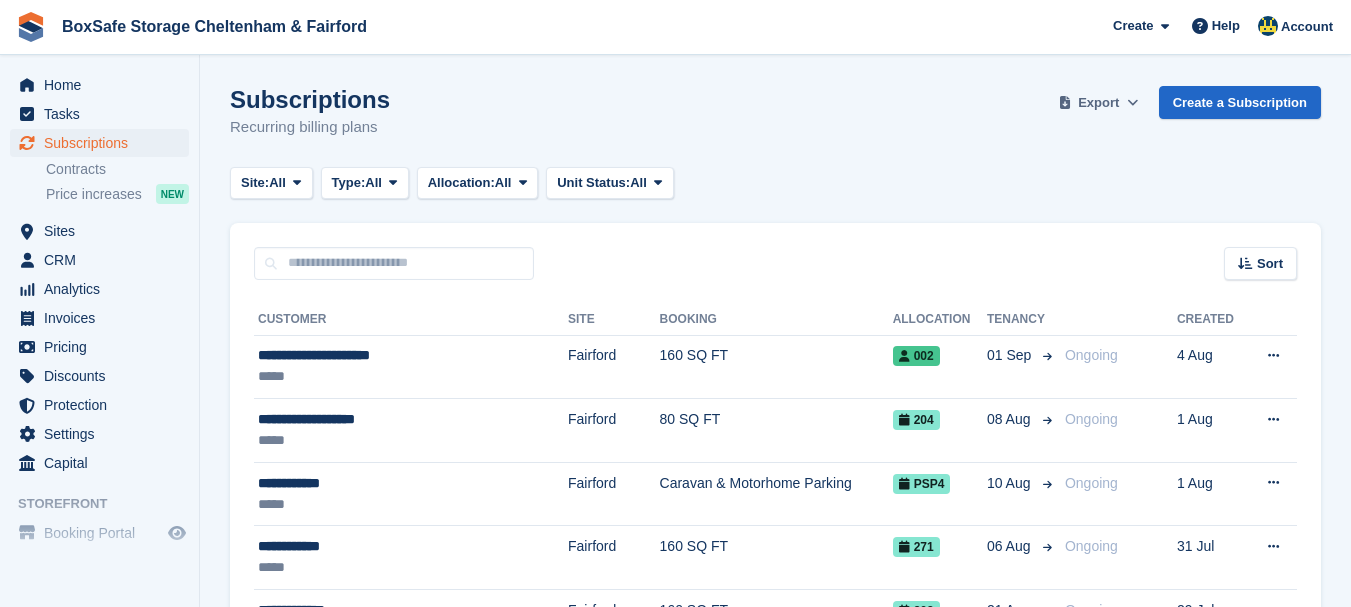 click on "Export" at bounding box center (1098, 103) 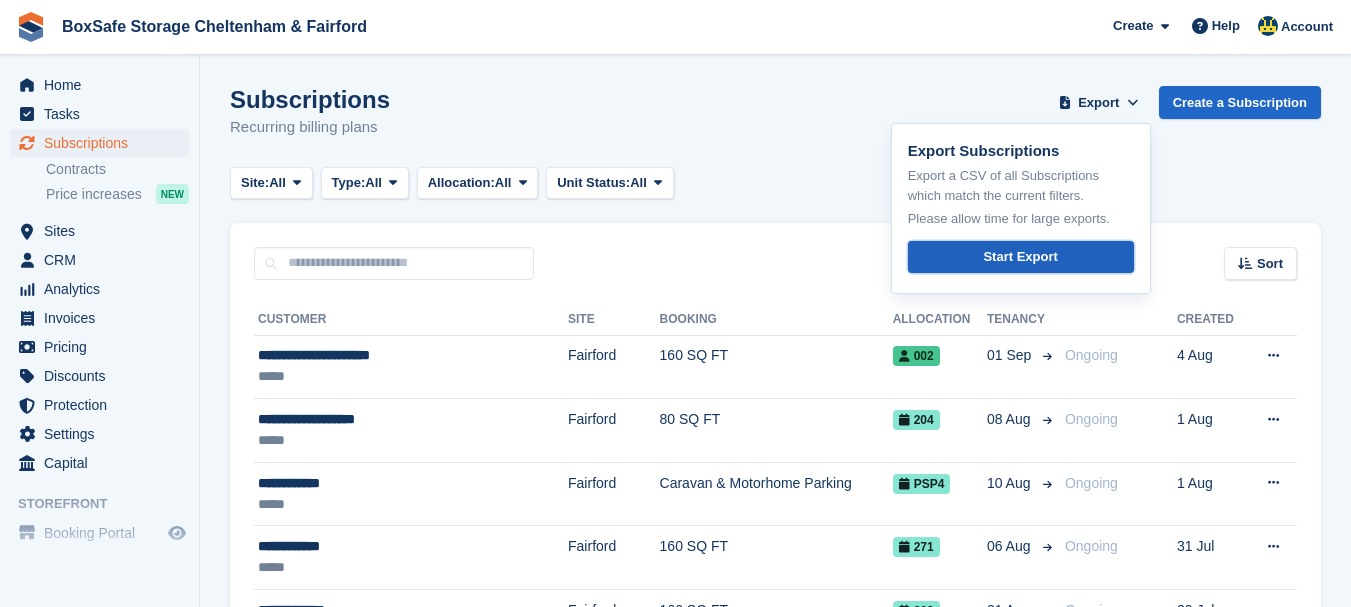 click on "Start Export" at bounding box center (1020, 257) 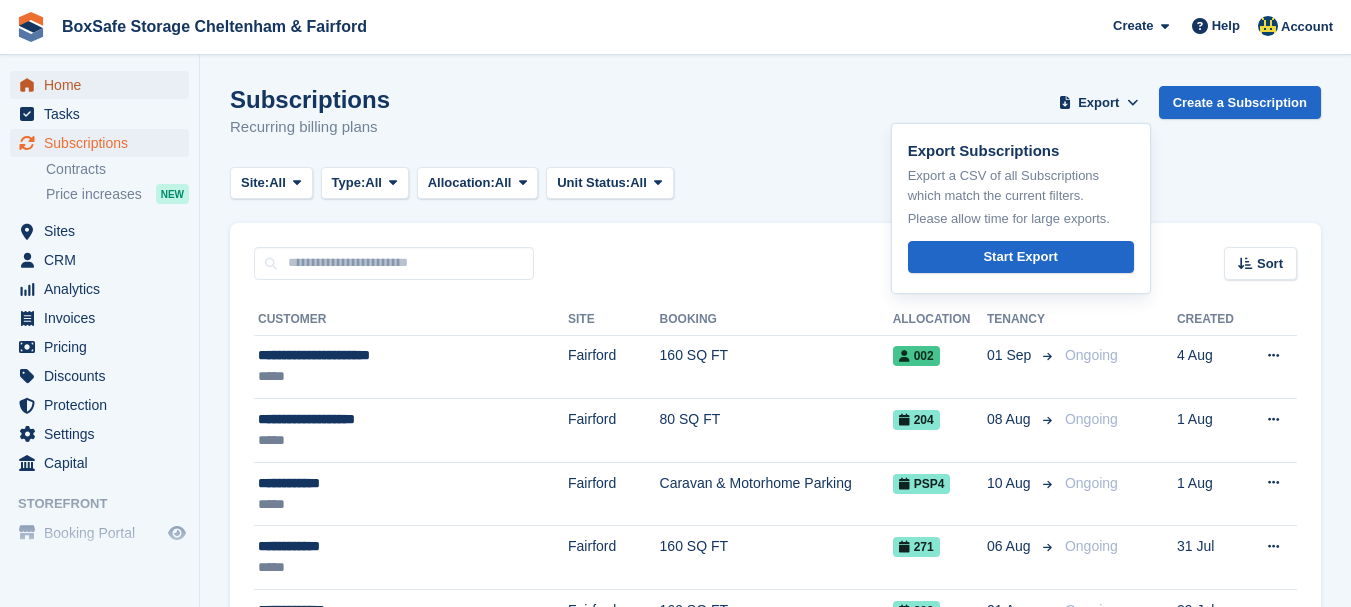 click on "Home" at bounding box center [104, 85] 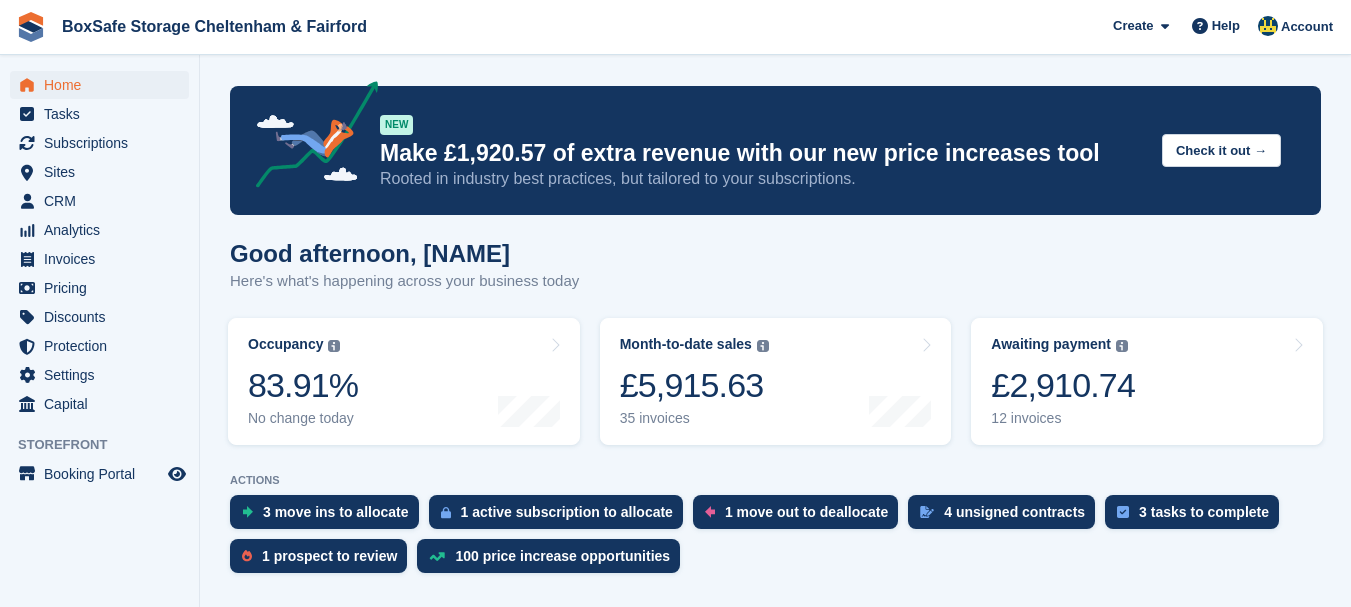 scroll, scrollTop: 0, scrollLeft: 0, axis: both 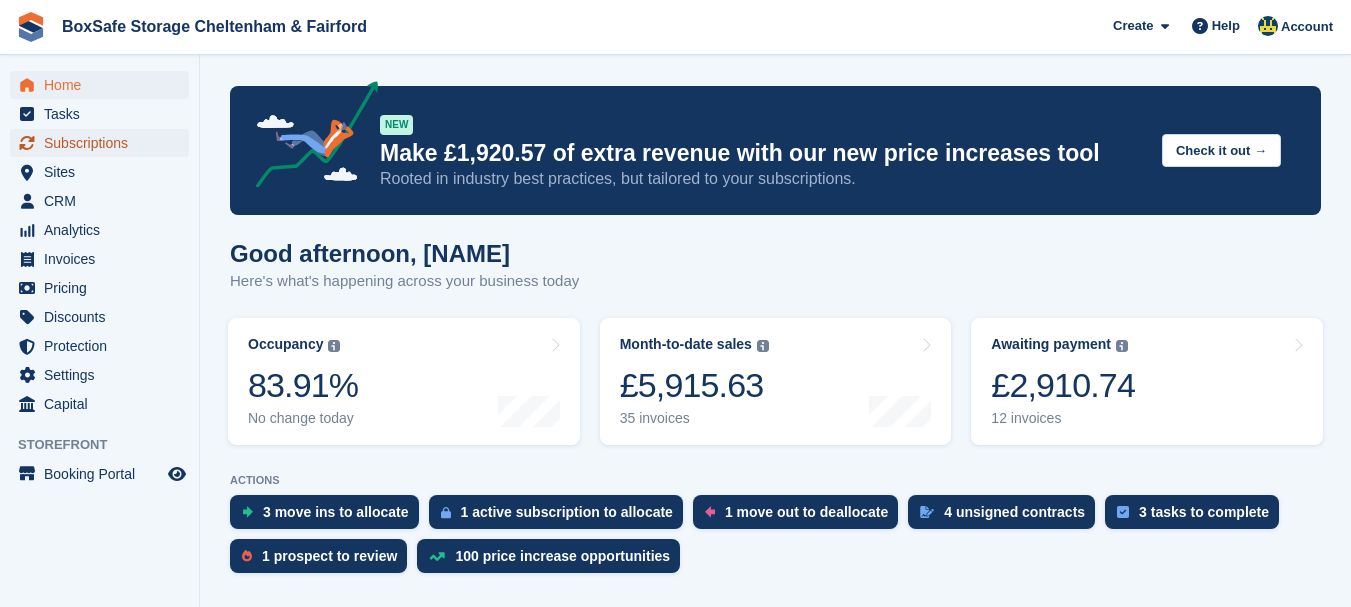 click on "Subscriptions" at bounding box center (104, 143) 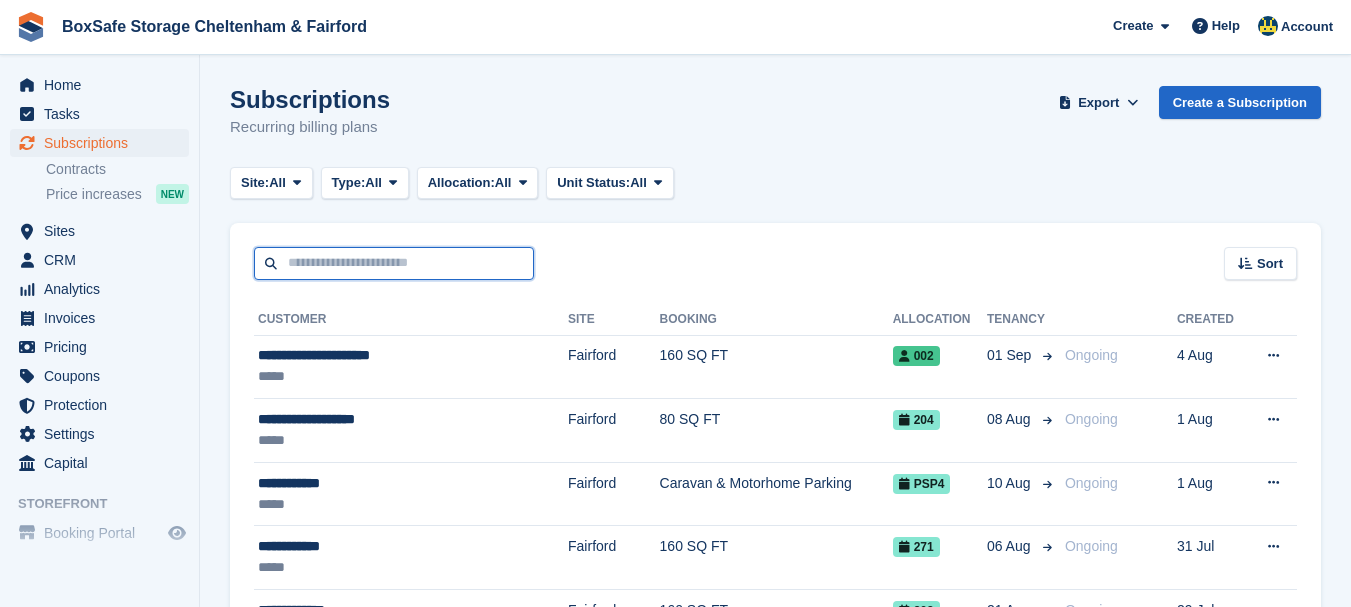 click at bounding box center [394, 263] 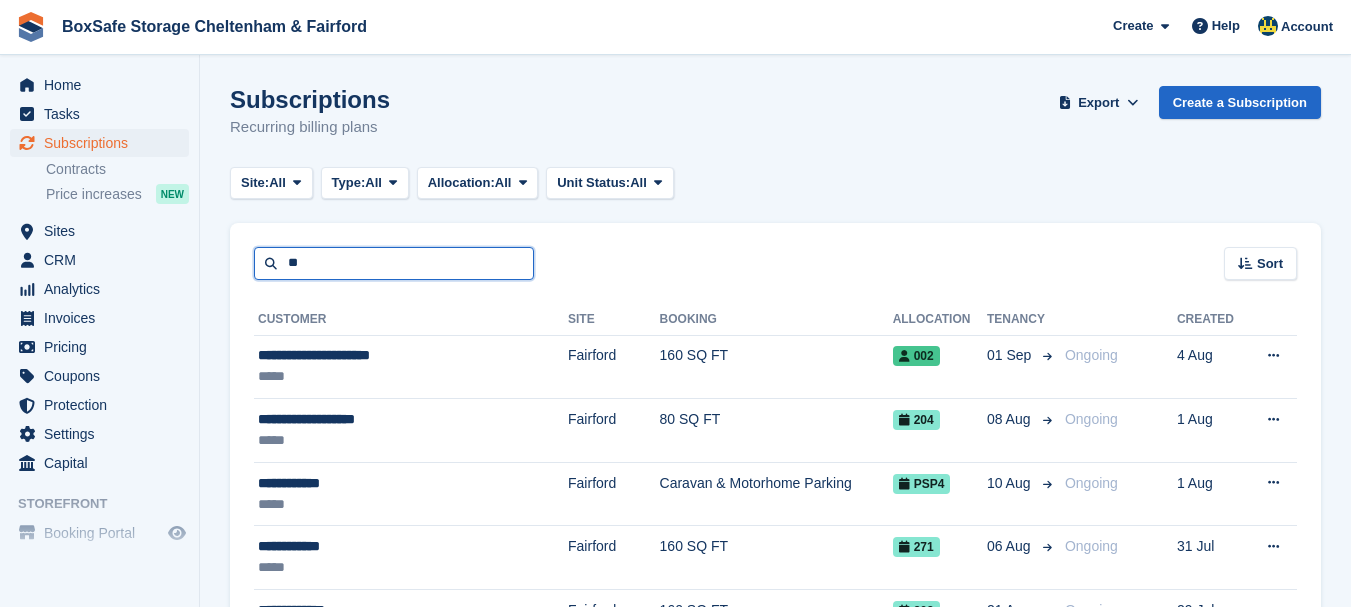 type on "**" 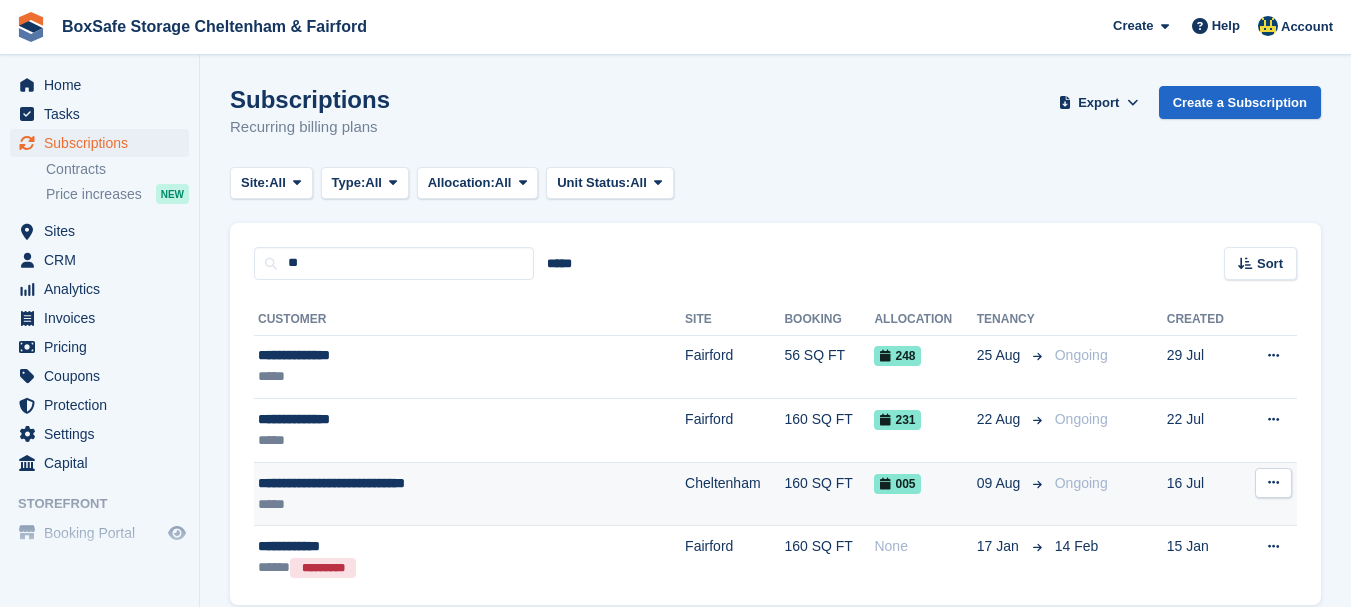 click on "**********" at bounding box center [420, 483] 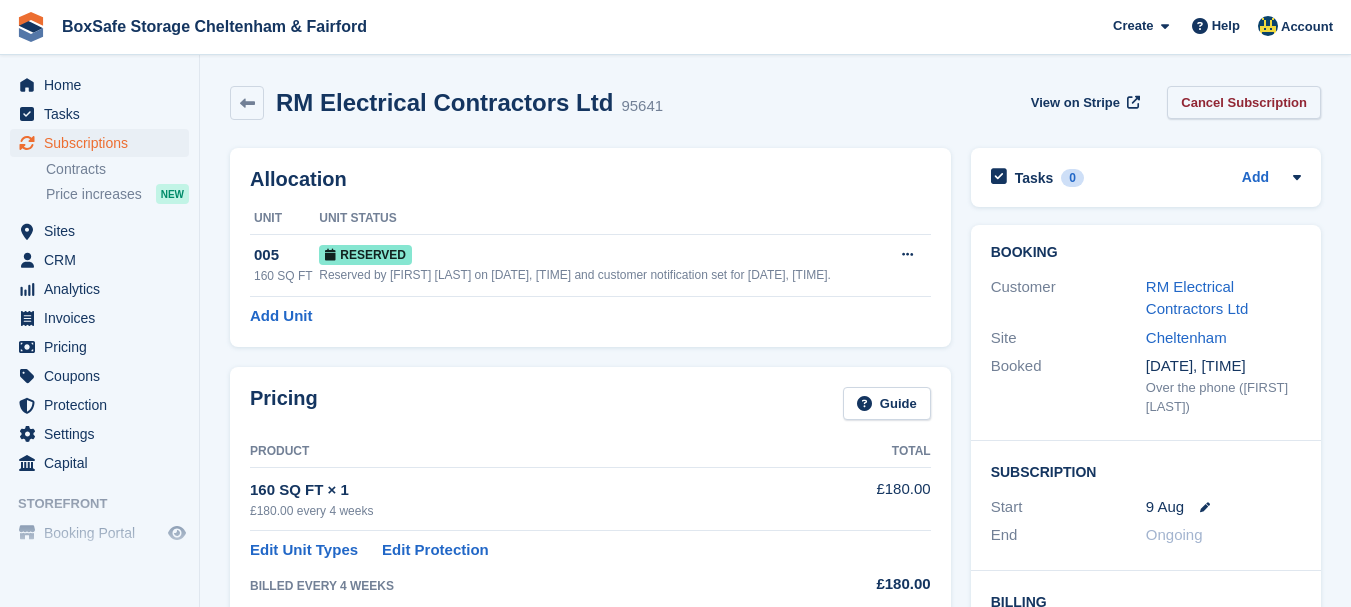 scroll, scrollTop: 0, scrollLeft: 0, axis: both 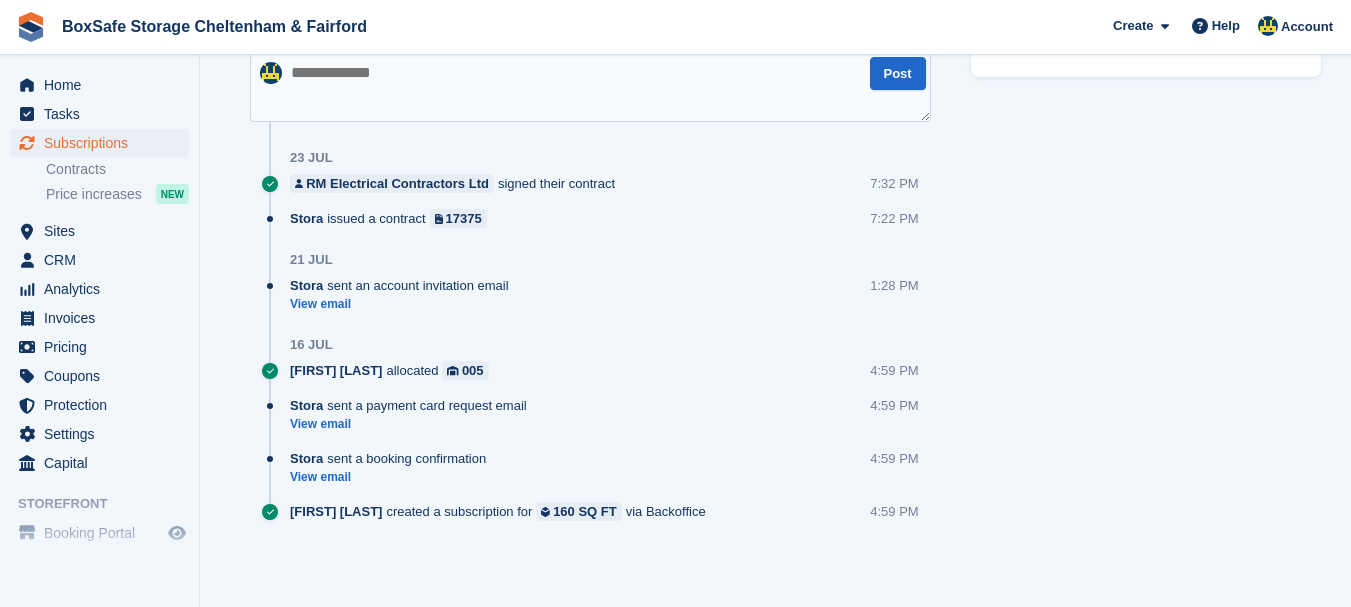 click at bounding box center [590, 87] 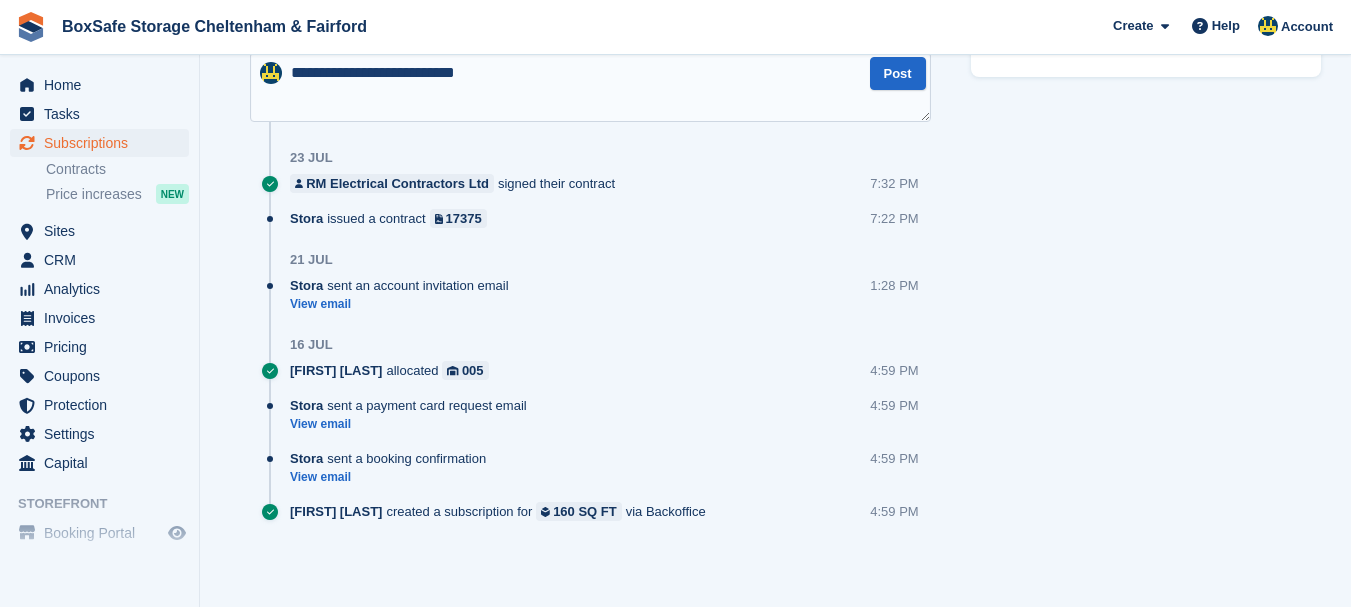 type on "**********" 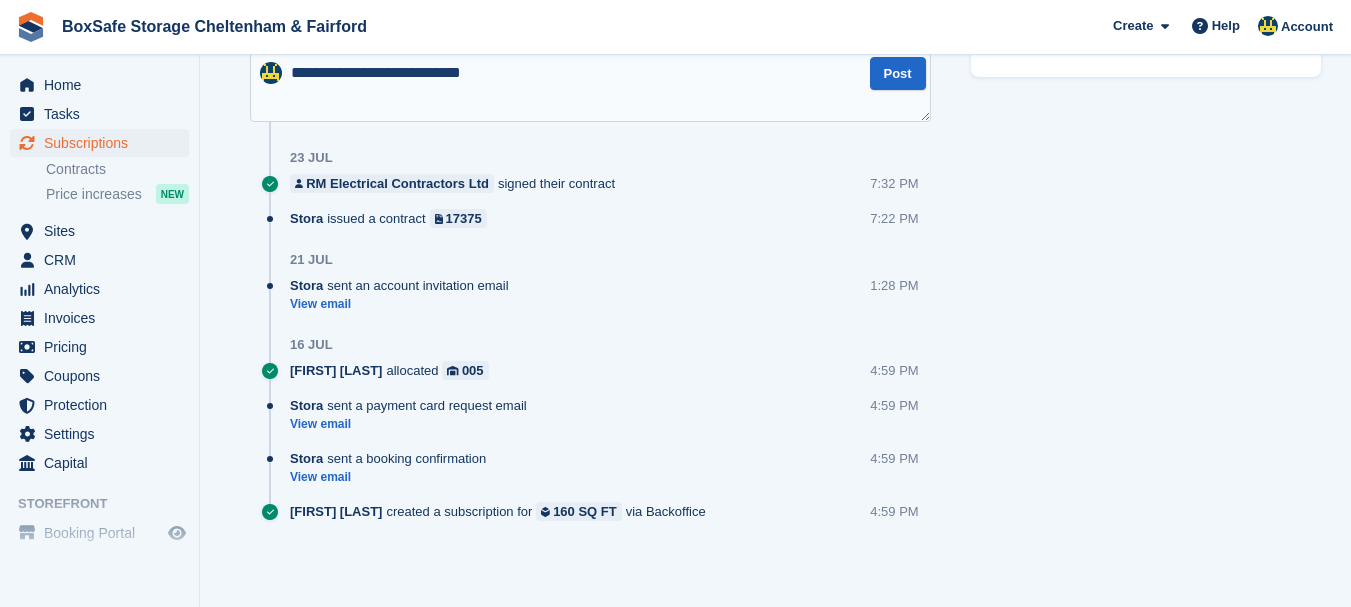 type 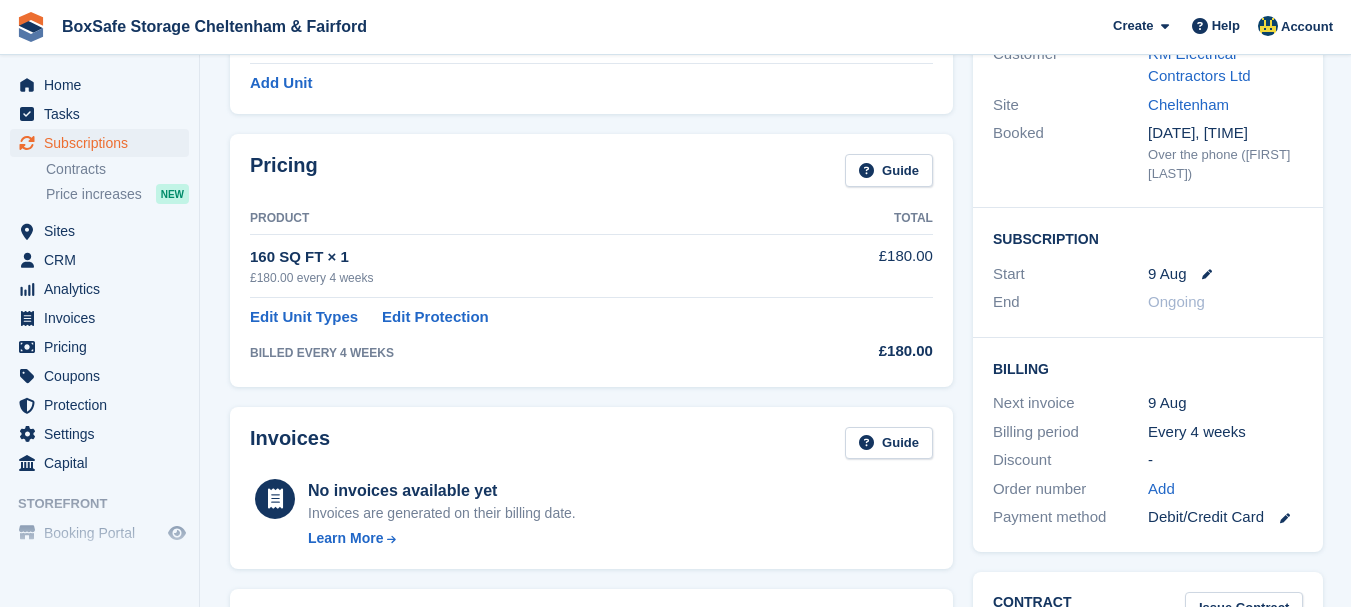 scroll, scrollTop: 0, scrollLeft: 0, axis: both 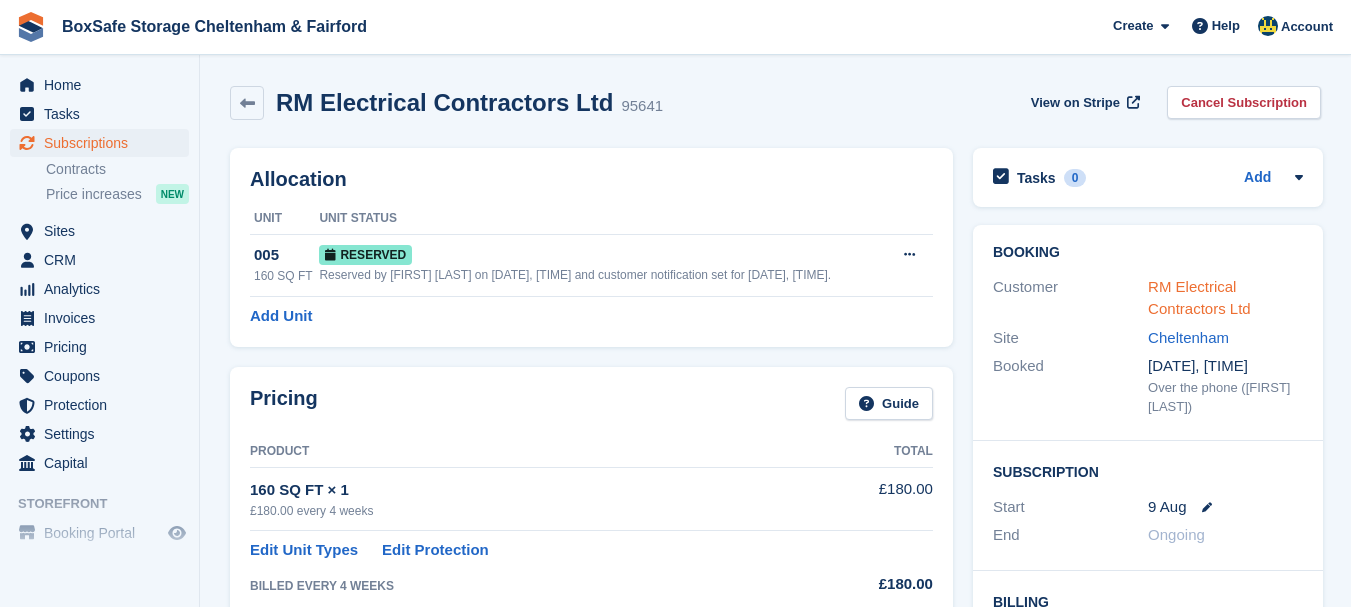 click on "RM Electrical Contractors Ltd" at bounding box center (1199, 298) 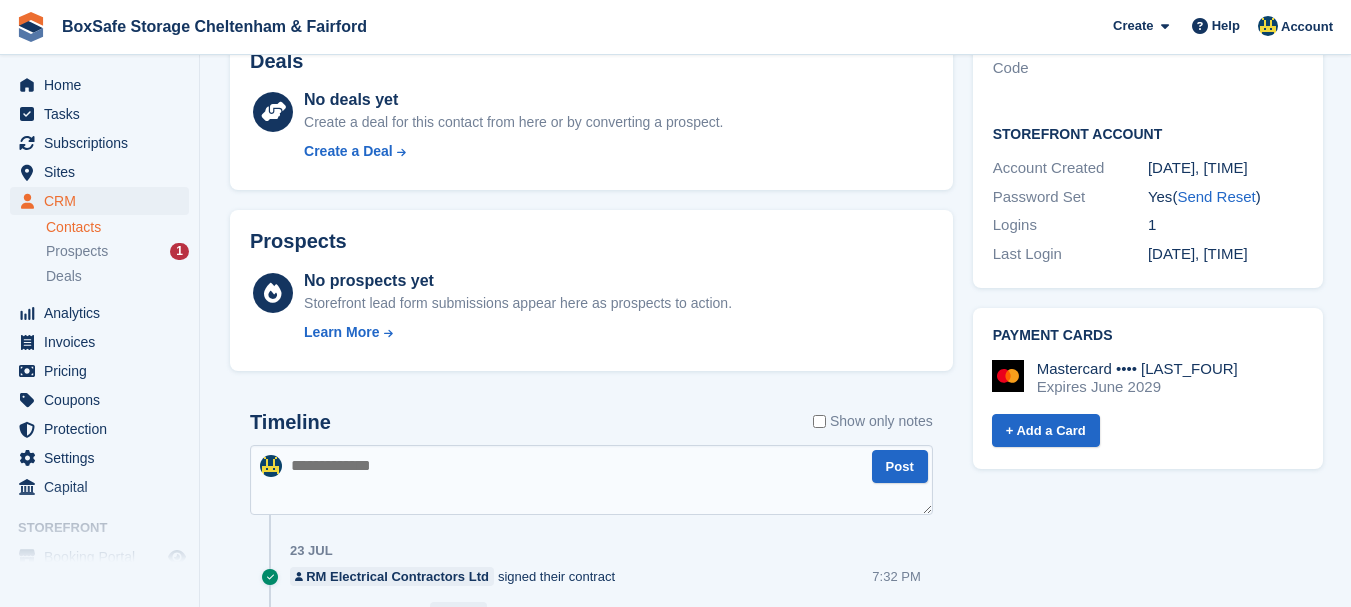 scroll, scrollTop: 0, scrollLeft: 0, axis: both 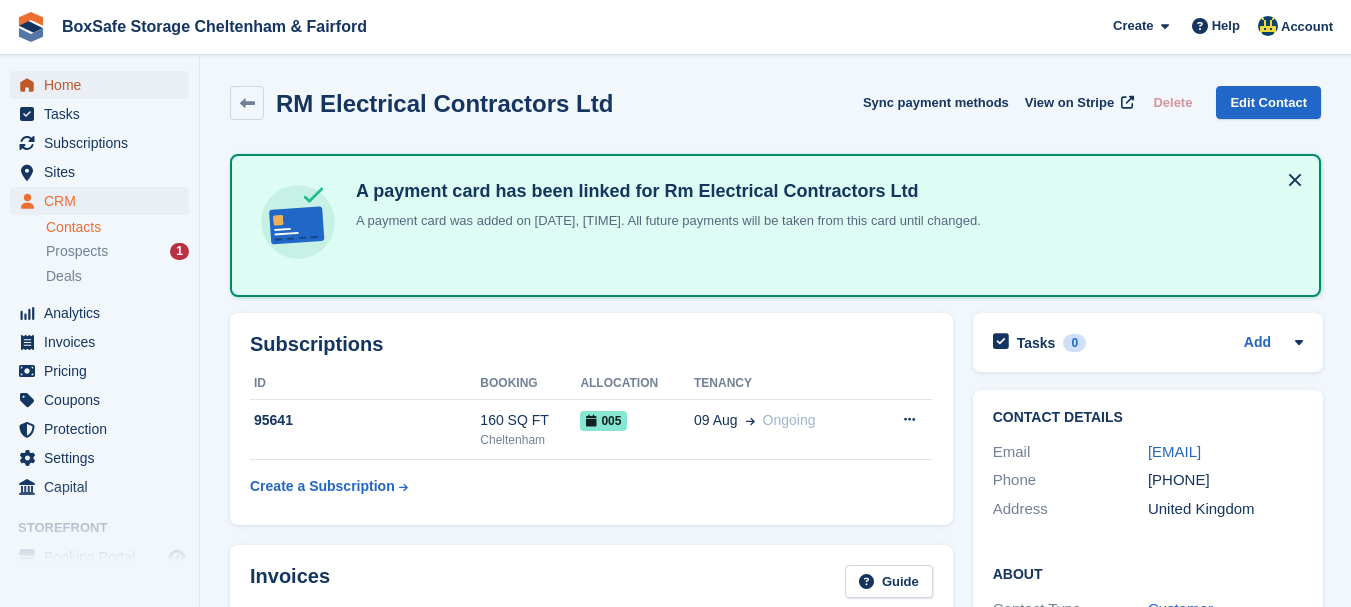 click on "Home" at bounding box center (104, 85) 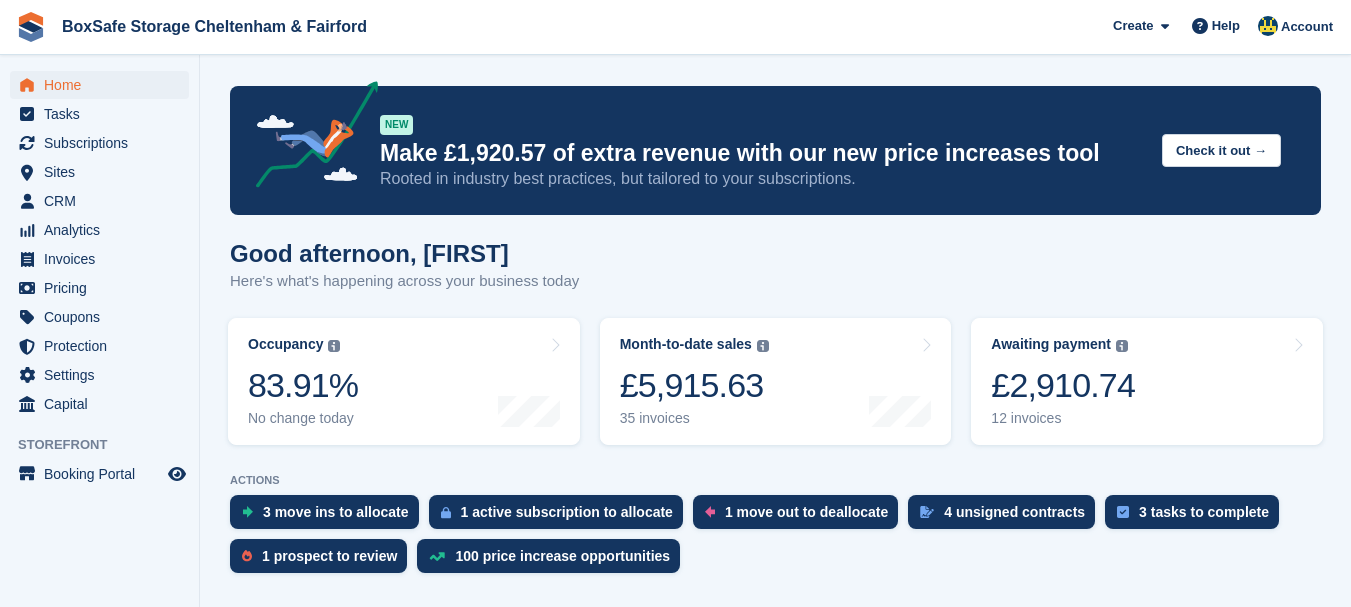 scroll, scrollTop: 0, scrollLeft: 0, axis: both 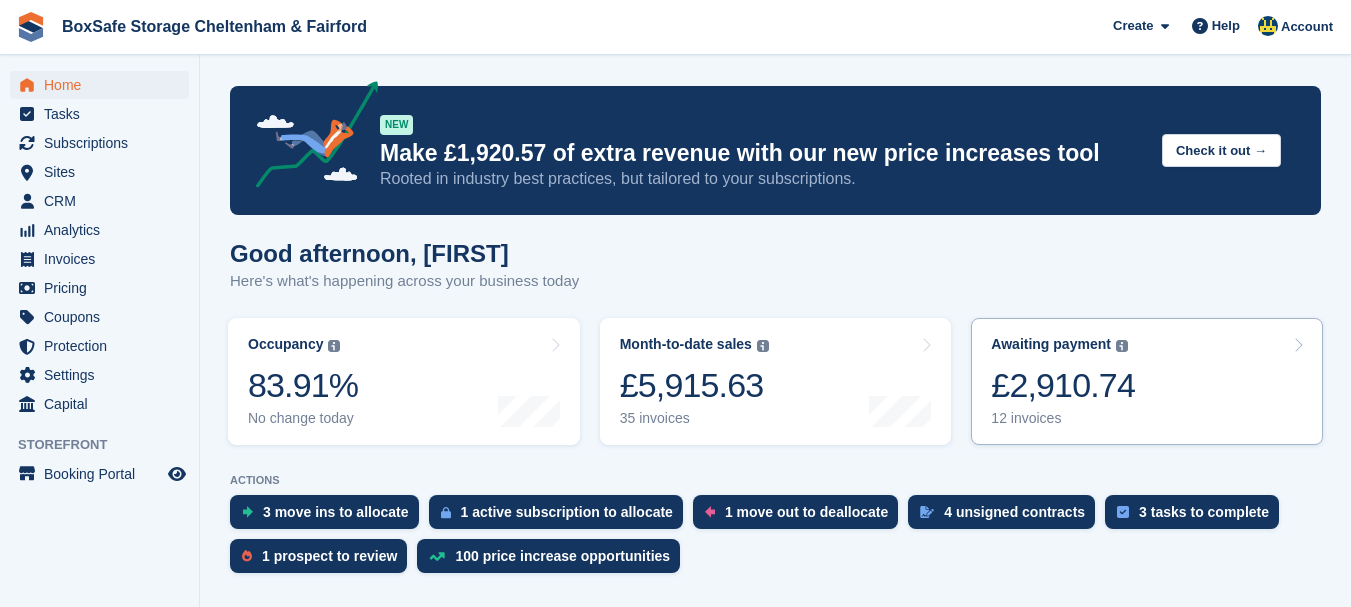 click on "£2,910.74" at bounding box center [1063, 385] 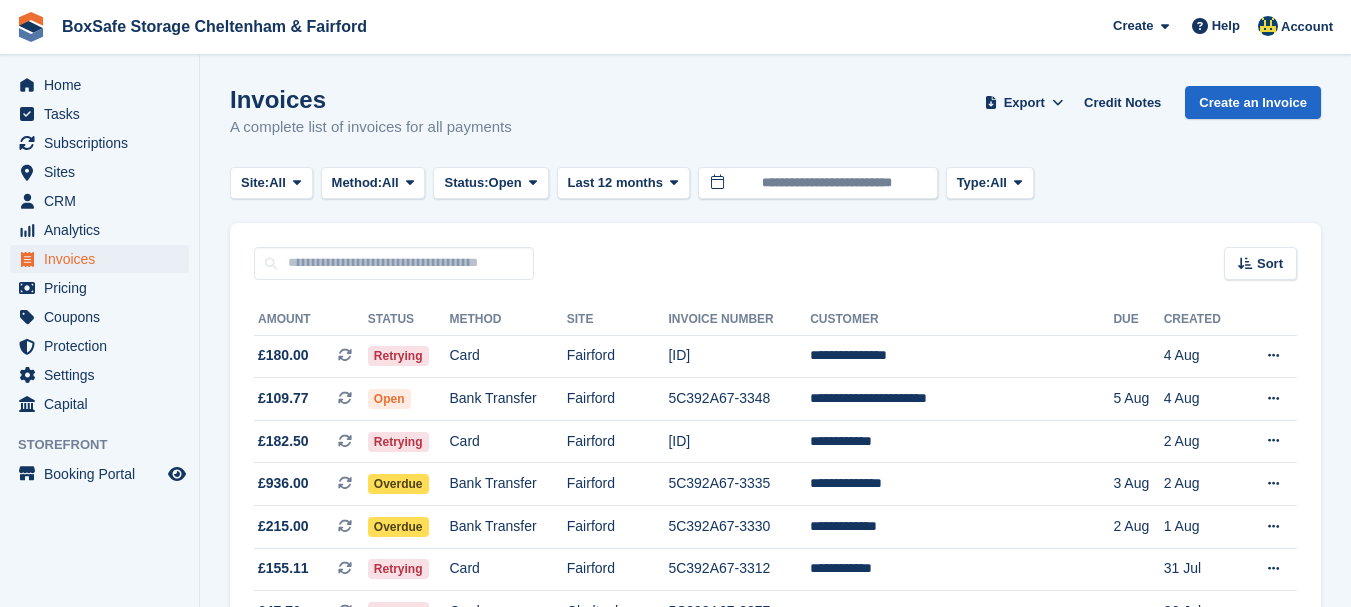 scroll, scrollTop: 0, scrollLeft: 0, axis: both 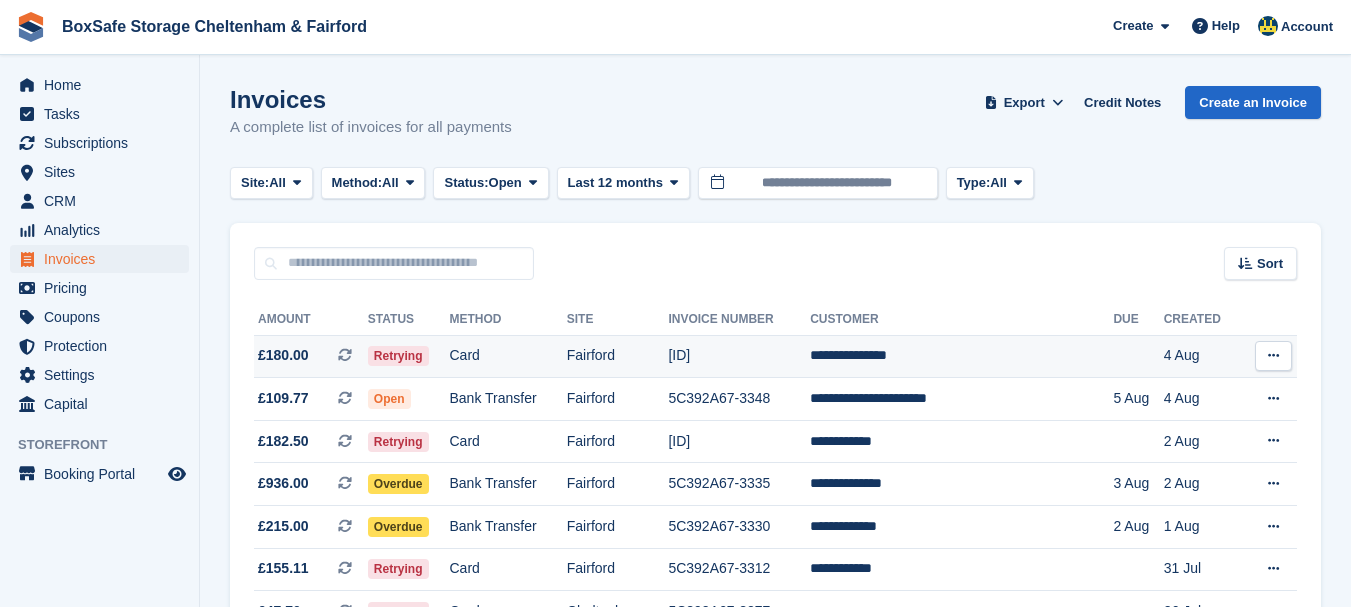 click on "**********" at bounding box center [961, 356] 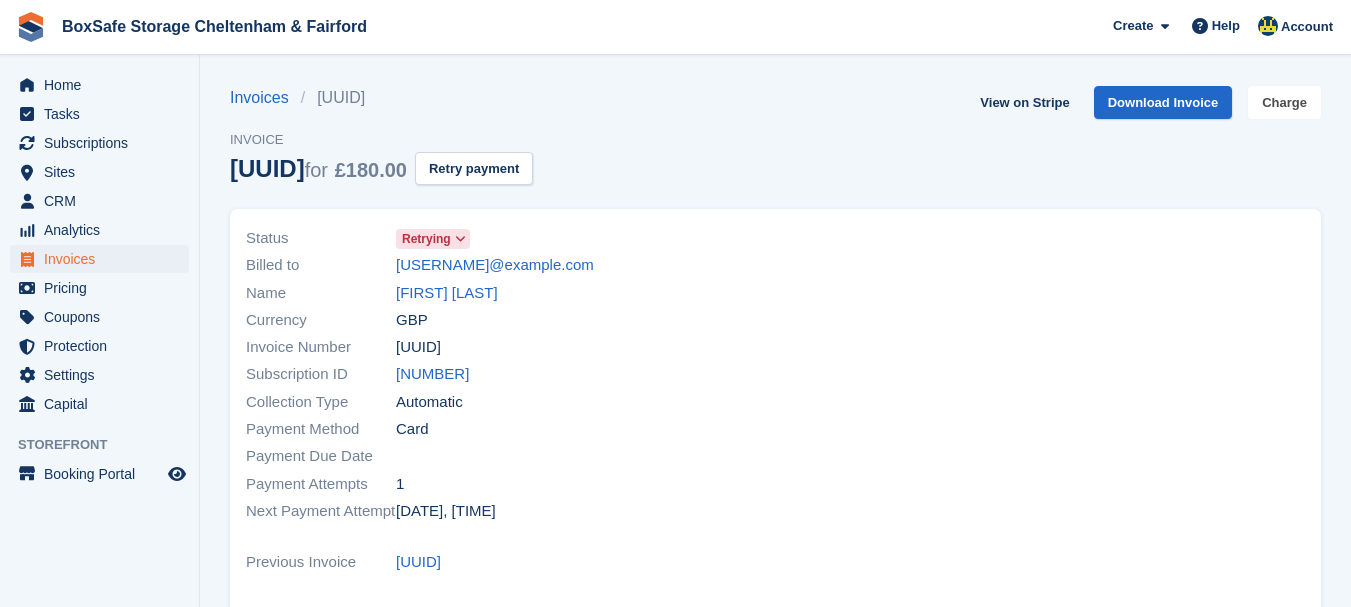 scroll, scrollTop: 0, scrollLeft: 0, axis: both 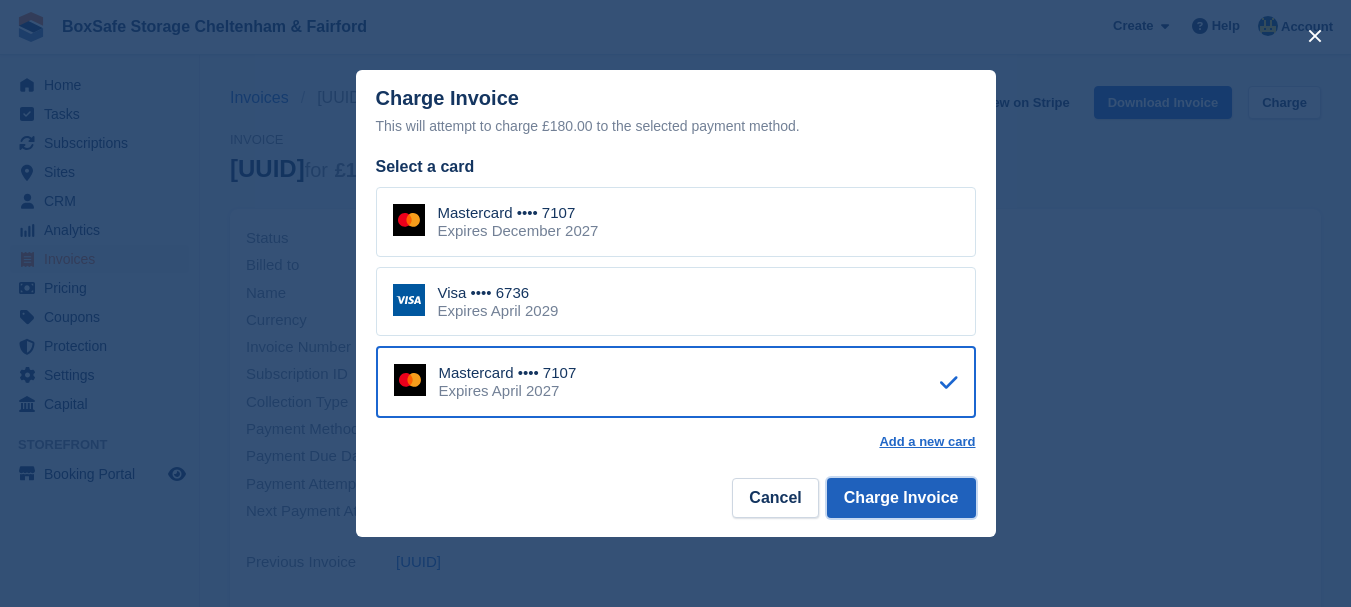 click on "Charge Invoice" at bounding box center (901, 498) 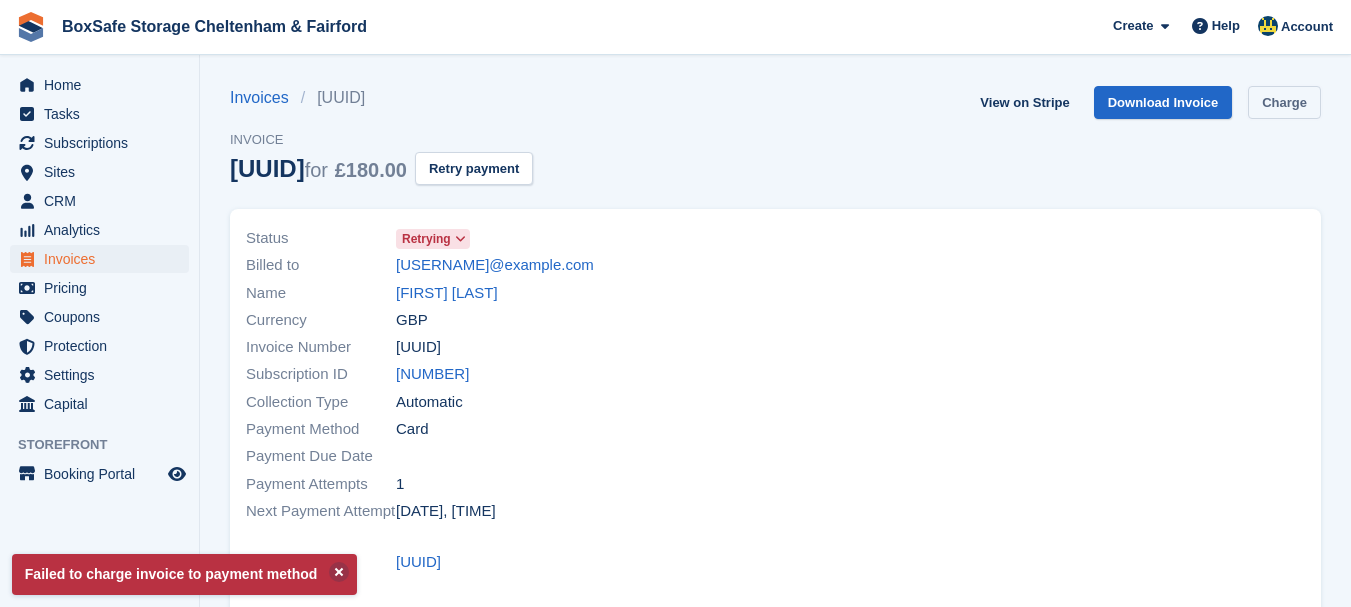 click on "Charge" at bounding box center (1284, 102) 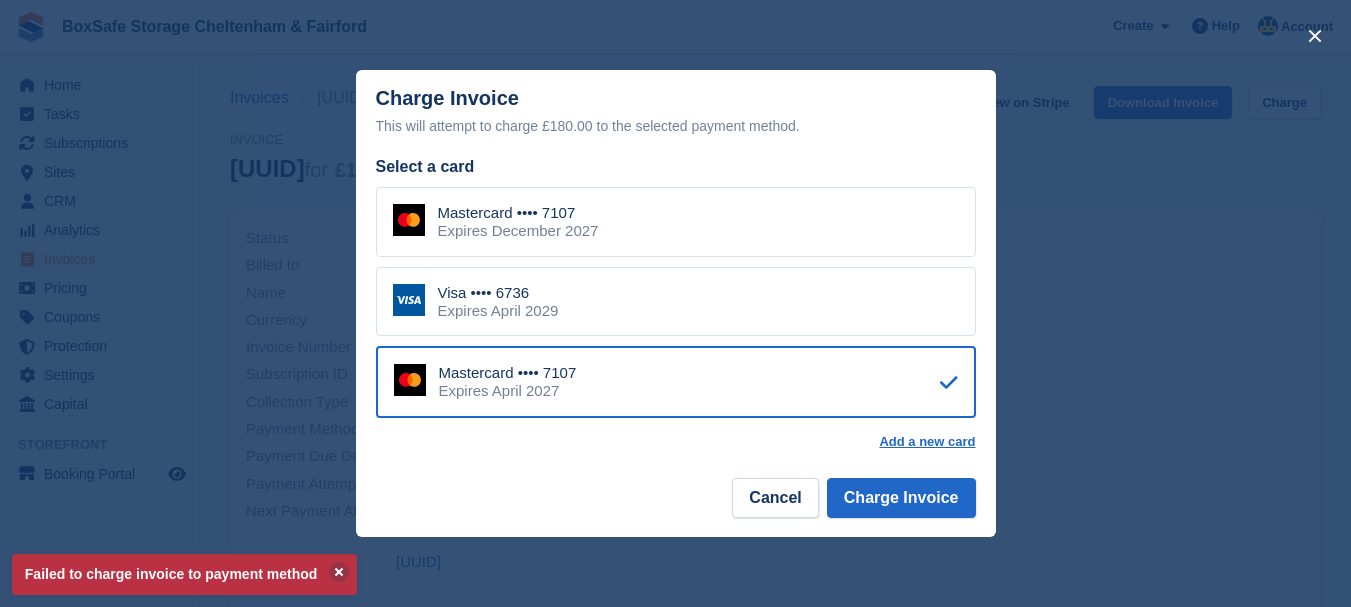 click on "Visa •••• 6736
Expires April 2029" at bounding box center [676, 302] 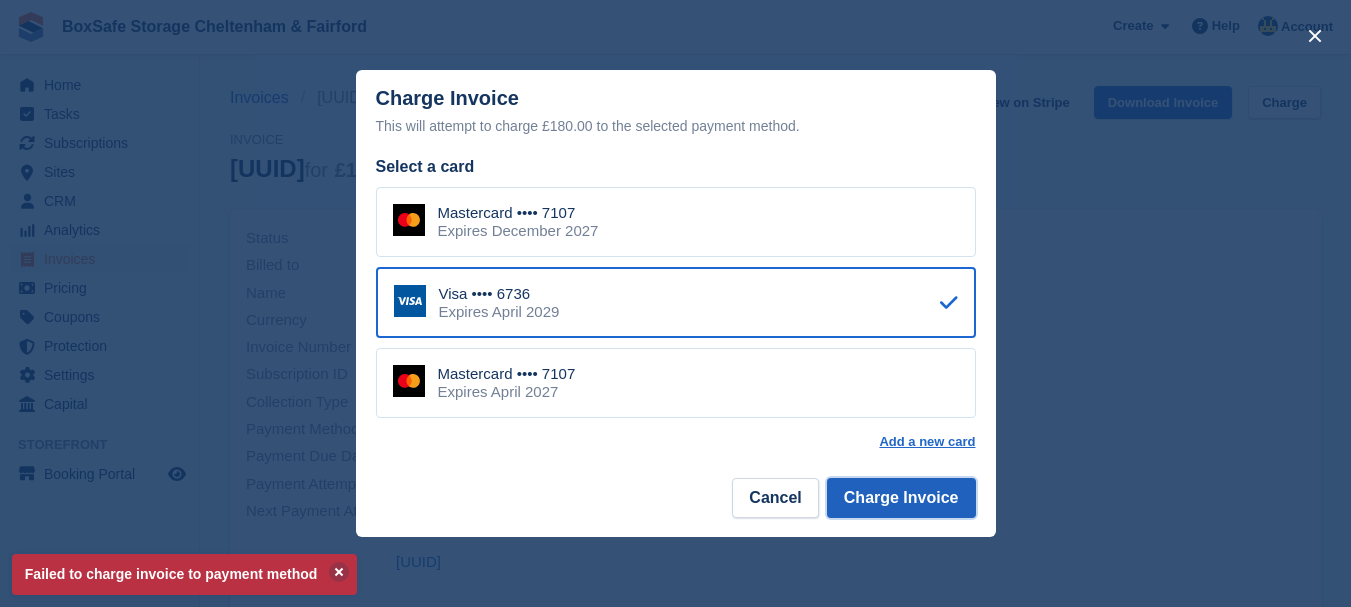 click on "Charge Invoice" at bounding box center (901, 498) 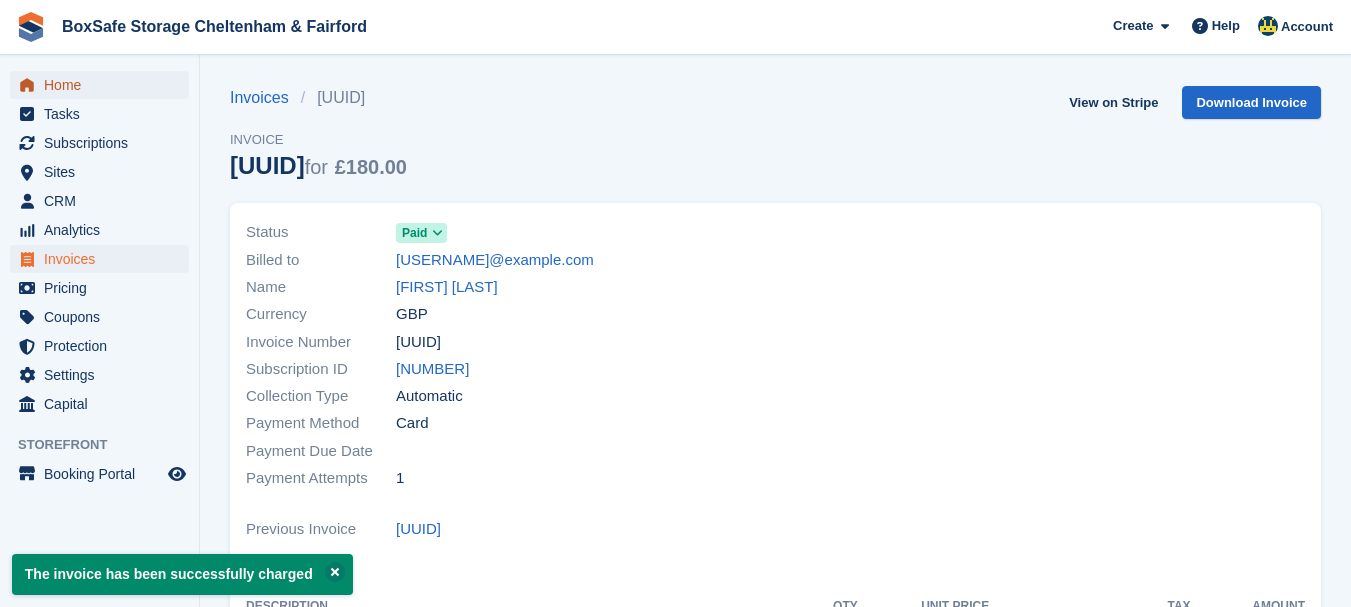 click on "Home" at bounding box center [104, 85] 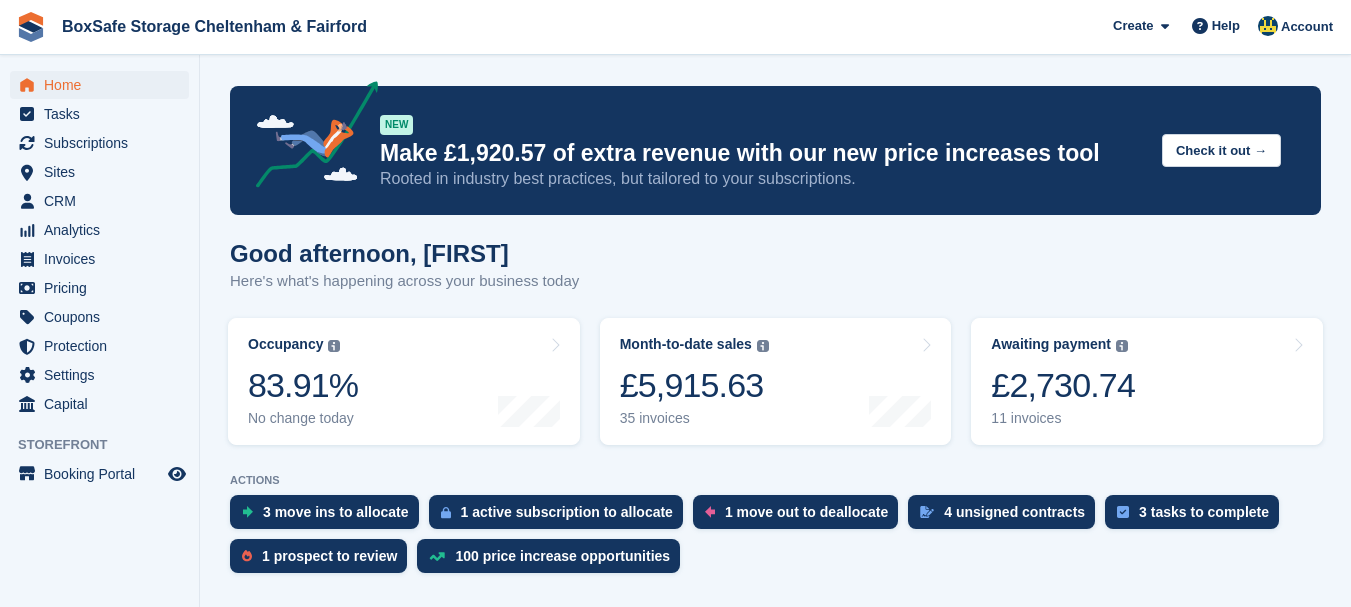 scroll, scrollTop: 0, scrollLeft: 0, axis: both 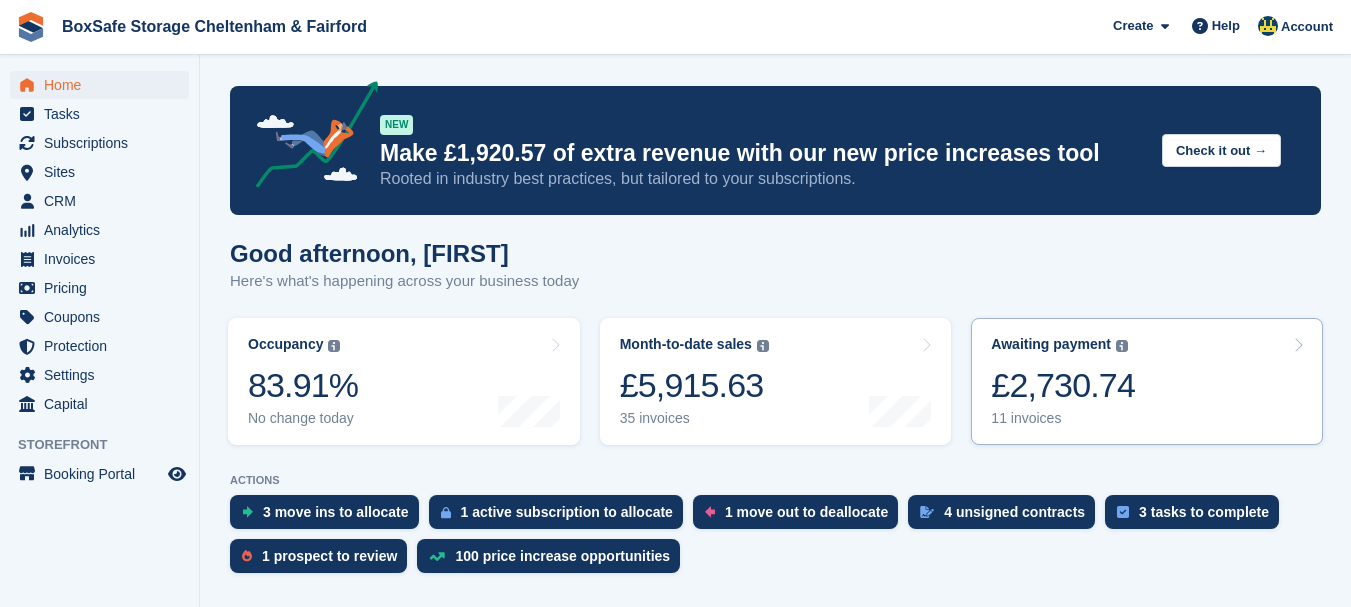 click on "£2,730.74" at bounding box center (1063, 385) 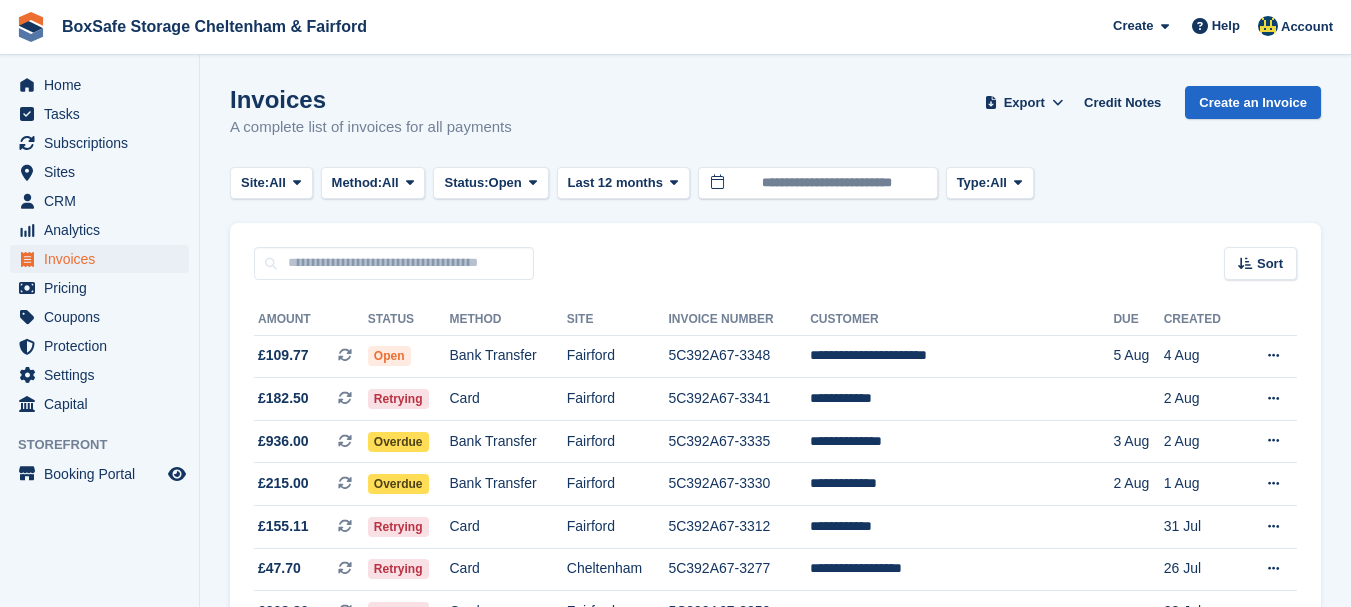 scroll, scrollTop: 0, scrollLeft: 0, axis: both 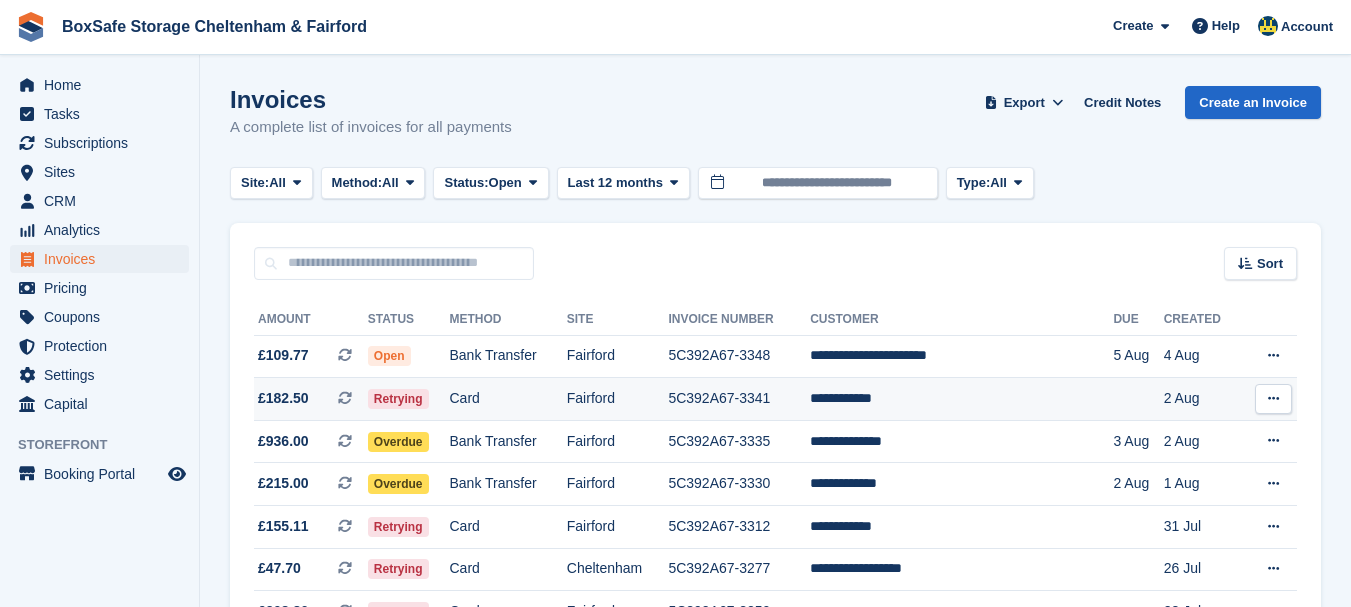 click on "**********" at bounding box center [961, 399] 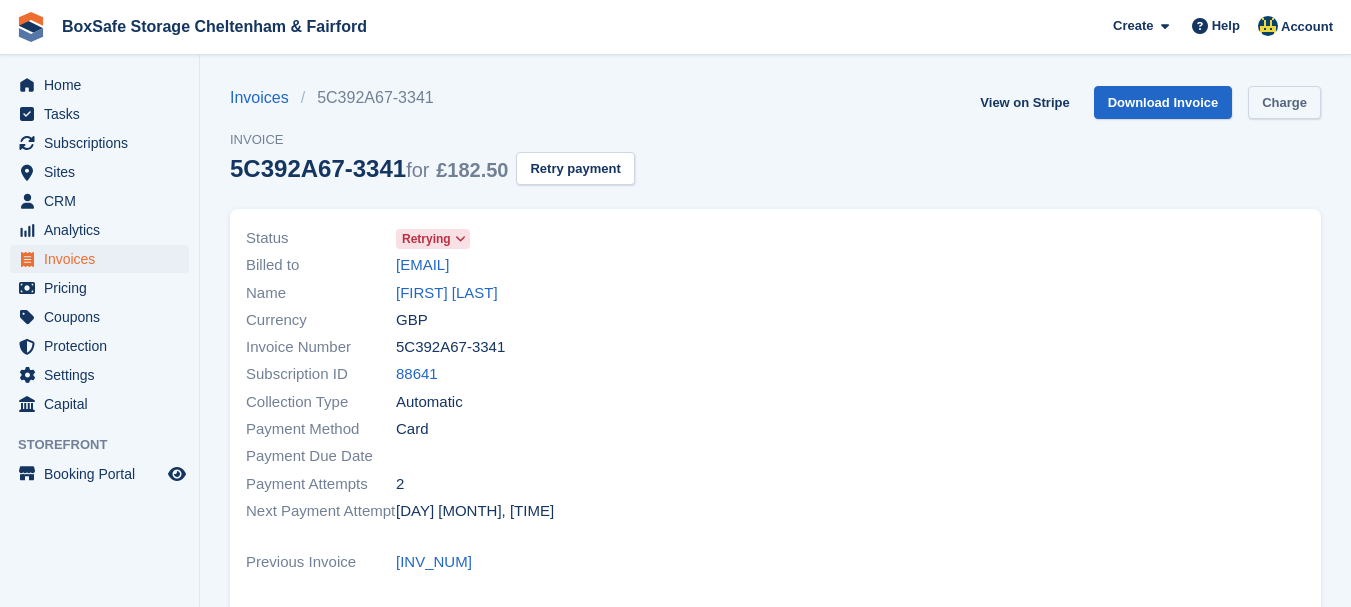 scroll, scrollTop: 0, scrollLeft: 0, axis: both 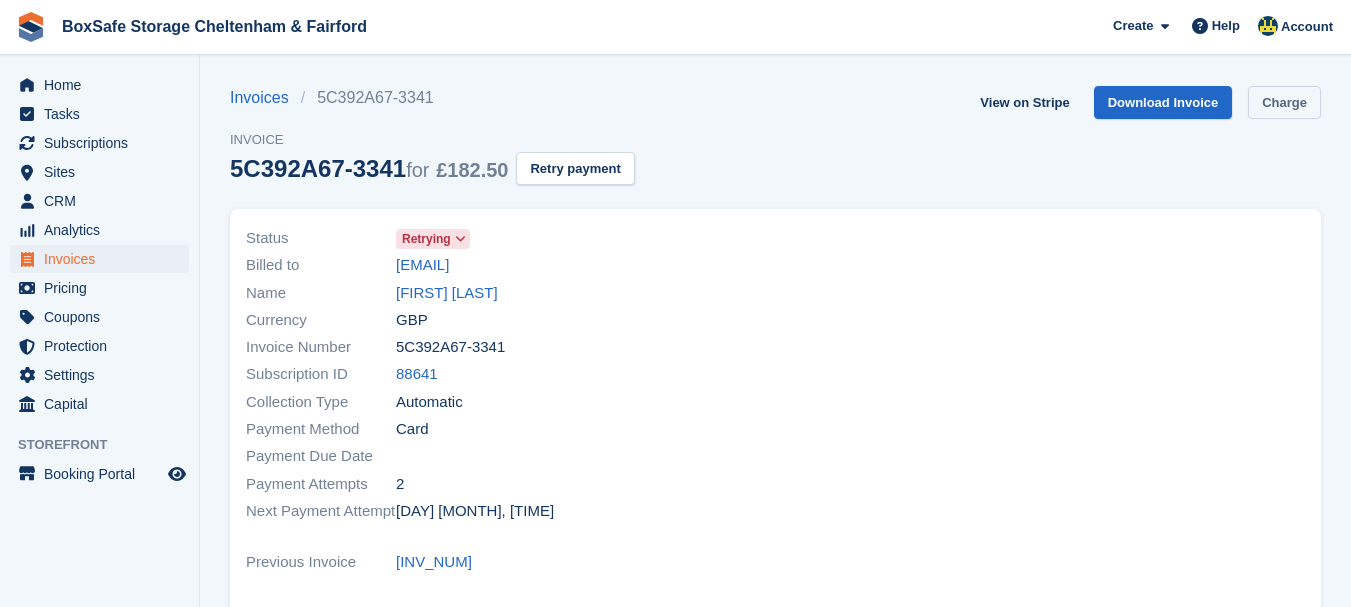 click on "Charge" at bounding box center [1284, 102] 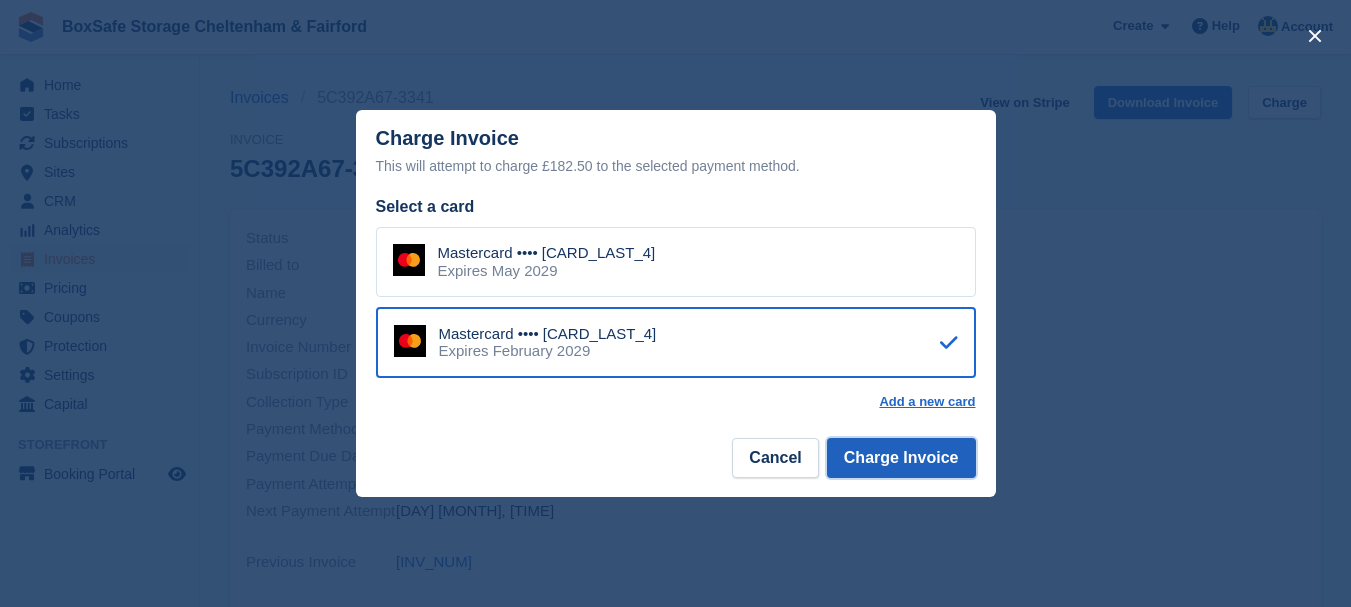 click on "Charge Invoice" at bounding box center (901, 458) 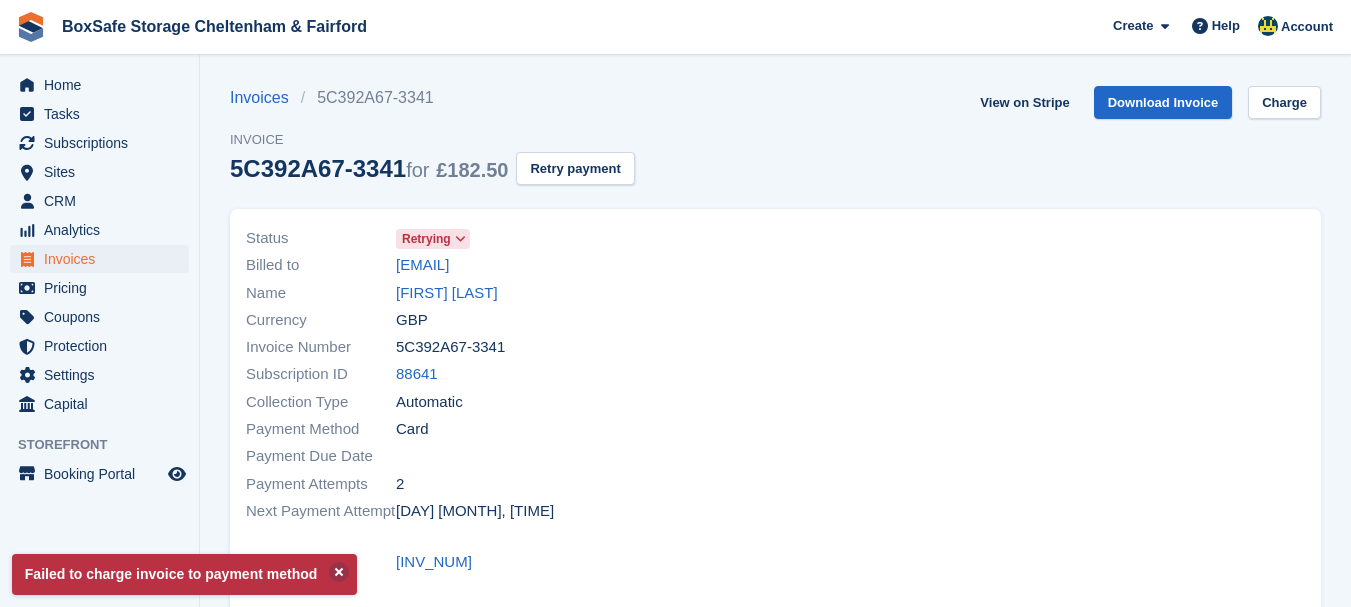 click on "View on Stripe
Download Invoice
Charge" at bounding box center (1146, 106) 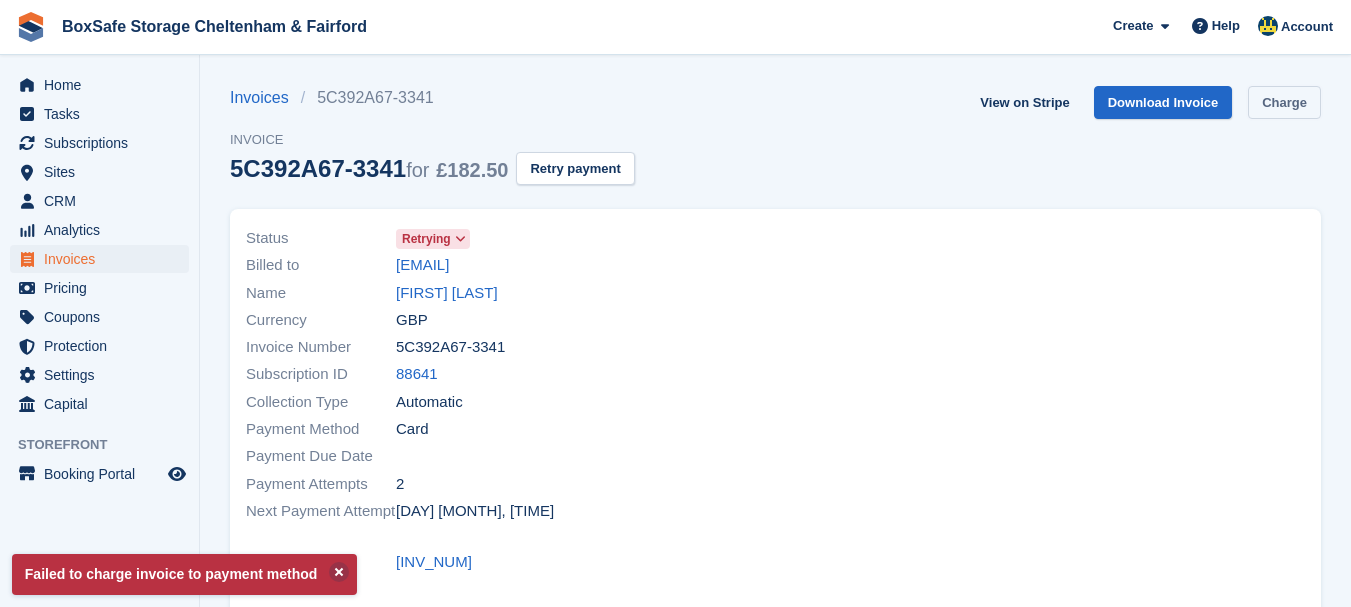click on "Charge" at bounding box center (1284, 102) 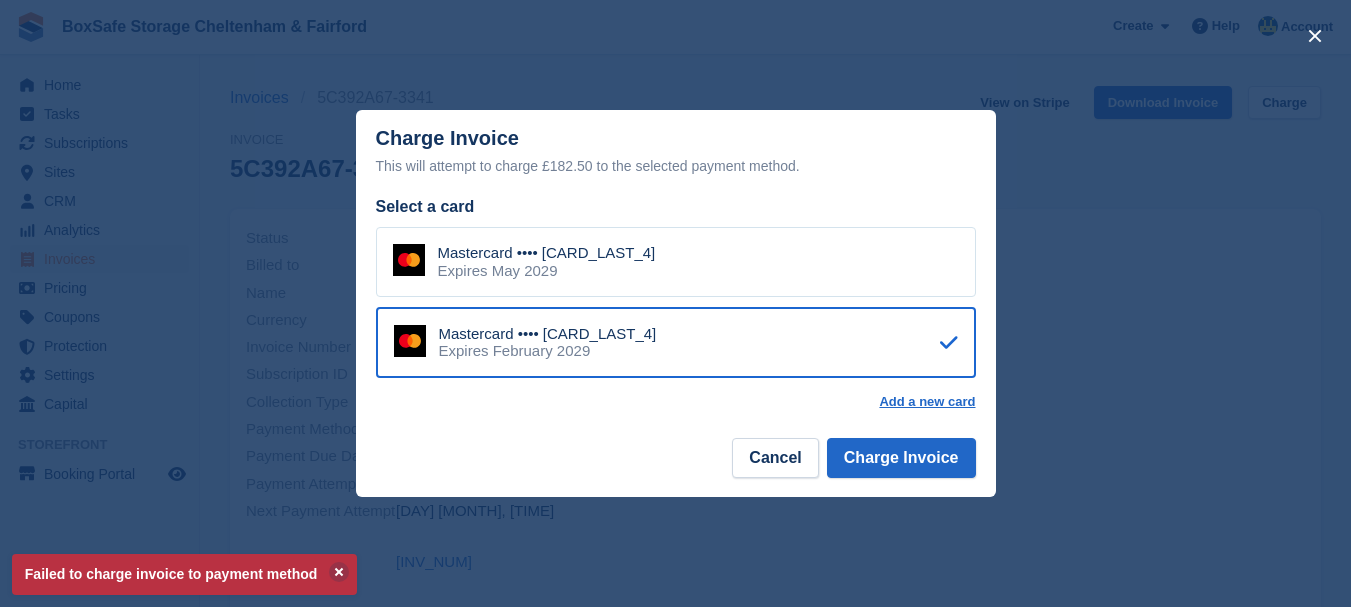 click on "Mastercard •••• 7188
Expires May 2029" at bounding box center (676, 262) 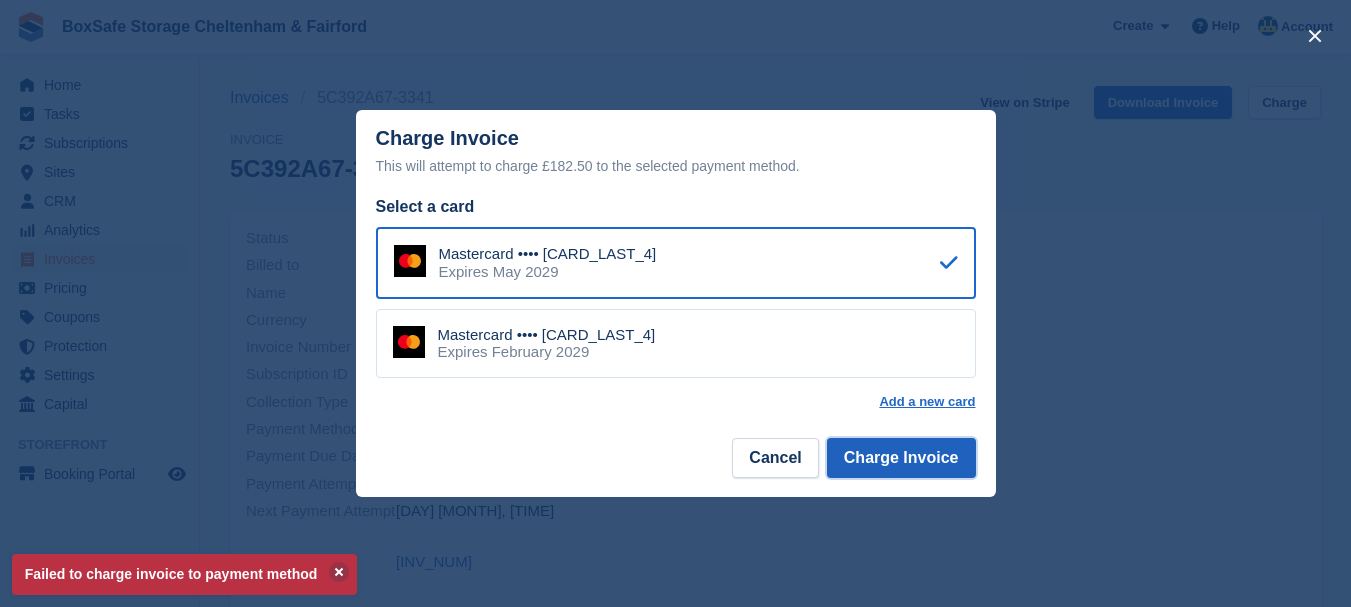 click on "Charge Invoice" at bounding box center (901, 458) 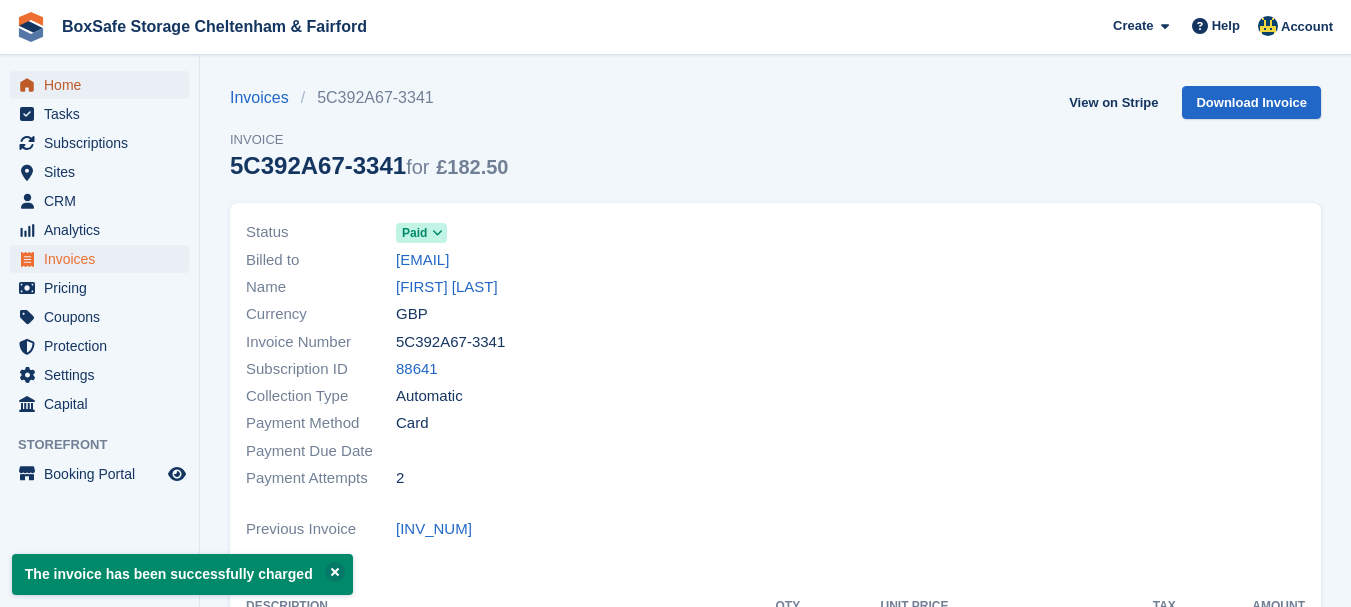 click on "Home" at bounding box center (104, 85) 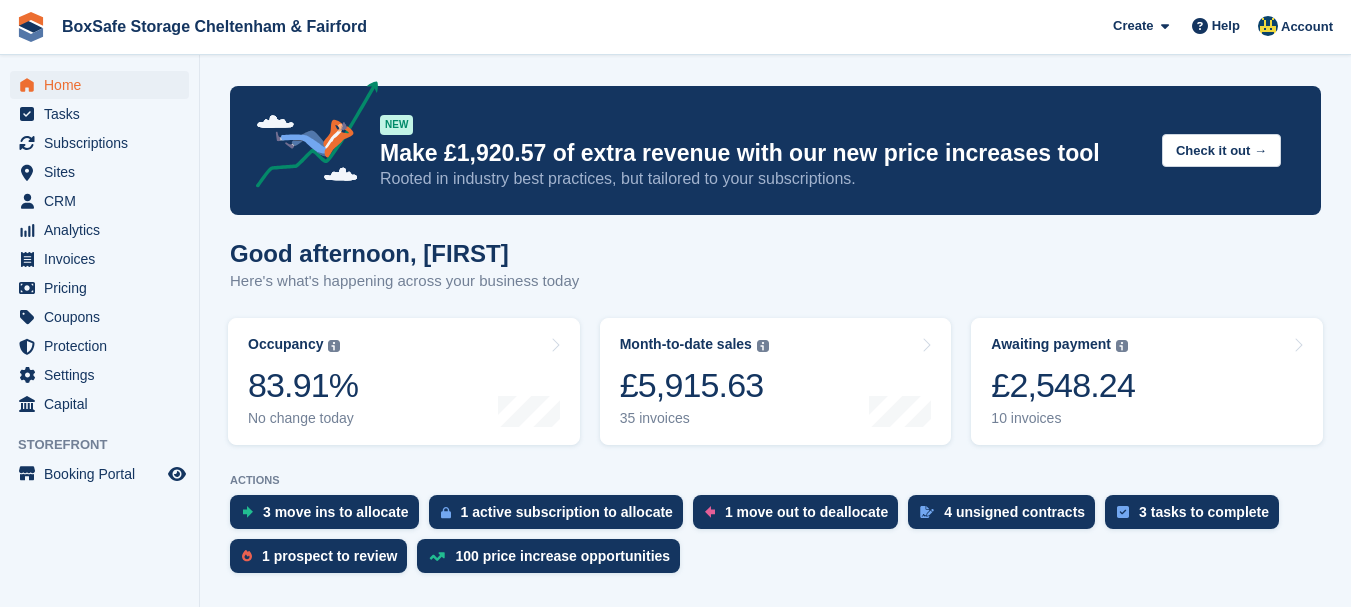 scroll, scrollTop: 0, scrollLeft: 0, axis: both 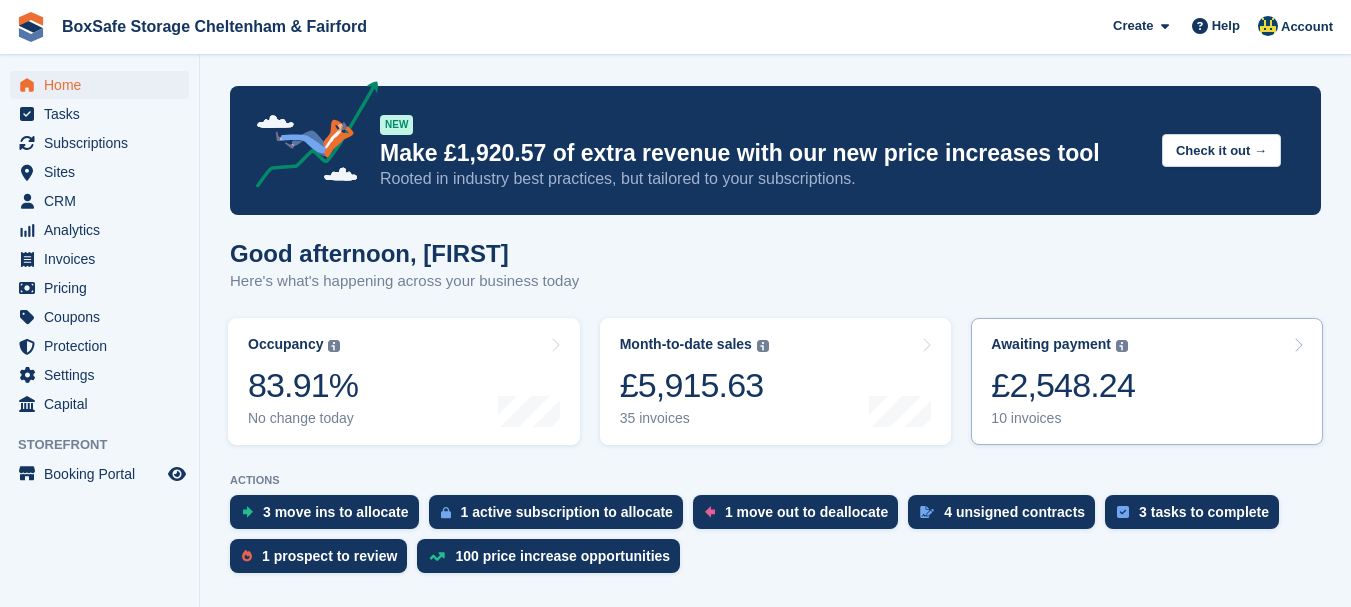click on "£2,548.24" at bounding box center (1063, 385) 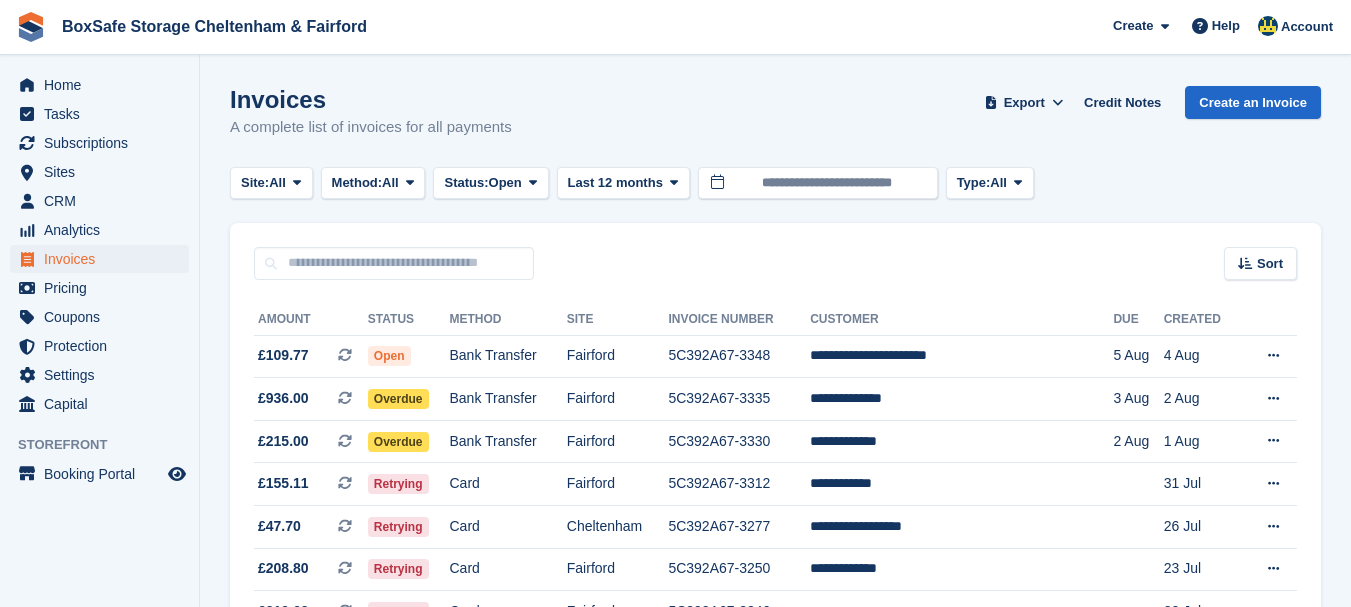 scroll, scrollTop: 0, scrollLeft: 0, axis: both 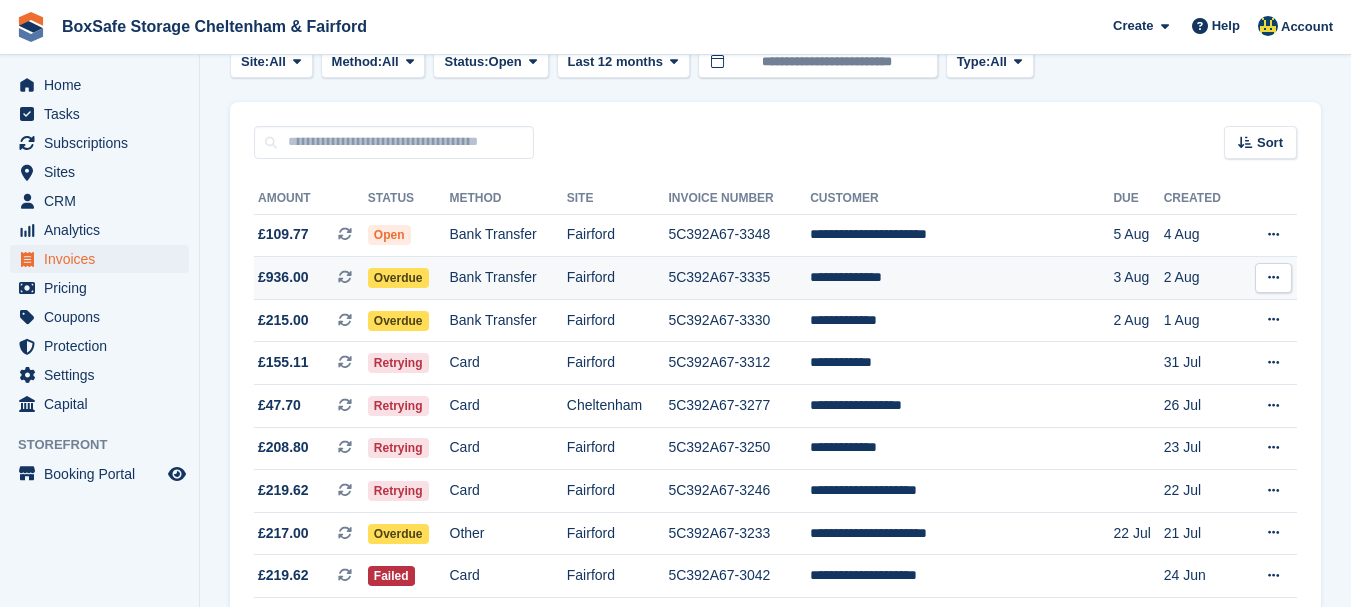 click on "**********" at bounding box center [961, 278] 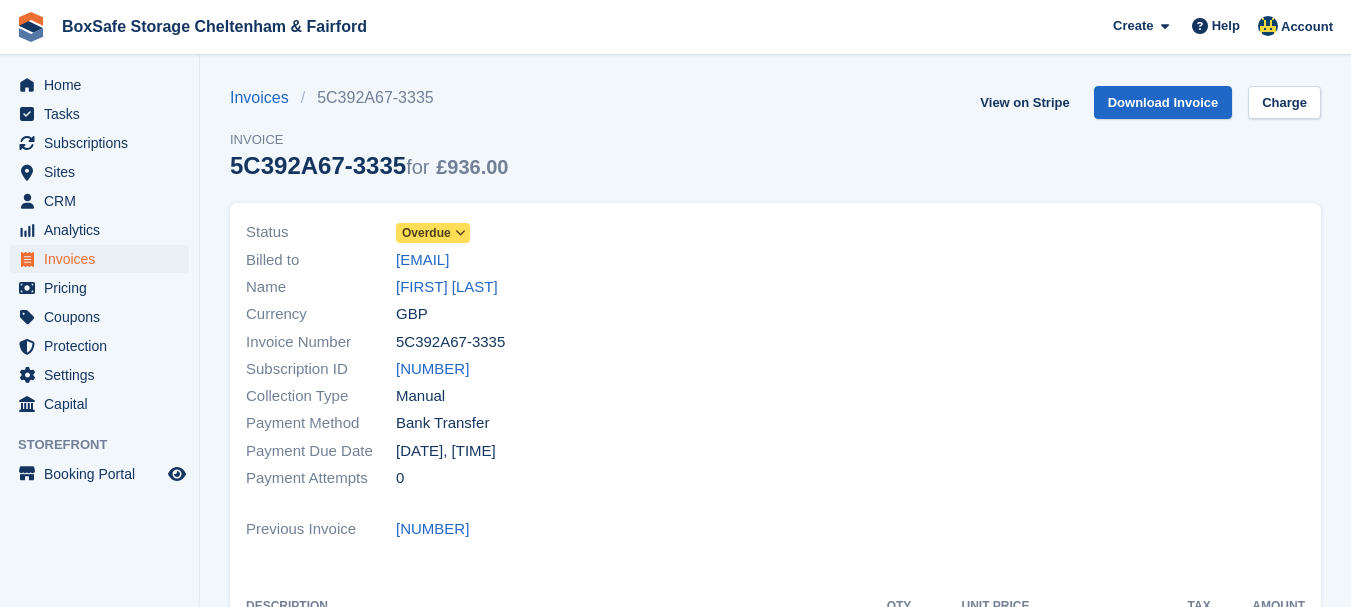 scroll, scrollTop: 0, scrollLeft: 0, axis: both 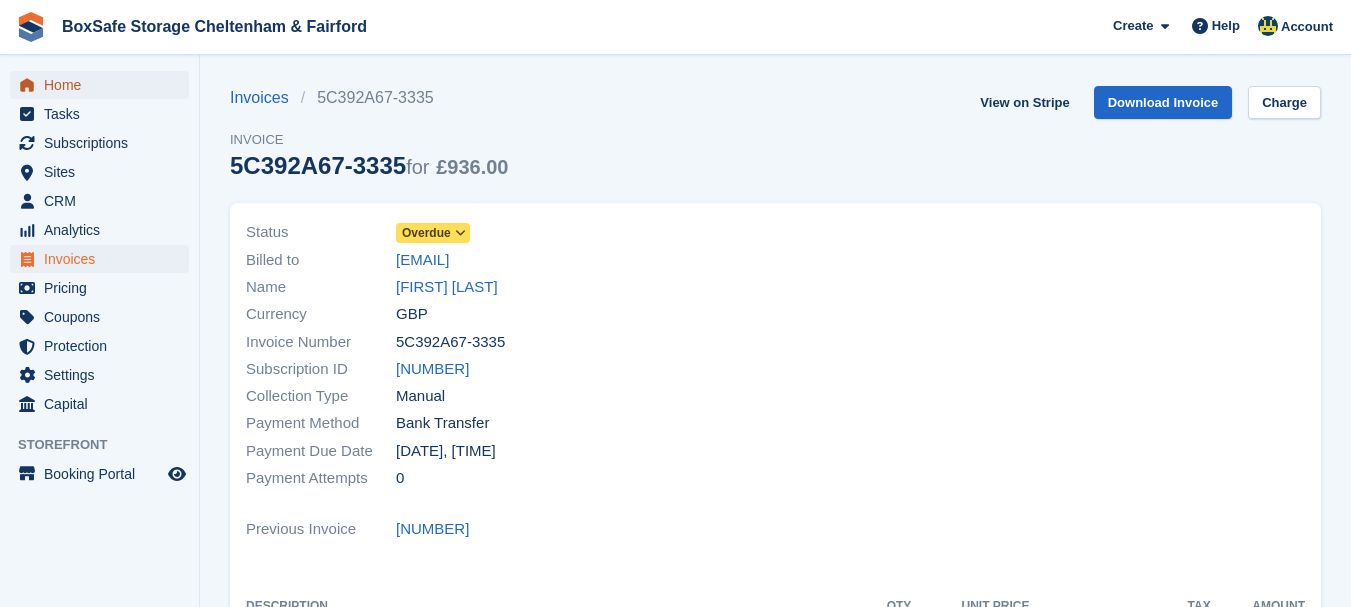 click on "Home" at bounding box center [104, 85] 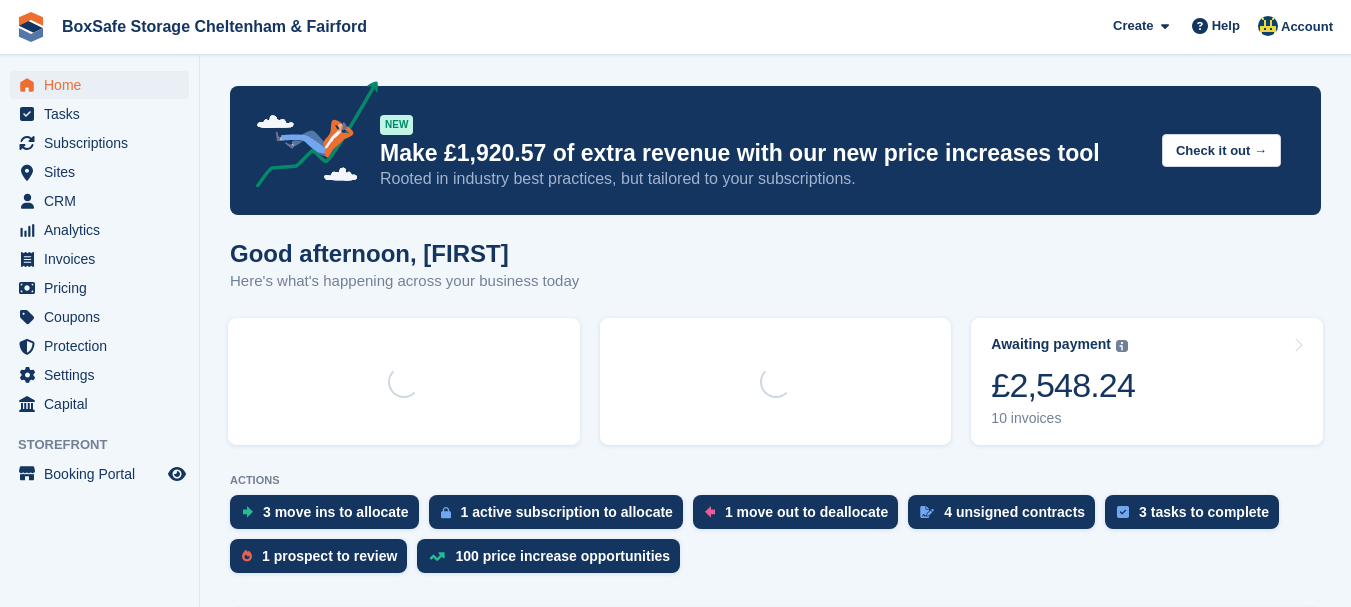 scroll, scrollTop: 0, scrollLeft: 0, axis: both 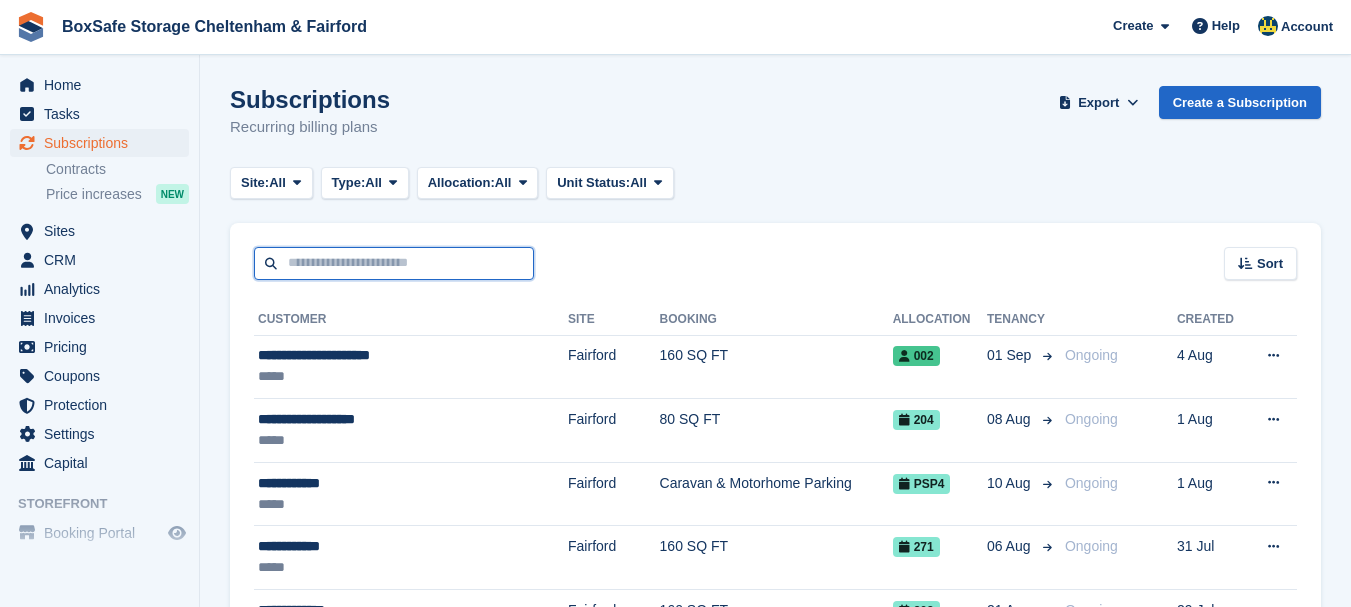 drag, startPoint x: 0, startPoint y: 0, endPoint x: 446, endPoint y: 266, distance: 519.2995 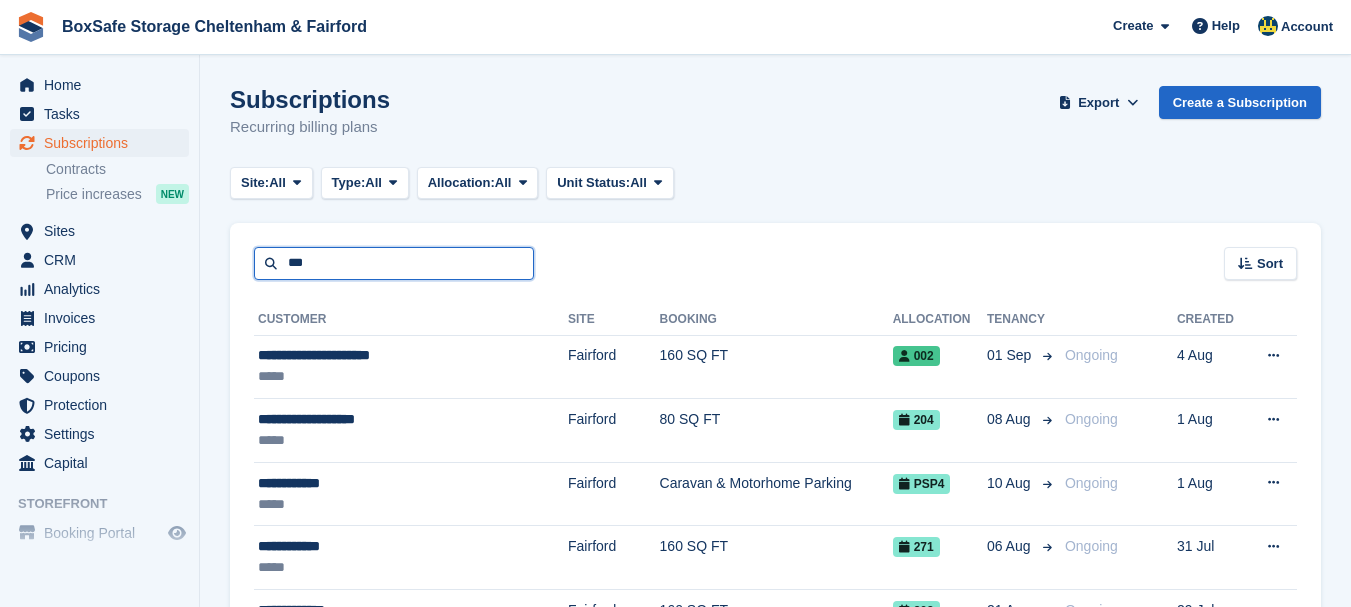 type on "***" 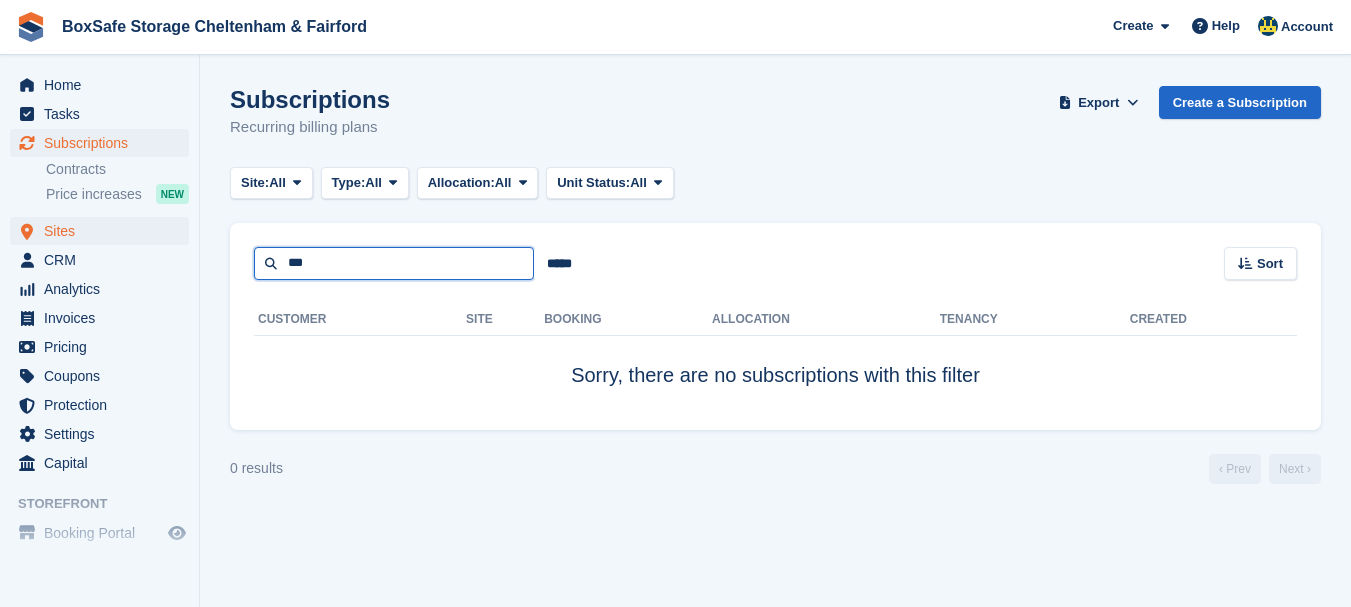 drag, startPoint x: 446, startPoint y: 266, endPoint x: 185, endPoint y: 227, distance: 263.8977 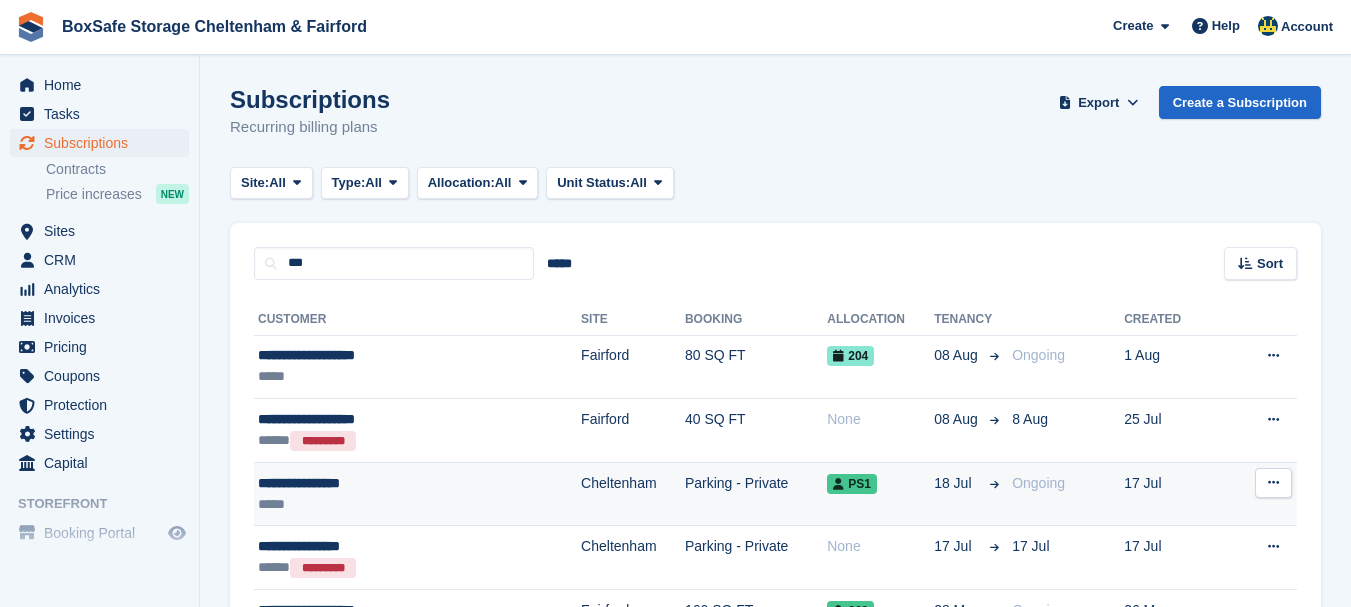click on "**********" at bounding box center (375, 483) 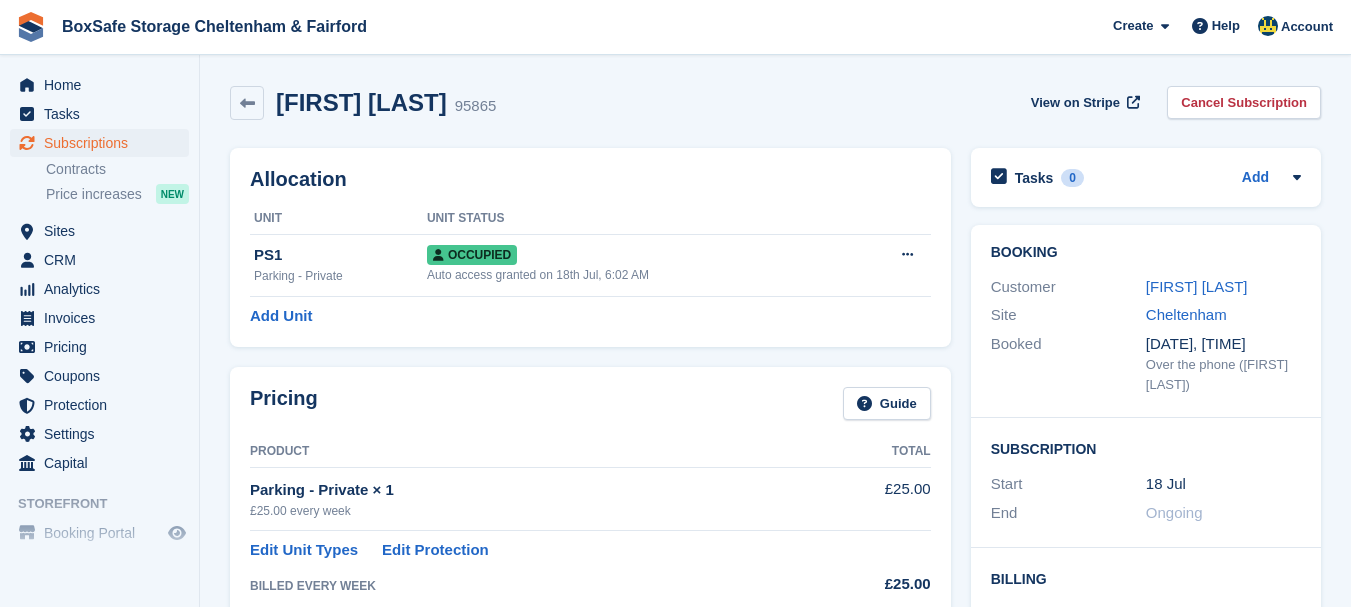 scroll, scrollTop: 0, scrollLeft: 0, axis: both 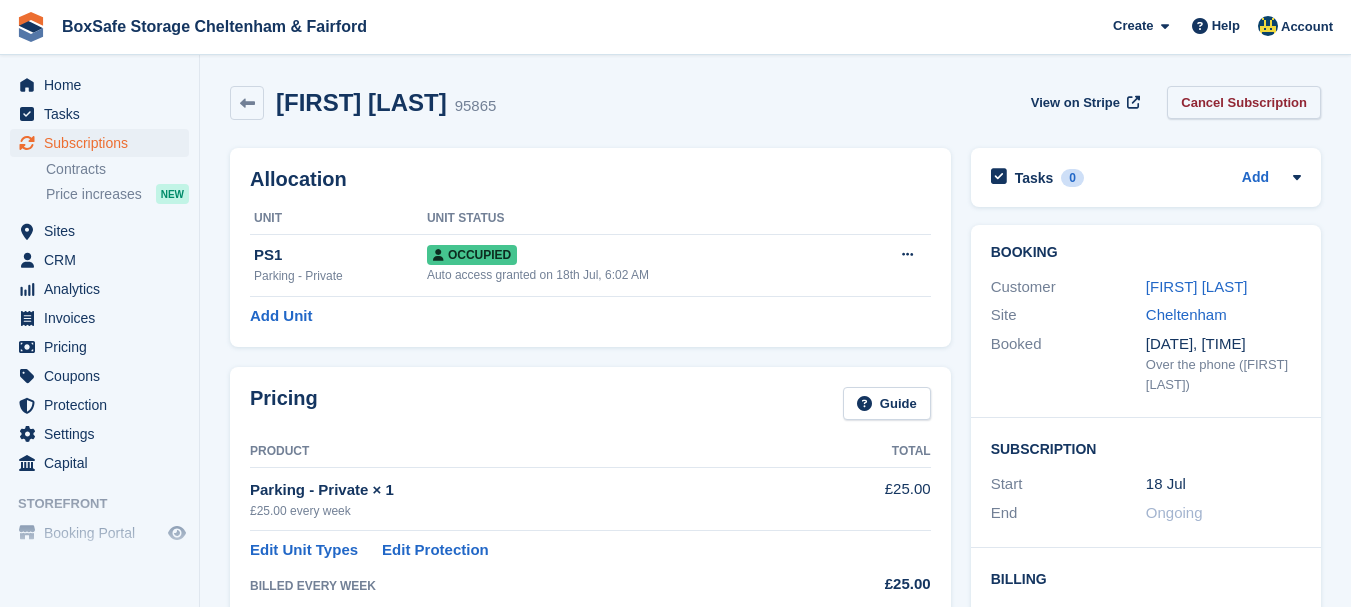click on "Cancel Subscription" at bounding box center (1244, 102) 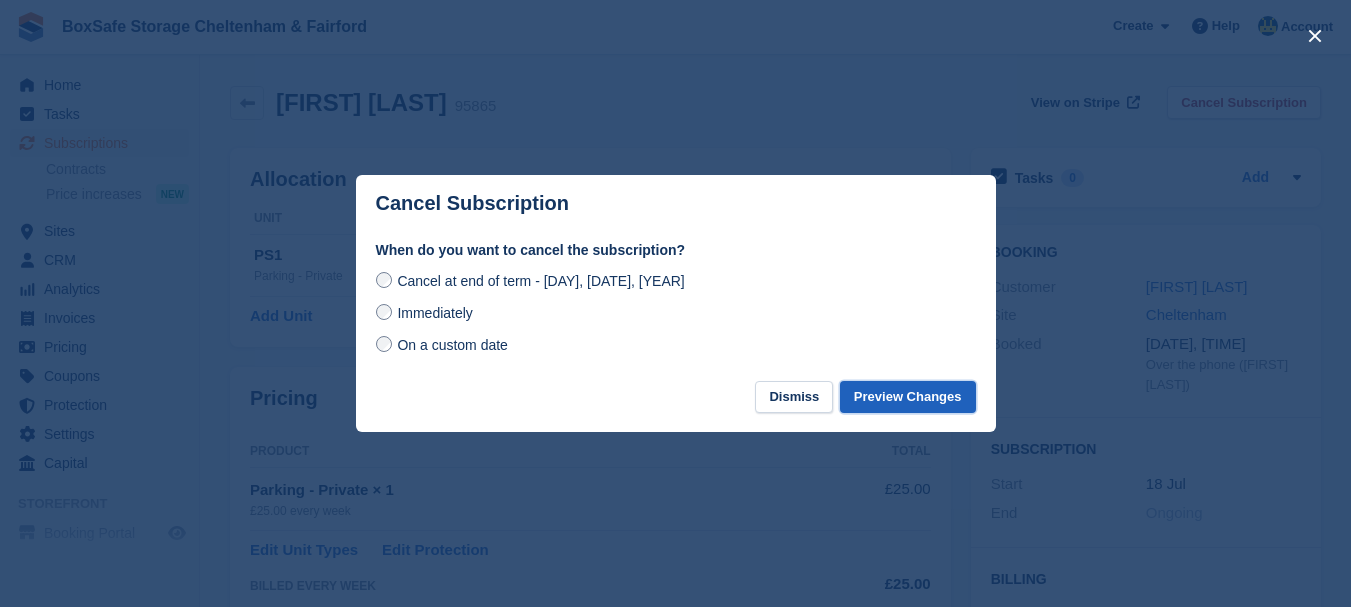 click on "Preview Changes" at bounding box center (908, 397) 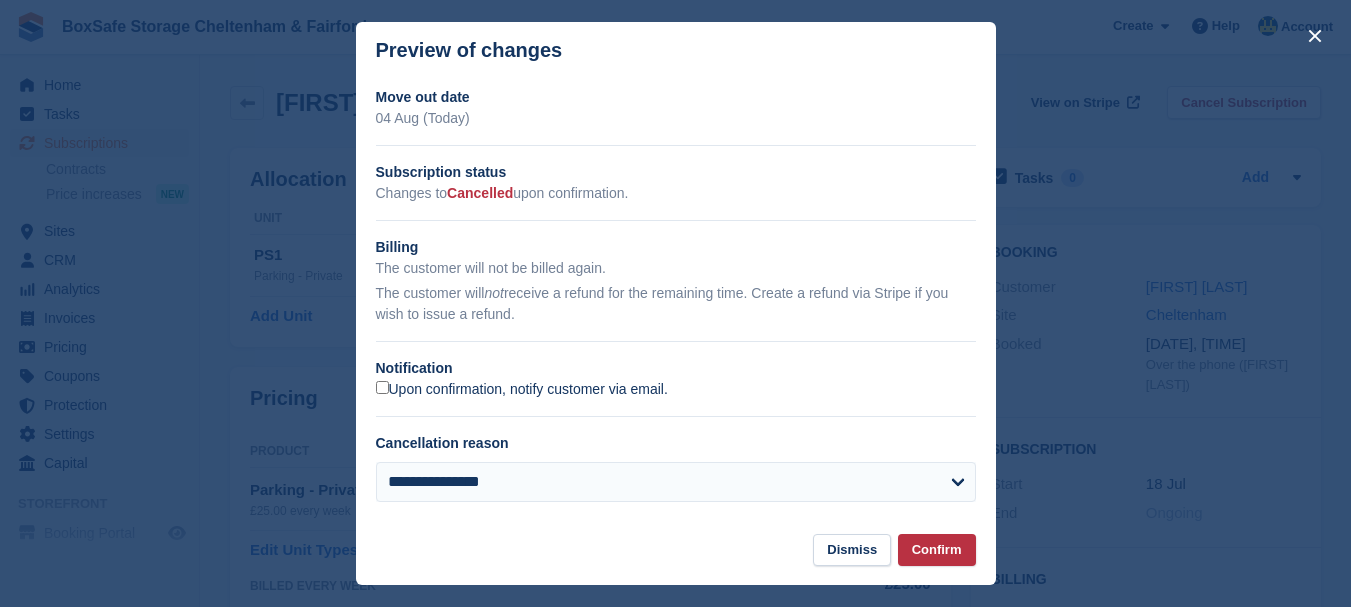 click on "Upon confirmation, notify customer via email." at bounding box center (522, 390) 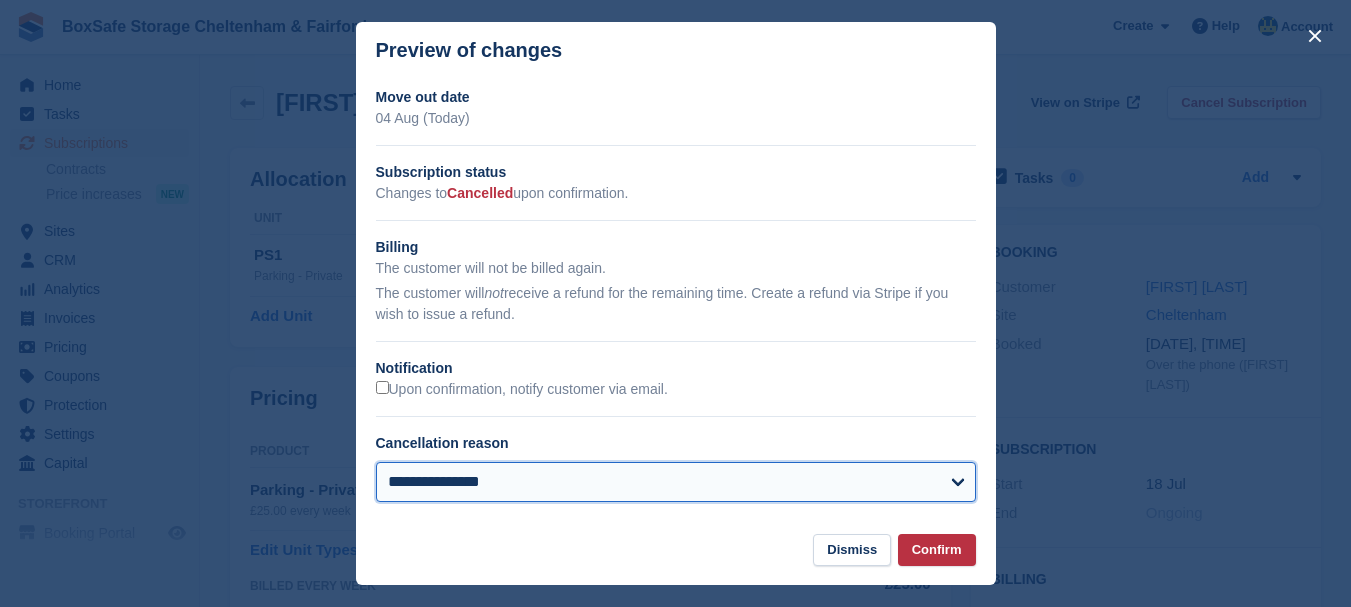 click on "**********" at bounding box center (676, 482) 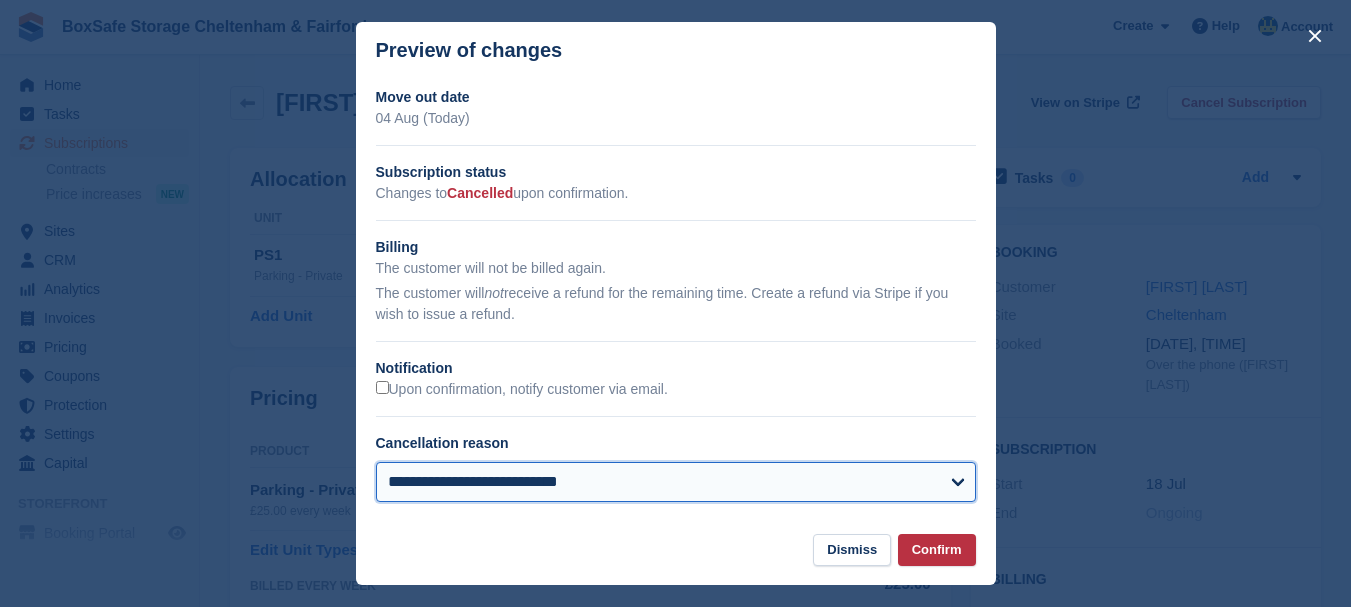 click on "**********" at bounding box center (676, 482) 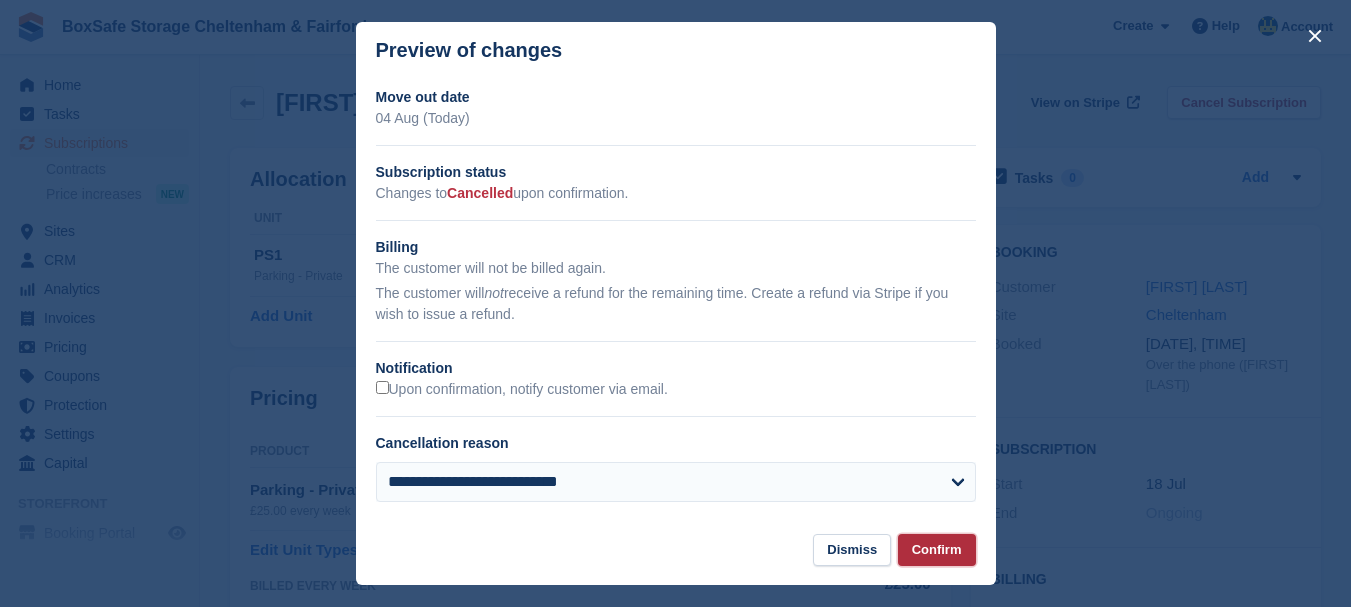 click on "Confirm" at bounding box center (937, 550) 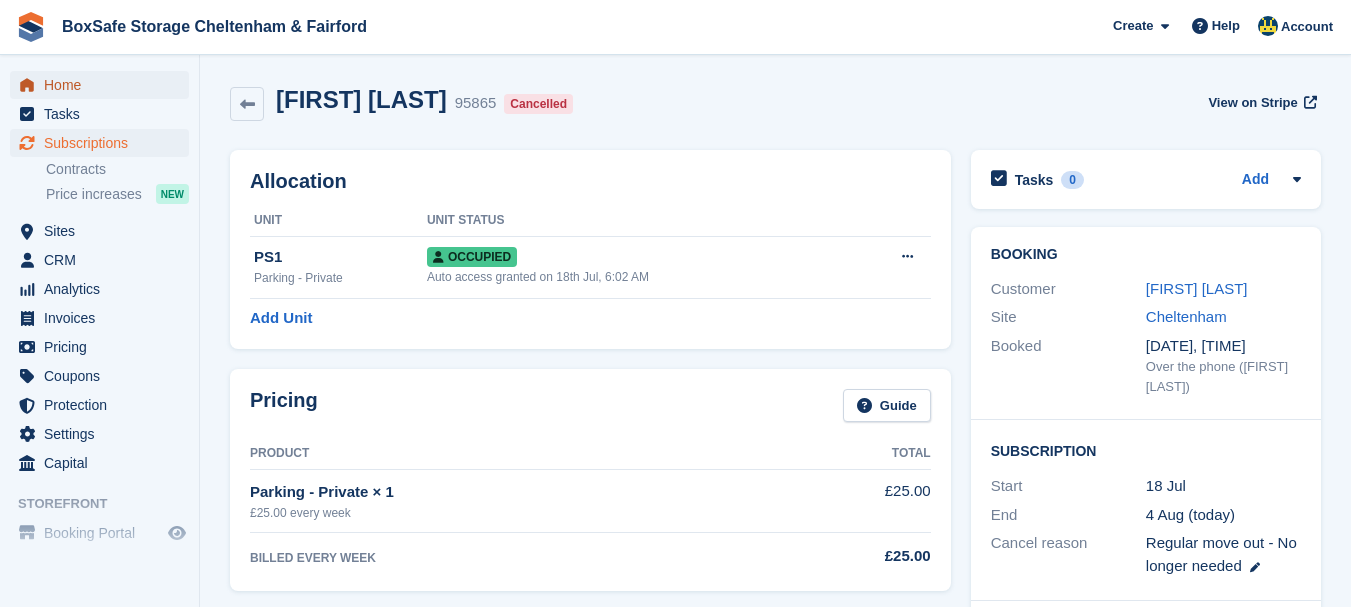 click on "Home" at bounding box center (104, 85) 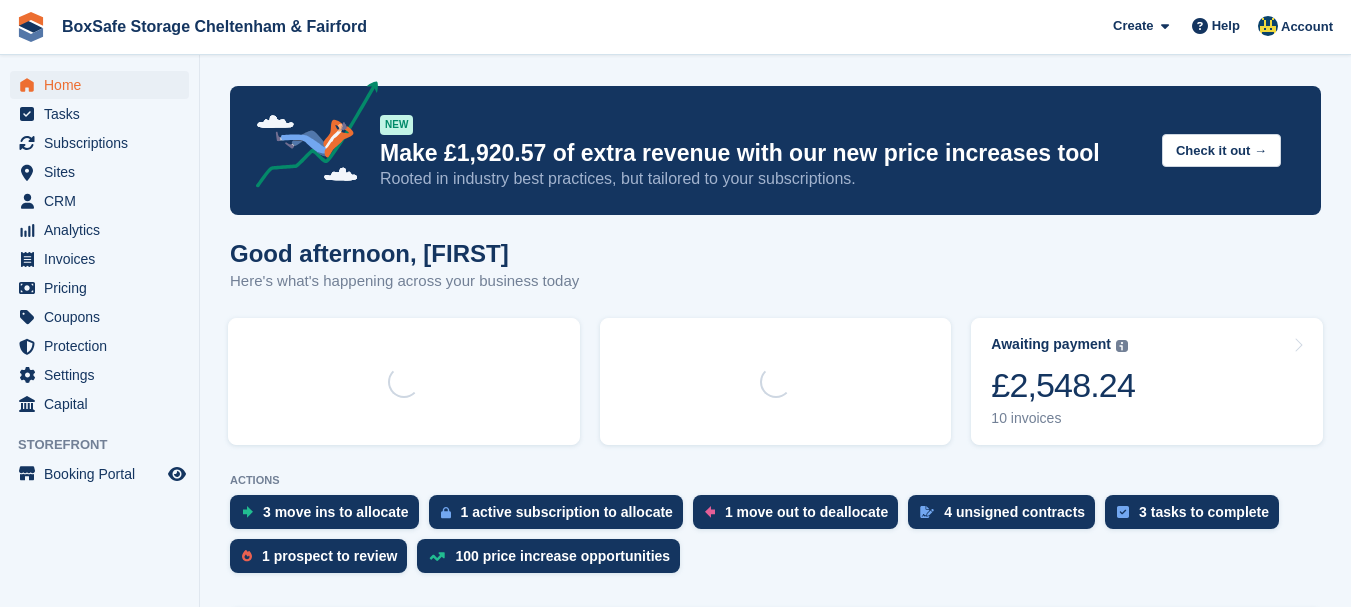 scroll, scrollTop: 0, scrollLeft: 0, axis: both 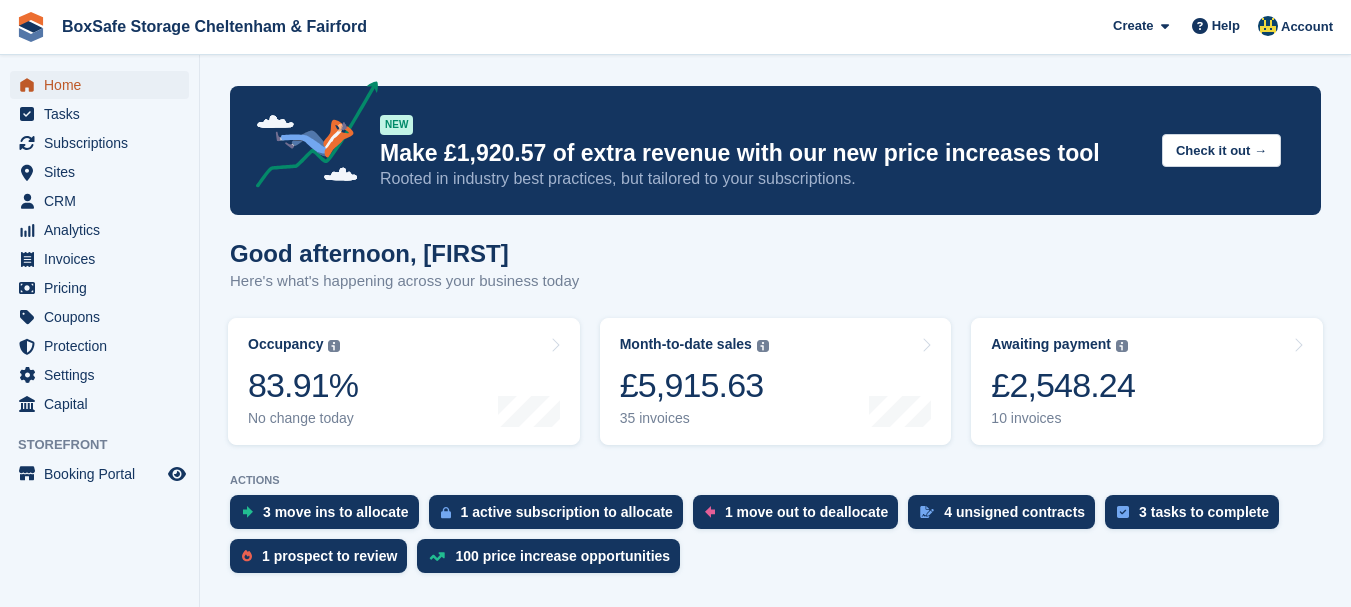 click on "Home" at bounding box center (104, 85) 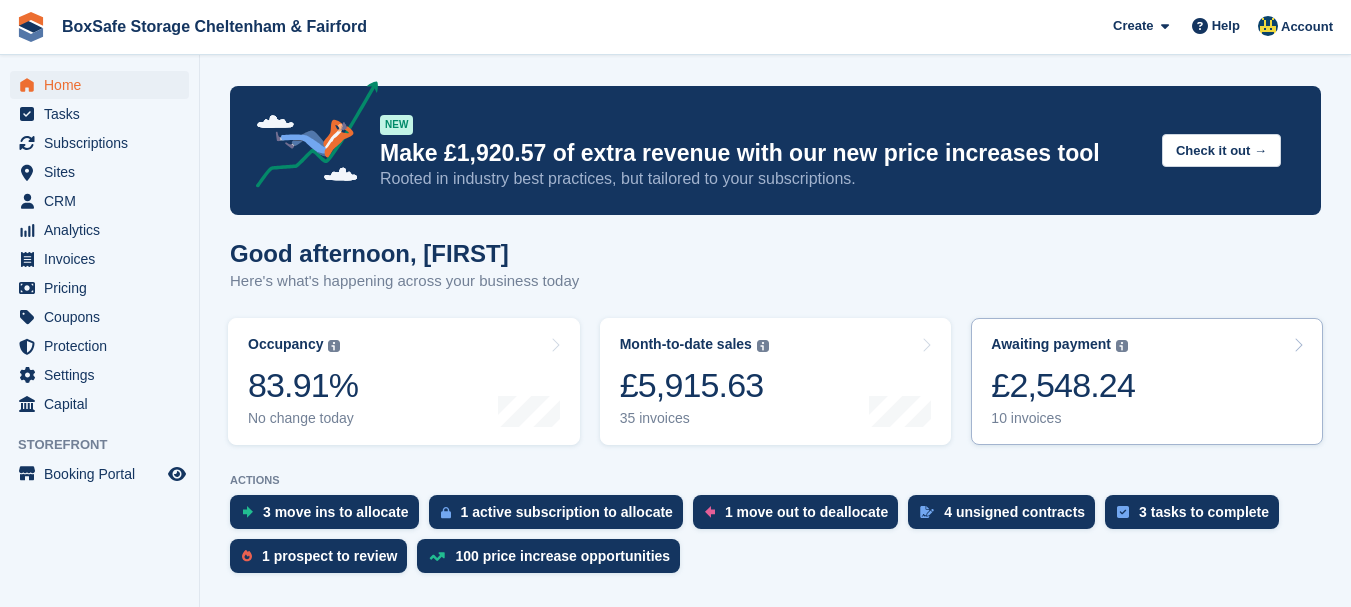 click on "£2,548.24" at bounding box center (1063, 385) 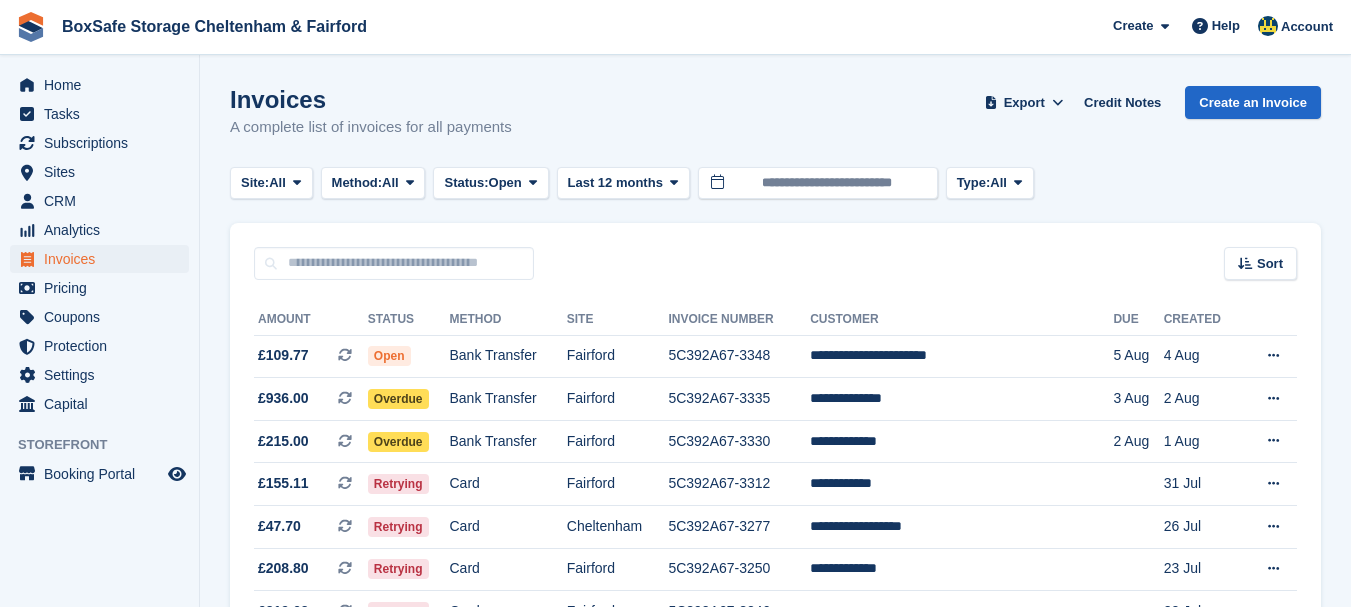 scroll, scrollTop: 0, scrollLeft: 0, axis: both 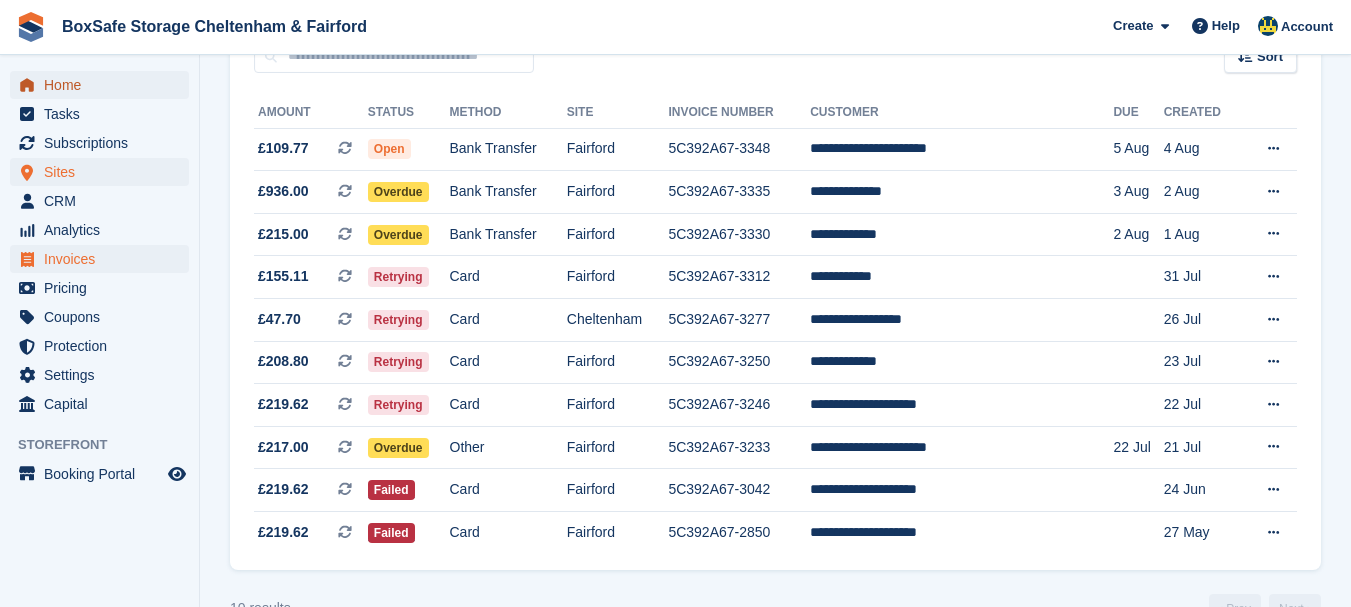 click on "Home" at bounding box center [104, 85] 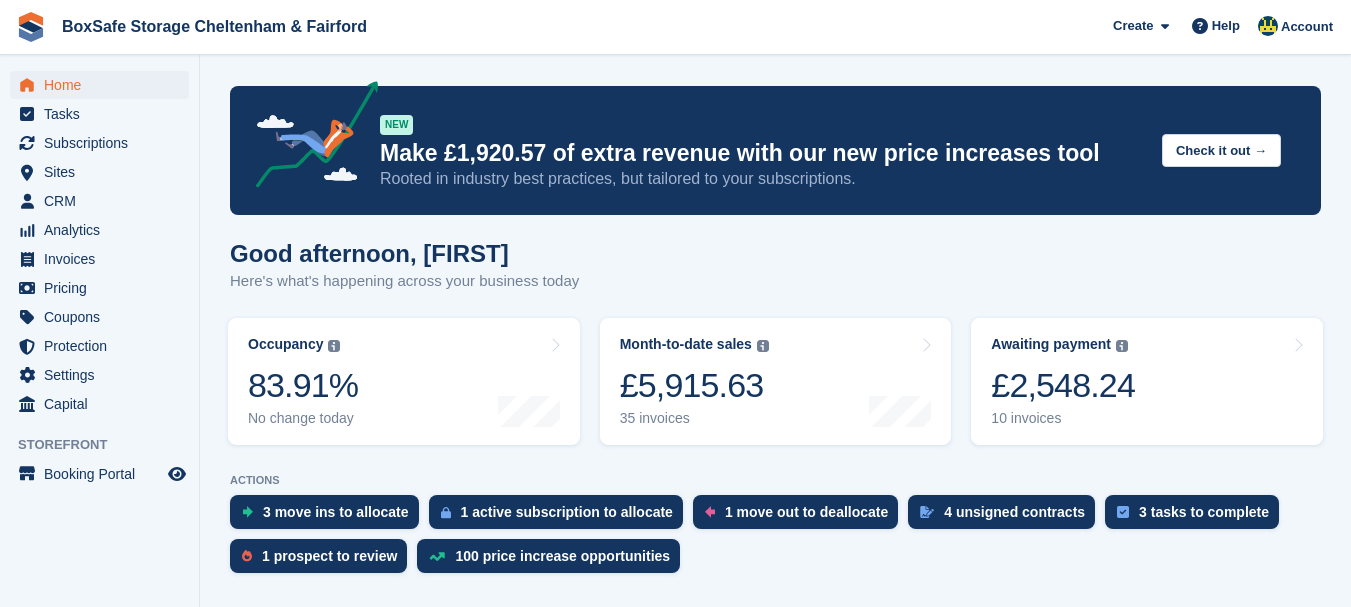 scroll, scrollTop: 0, scrollLeft: 0, axis: both 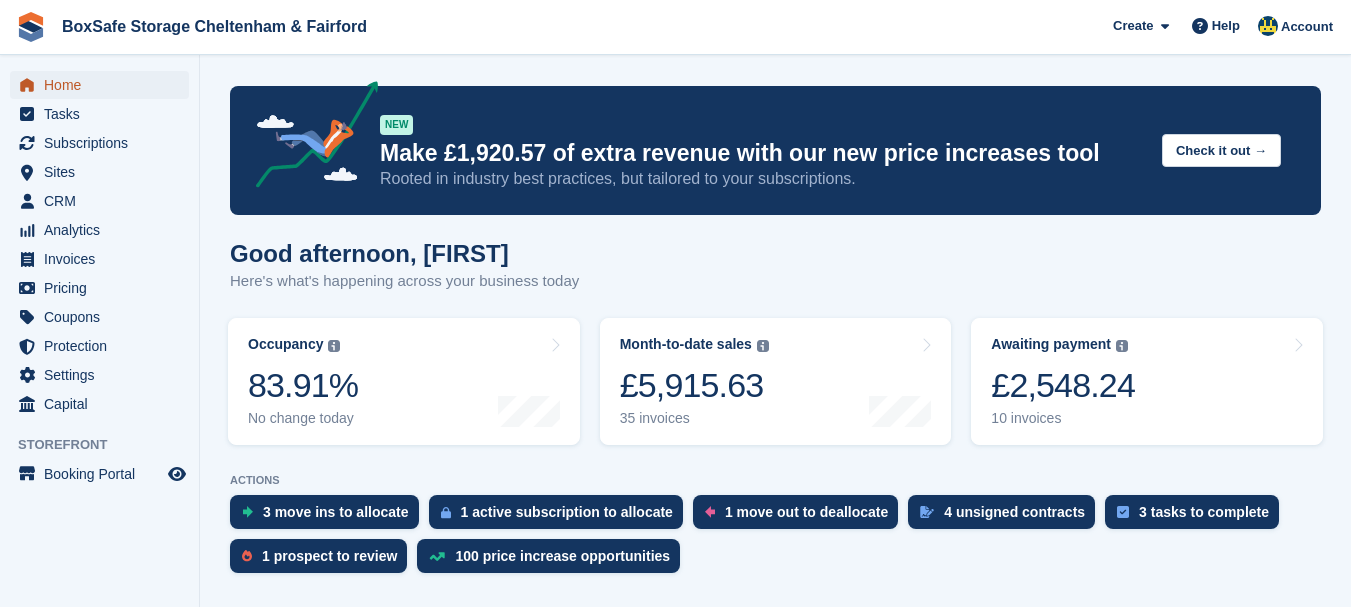 click on "Home" at bounding box center (104, 85) 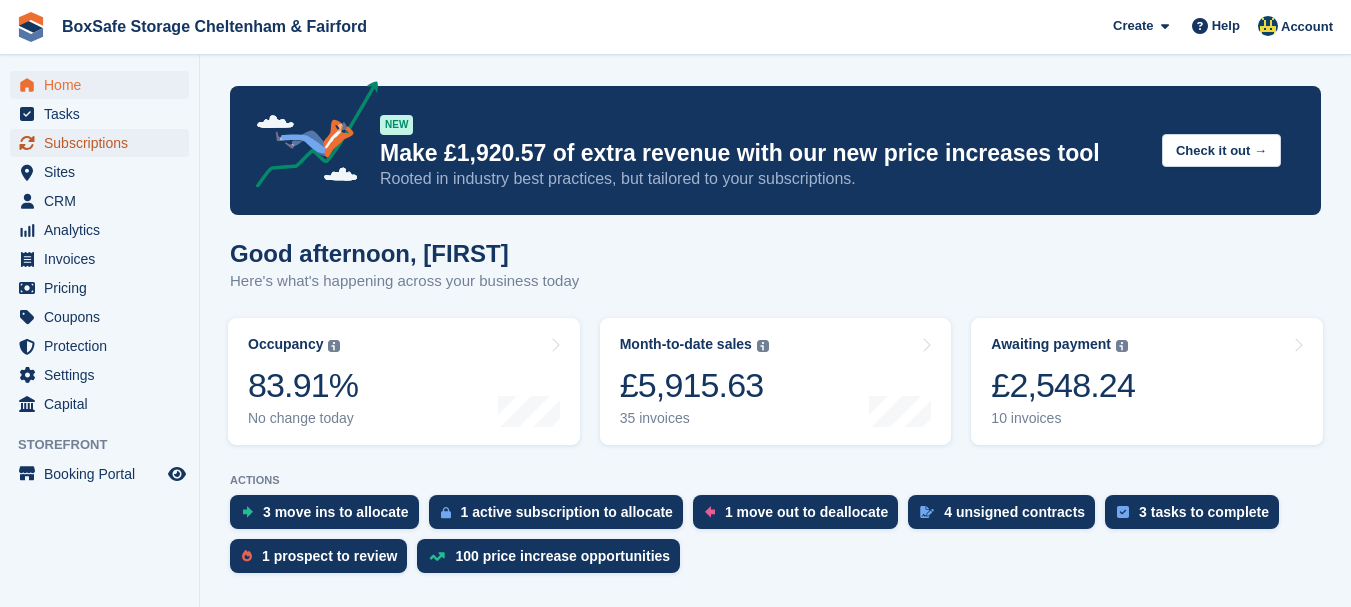 click on "Subscriptions" at bounding box center [104, 143] 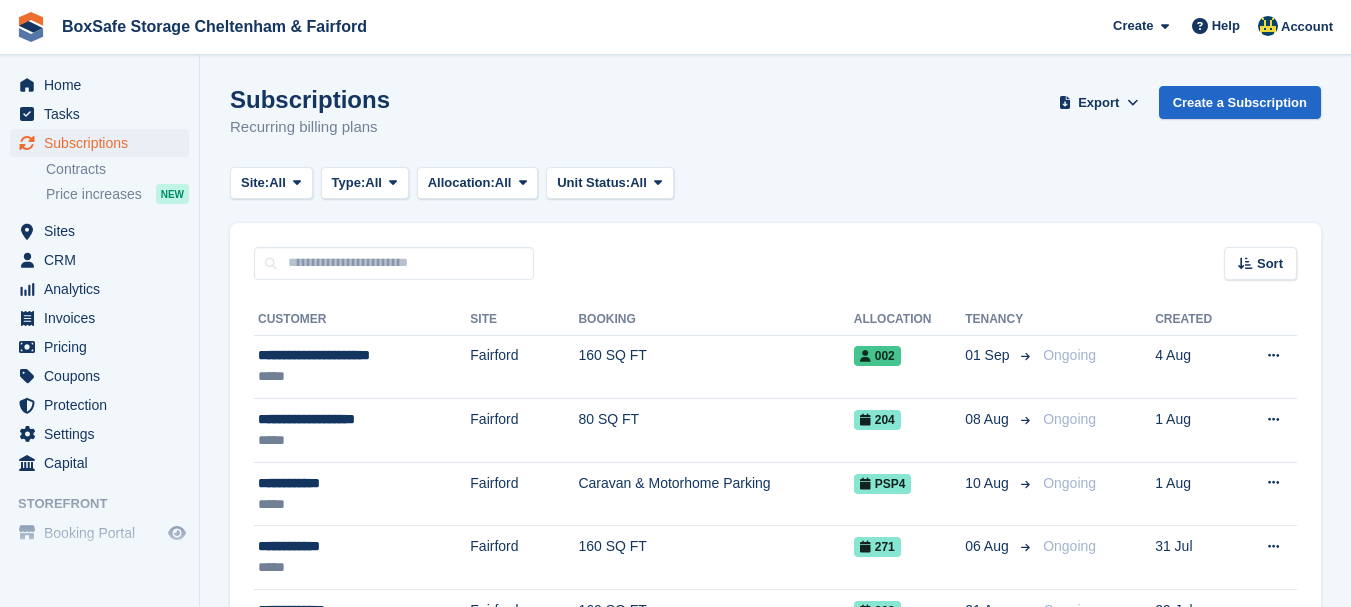 scroll, scrollTop: 0, scrollLeft: 0, axis: both 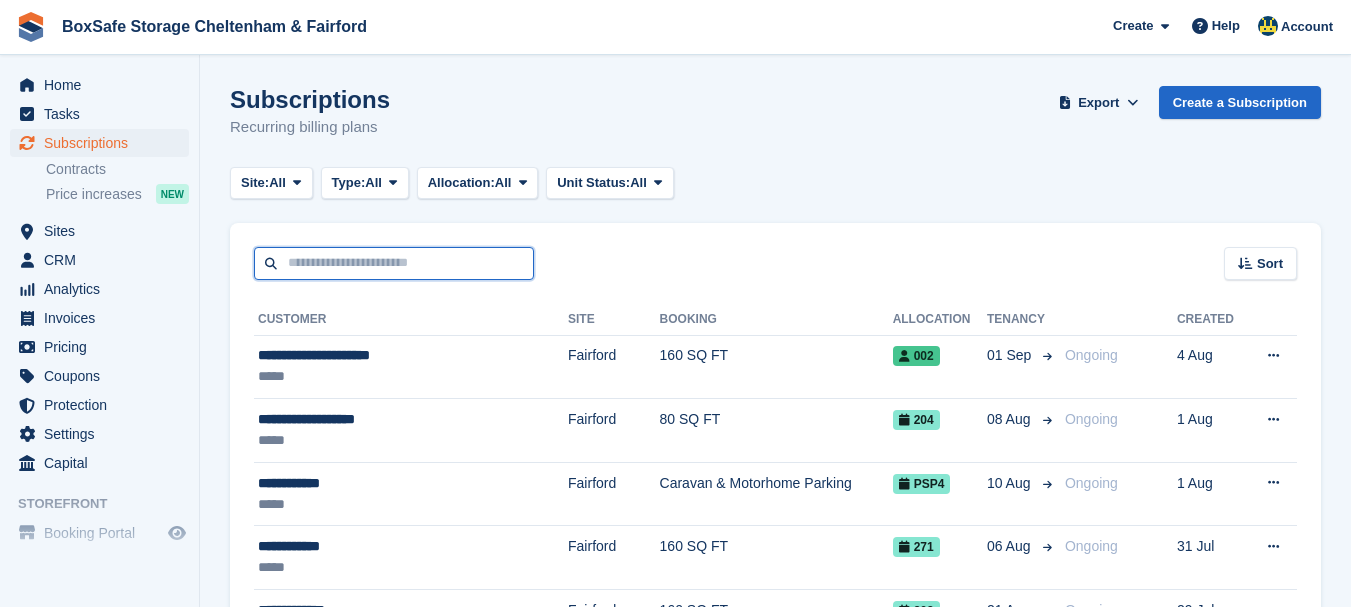 click at bounding box center (394, 263) 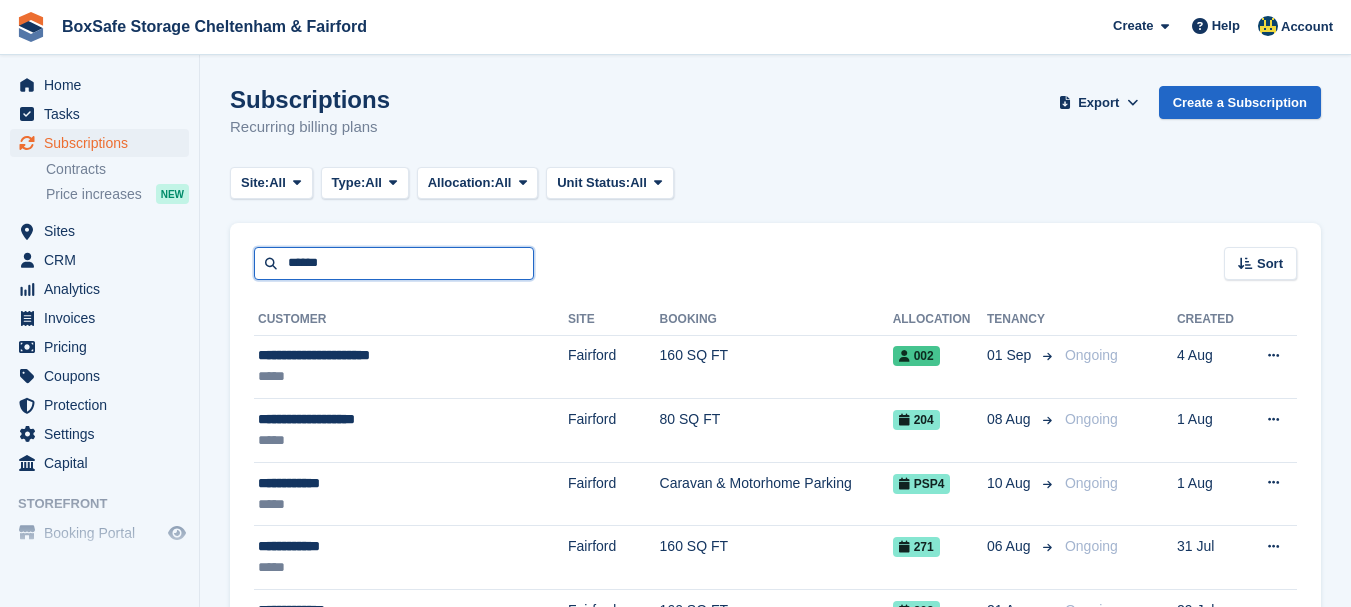 type on "******" 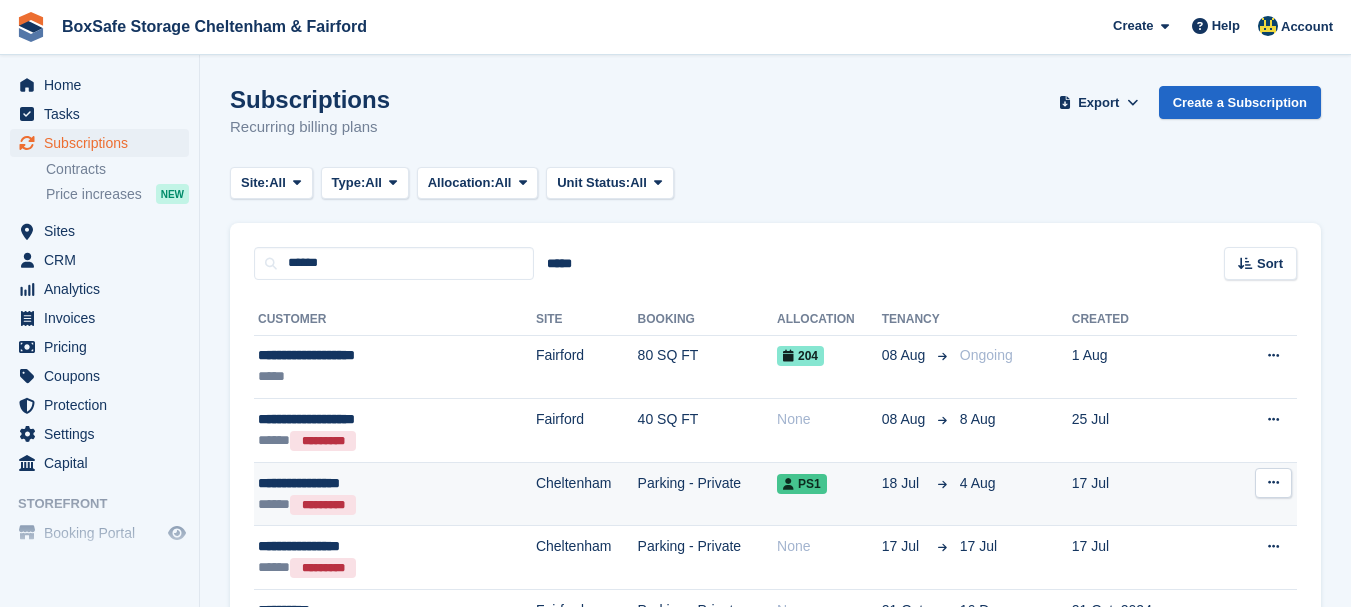 click on "**********" at bounding box center (360, 483) 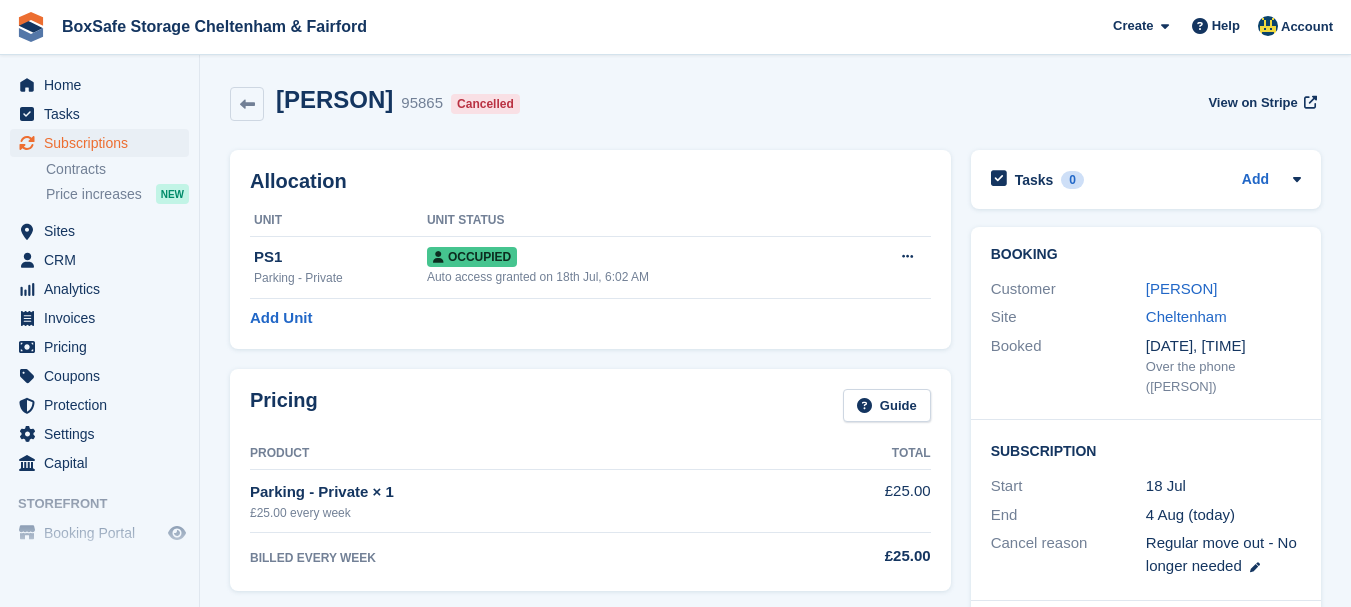 scroll, scrollTop: 0, scrollLeft: 0, axis: both 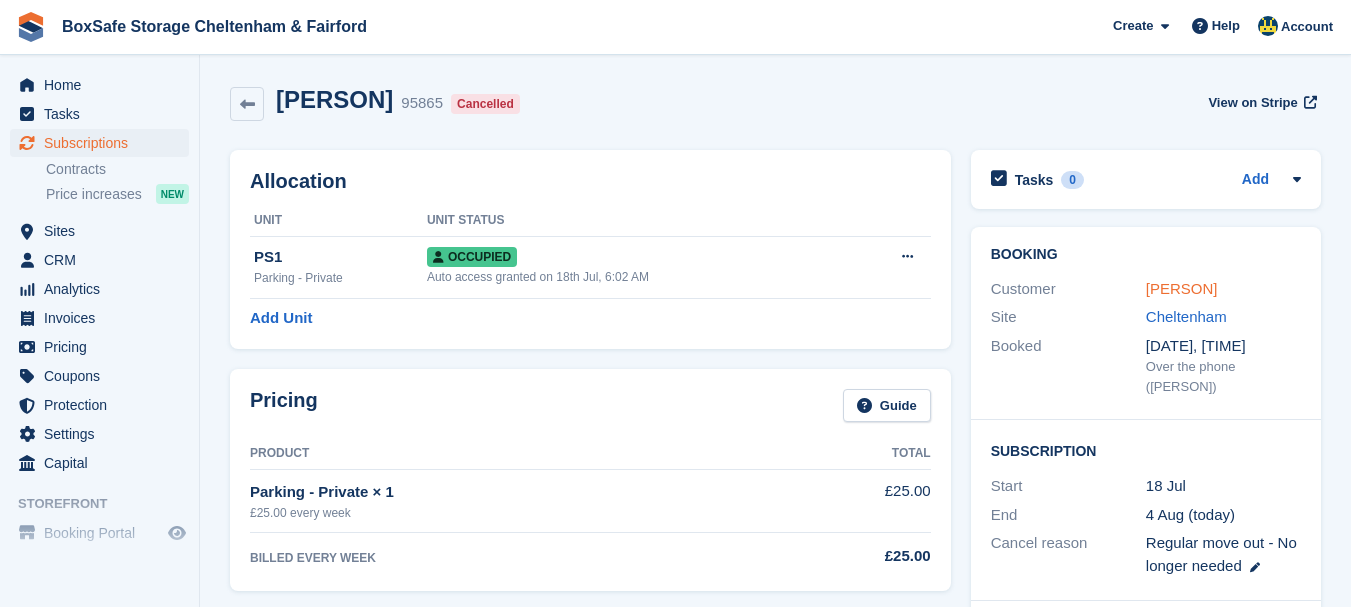 click on "[PERSON]" at bounding box center (1182, 288) 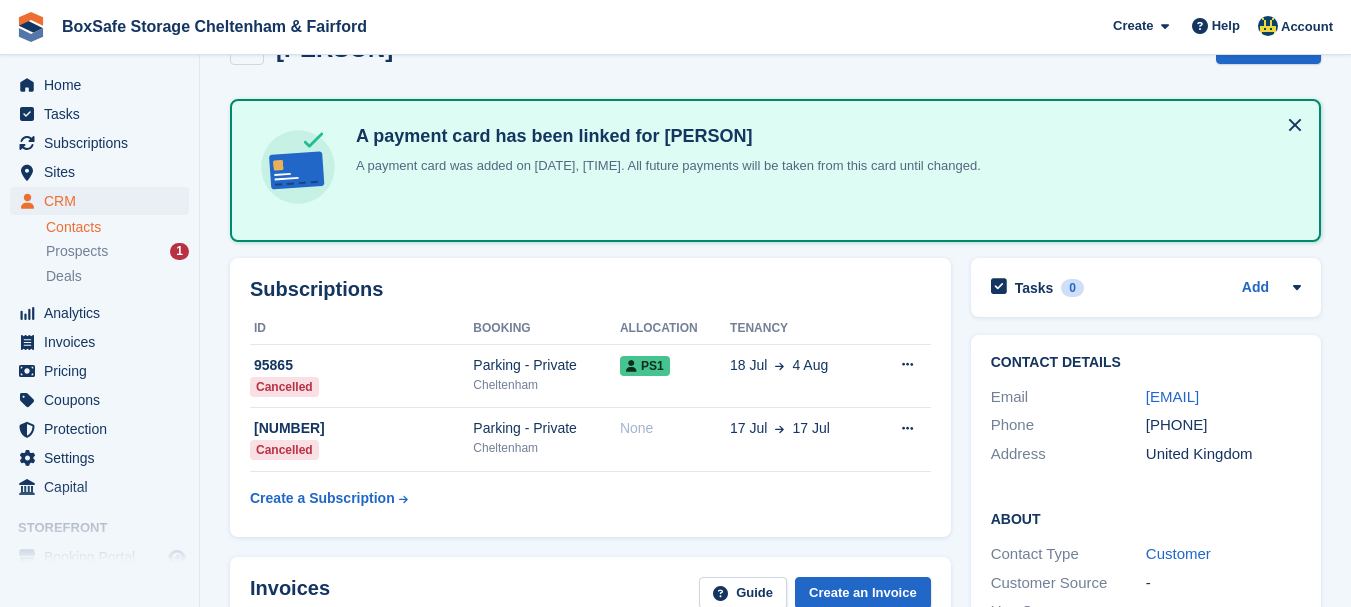 scroll, scrollTop: 80, scrollLeft: 0, axis: vertical 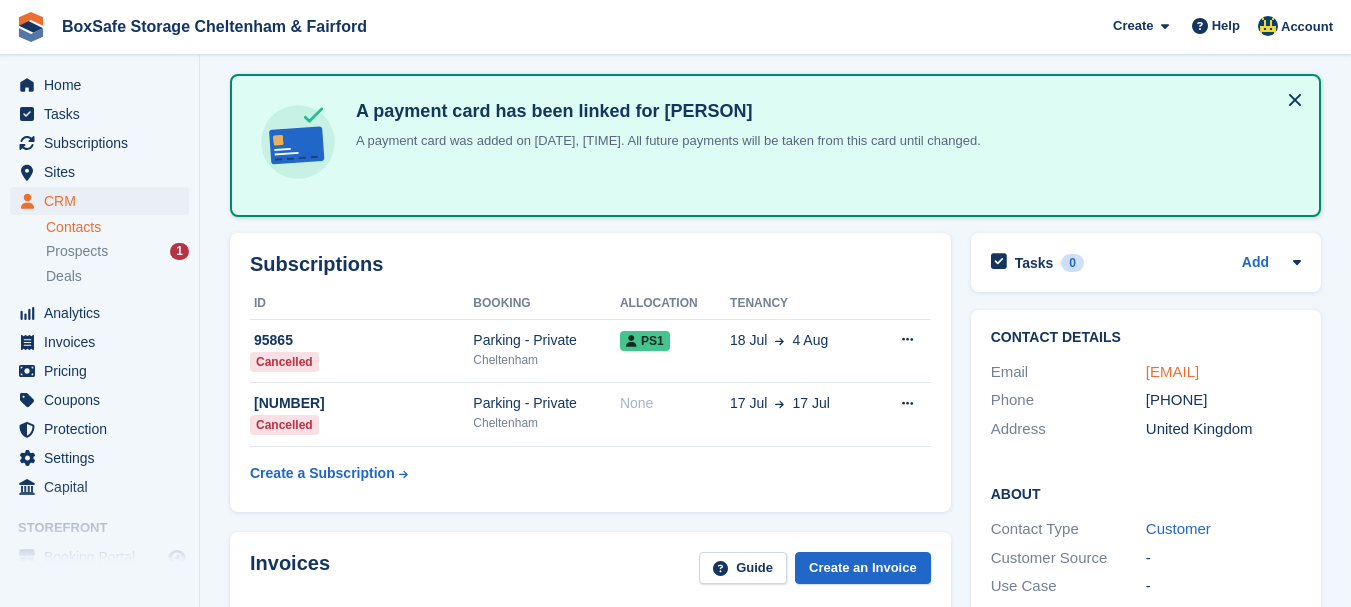 drag, startPoint x: 1194, startPoint y: 391, endPoint x: 1146, endPoint y: 375, distance: 50.596443 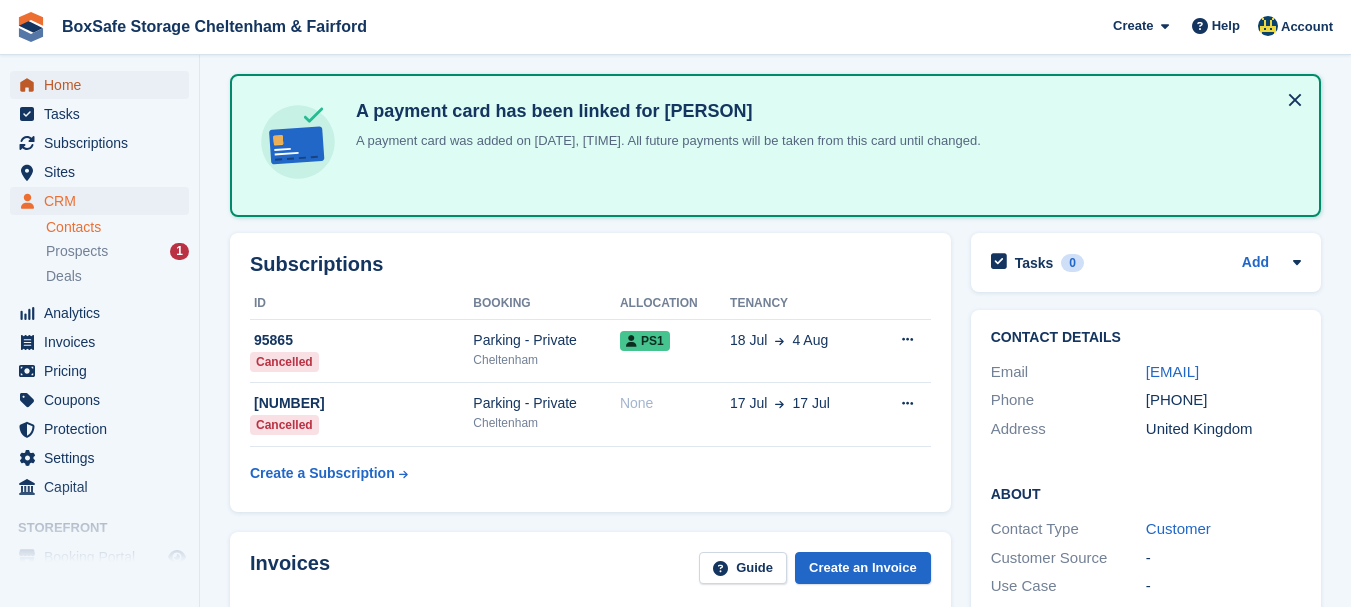 click on "Home" at bounding box center [104, 85] 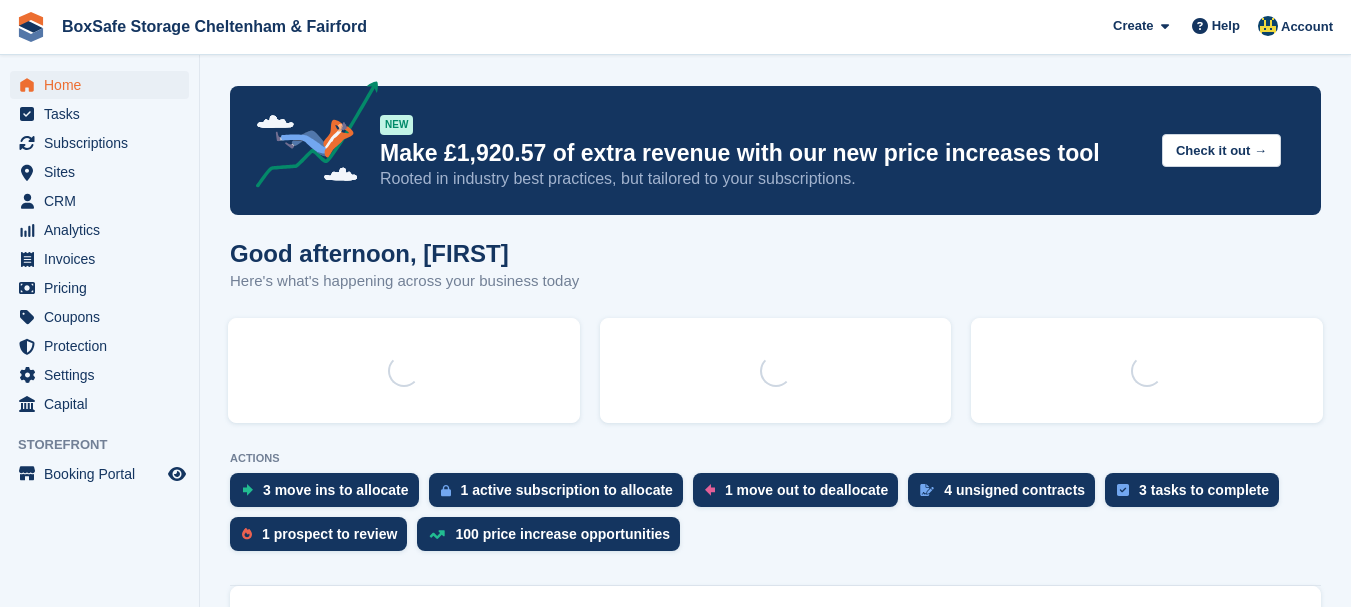 scroll, scrollTop: 0, scrollLeft: 0, axis: both 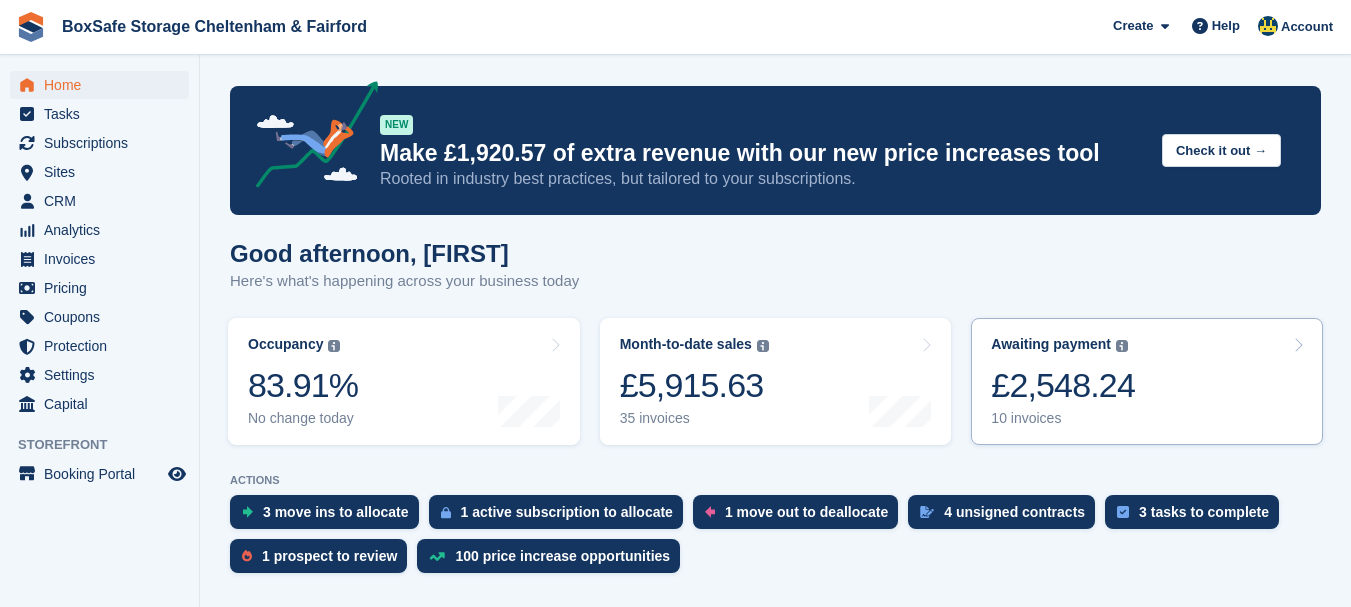 click on "£2,548.24" at bounding box center (1063, 385) 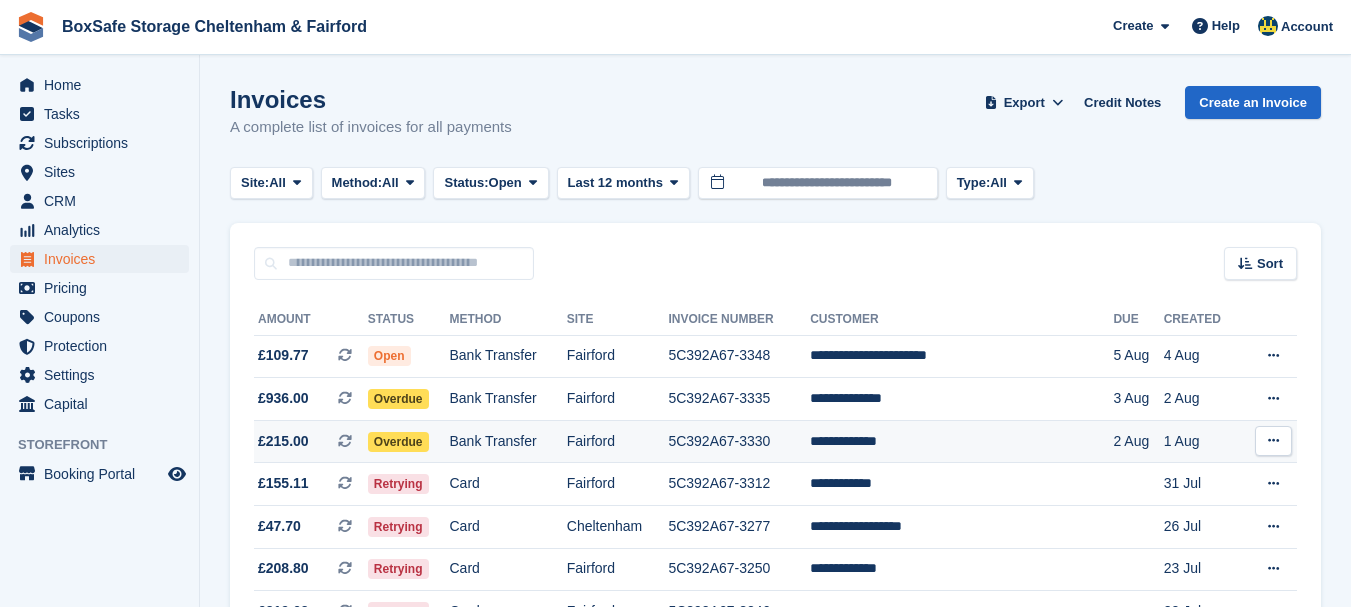 scroll, scrollTop: 0, scrollLeft: 0, axis: both 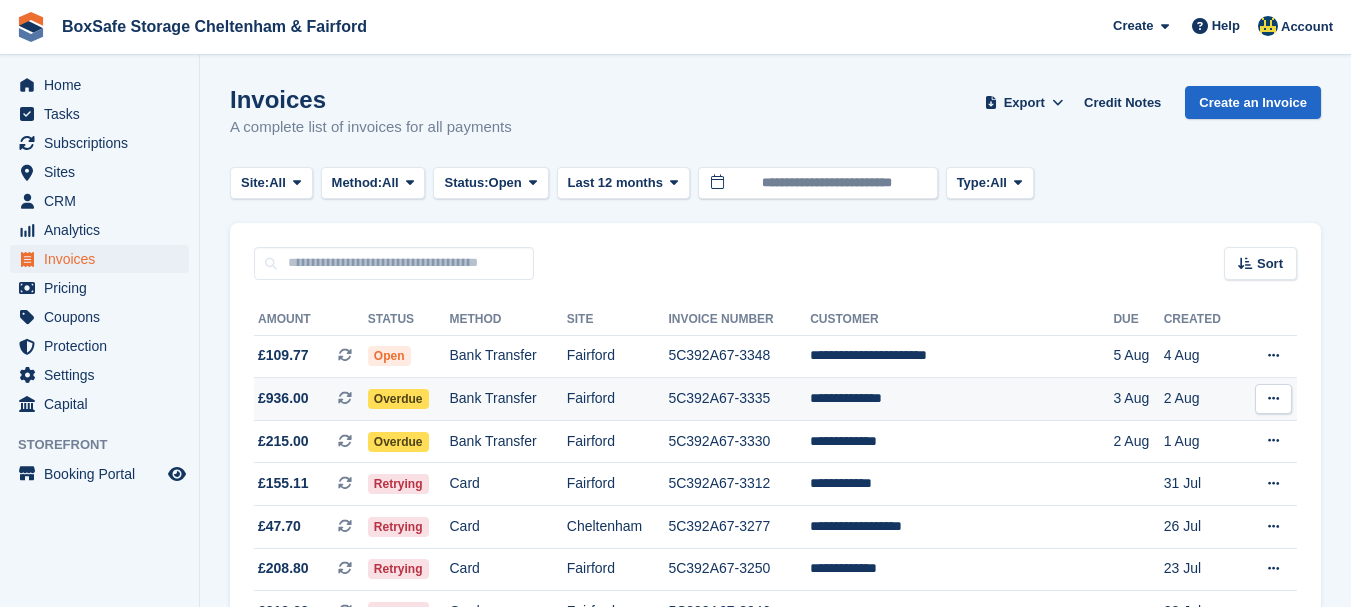 click on "**********" at bounding box center [961, 399] 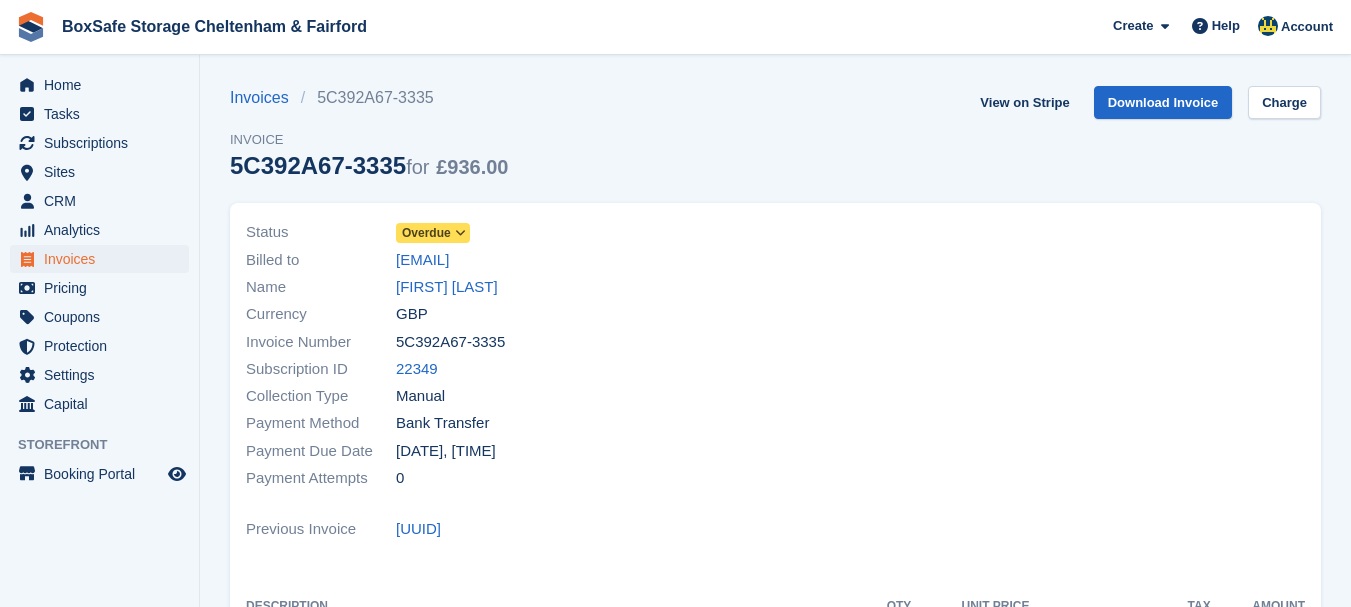 scroll, scrollTop: 0, scrollLeft: 0, axis: both 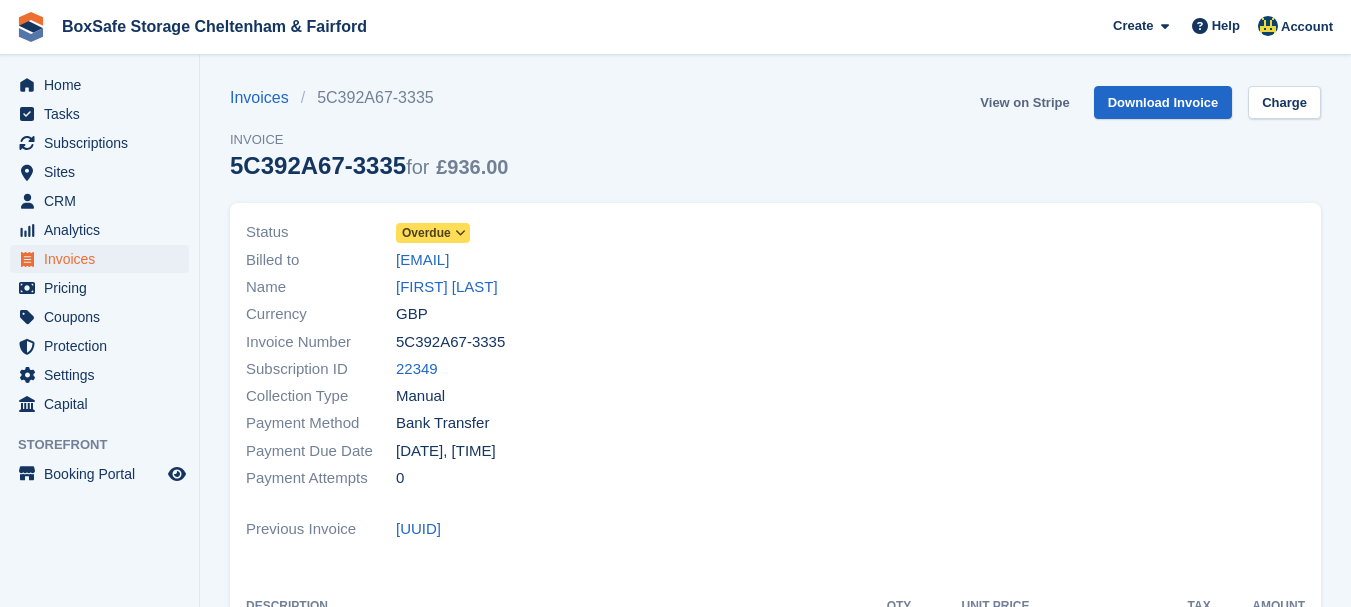 click on "View on Stripe" at bounding box center (1024, 102) 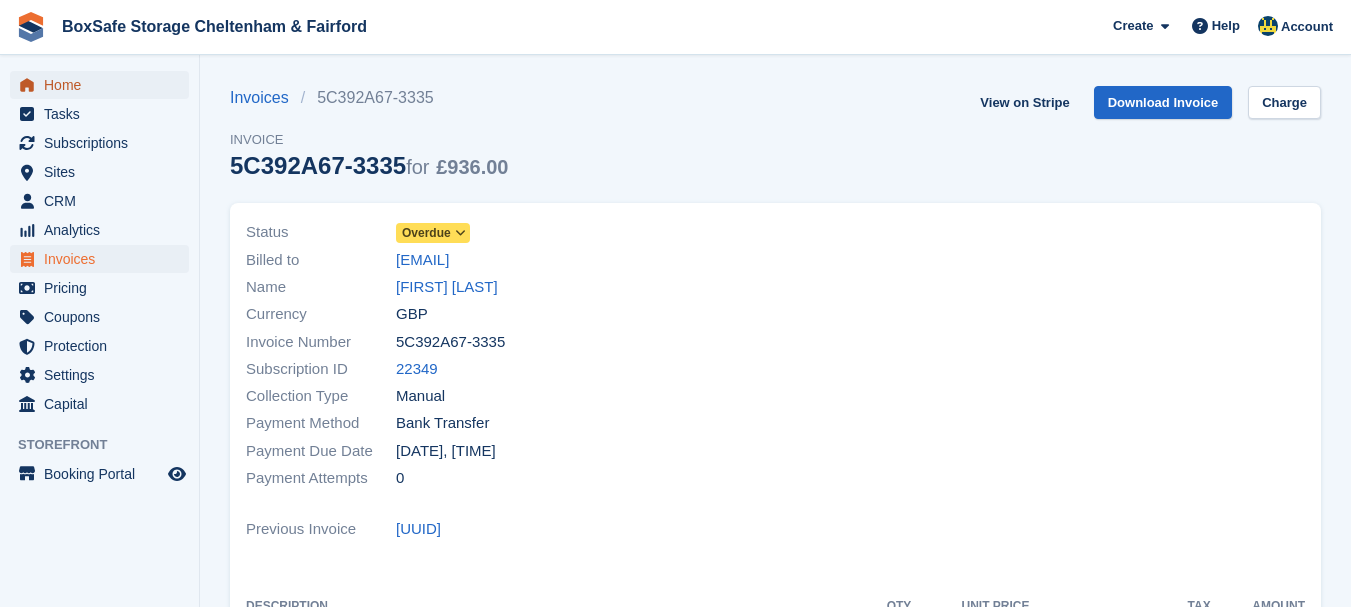 click on "Home" at bounding box center [104, 85] 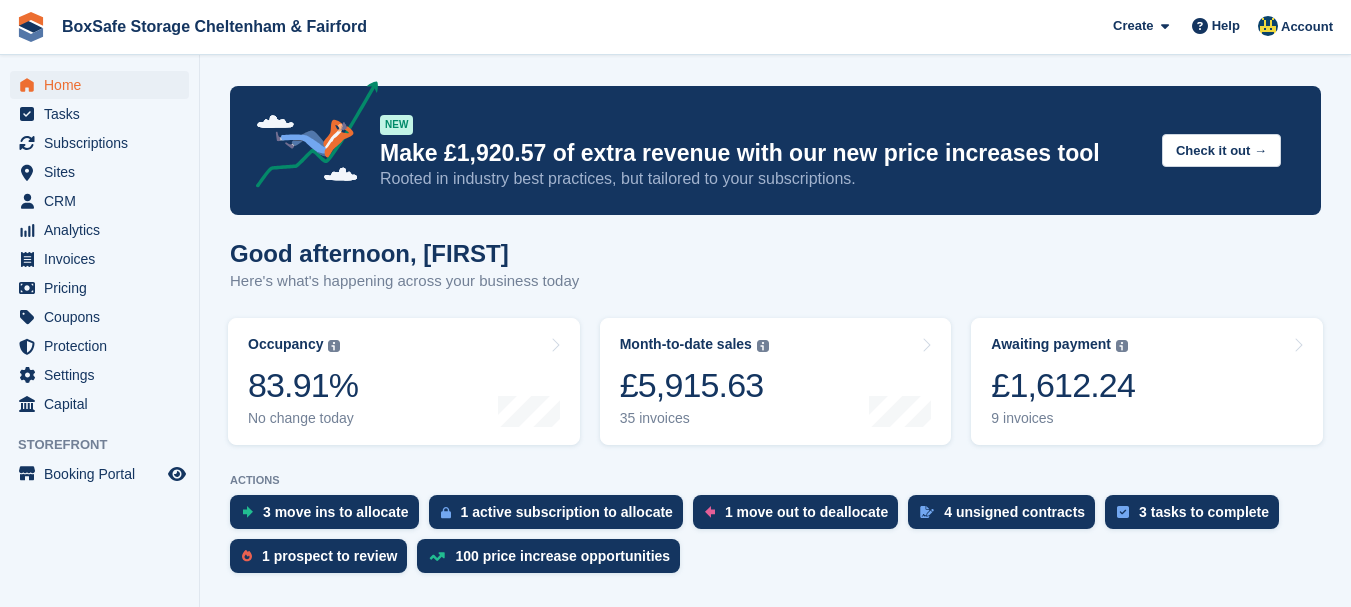 scroll, scrollTop: 0, scrollLeft: 0, axis: both 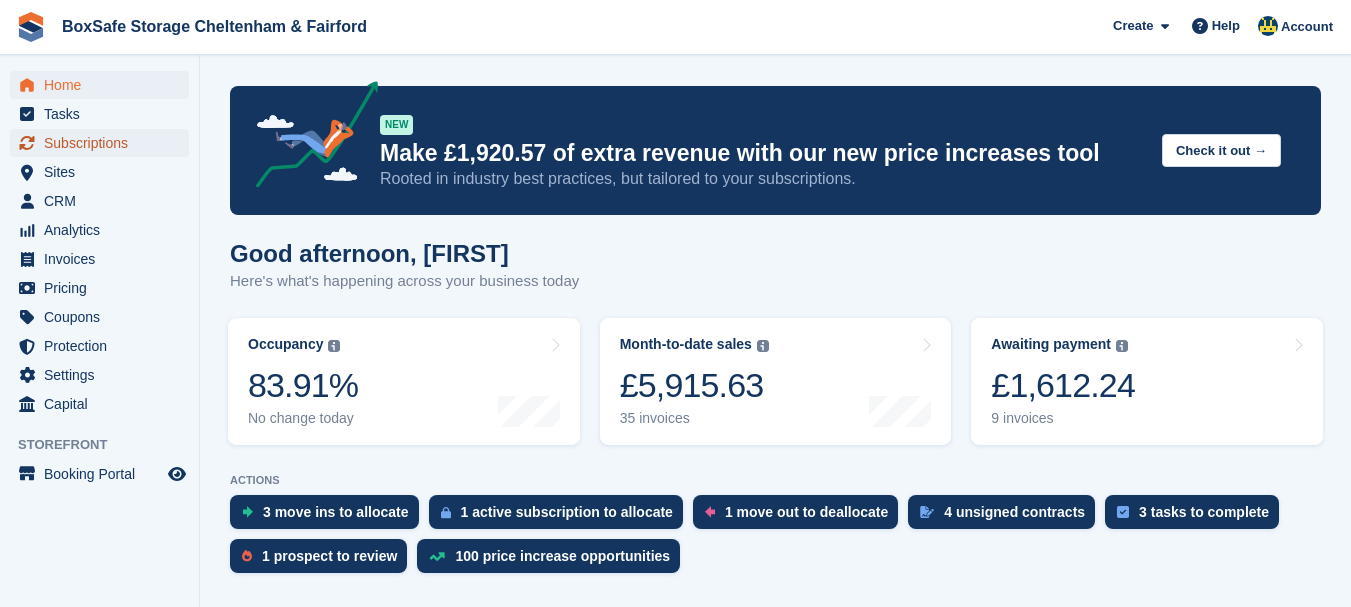 click on "Subscriptions" at bounding box center (104, 143) 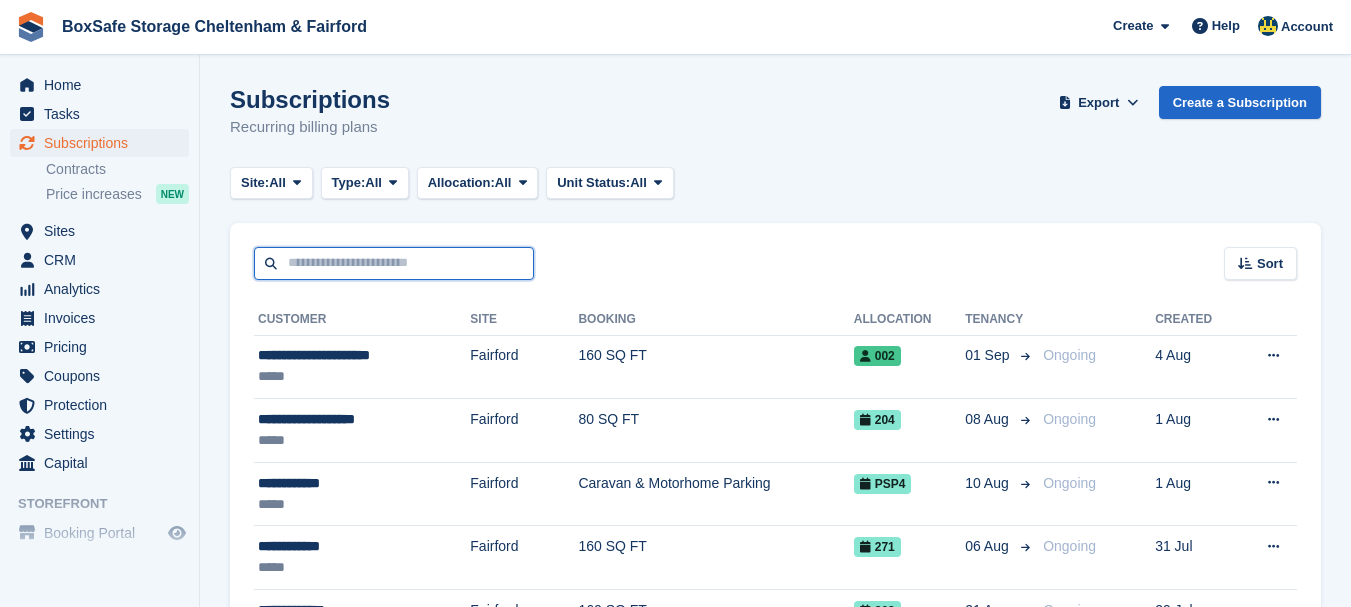 click at bounding box center [394, 263] 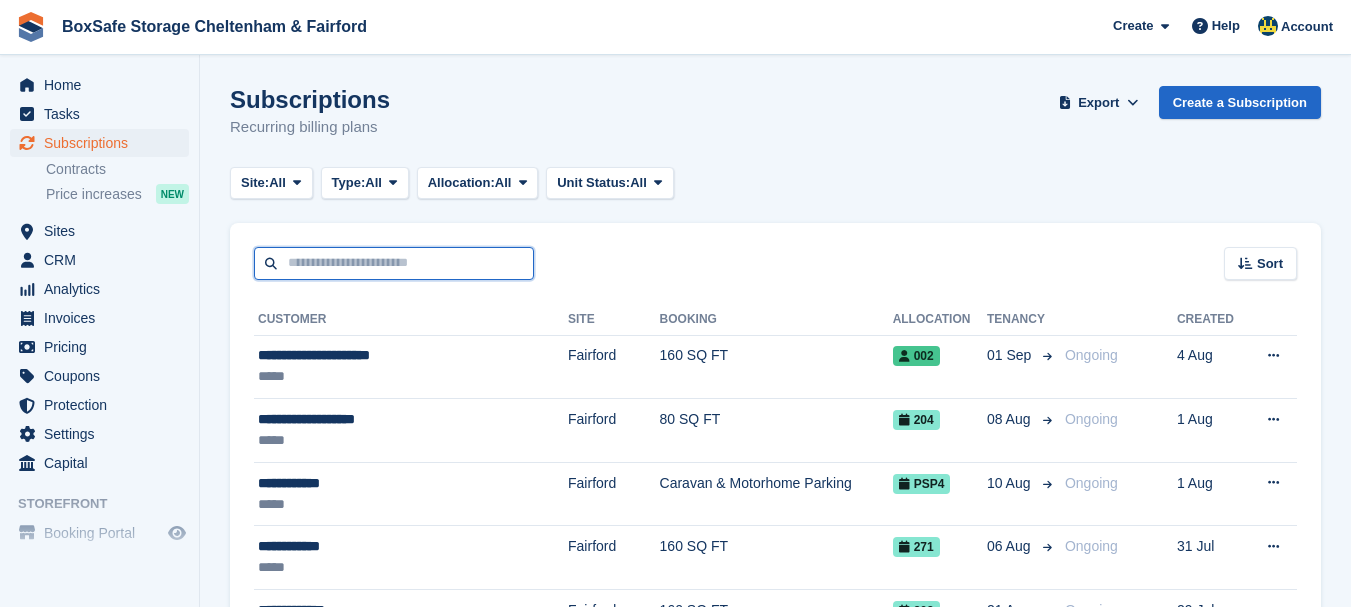 scroll, scrollTop: 0, scrollLeft: 0, axis: both 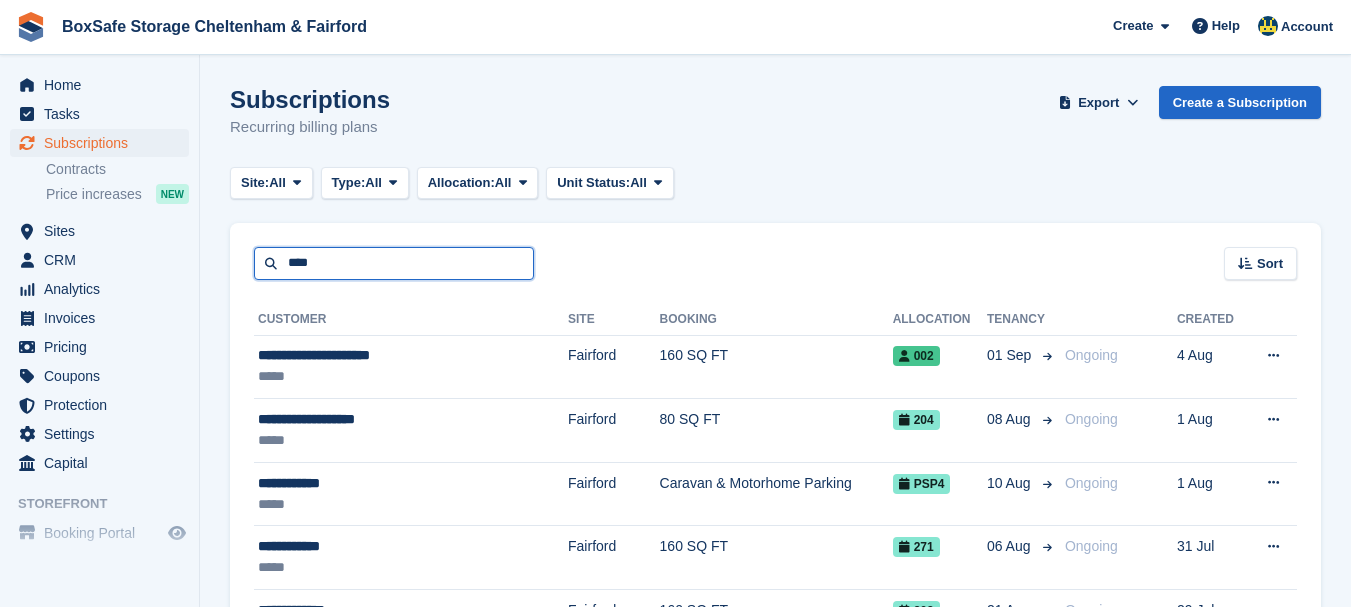 type on "****" 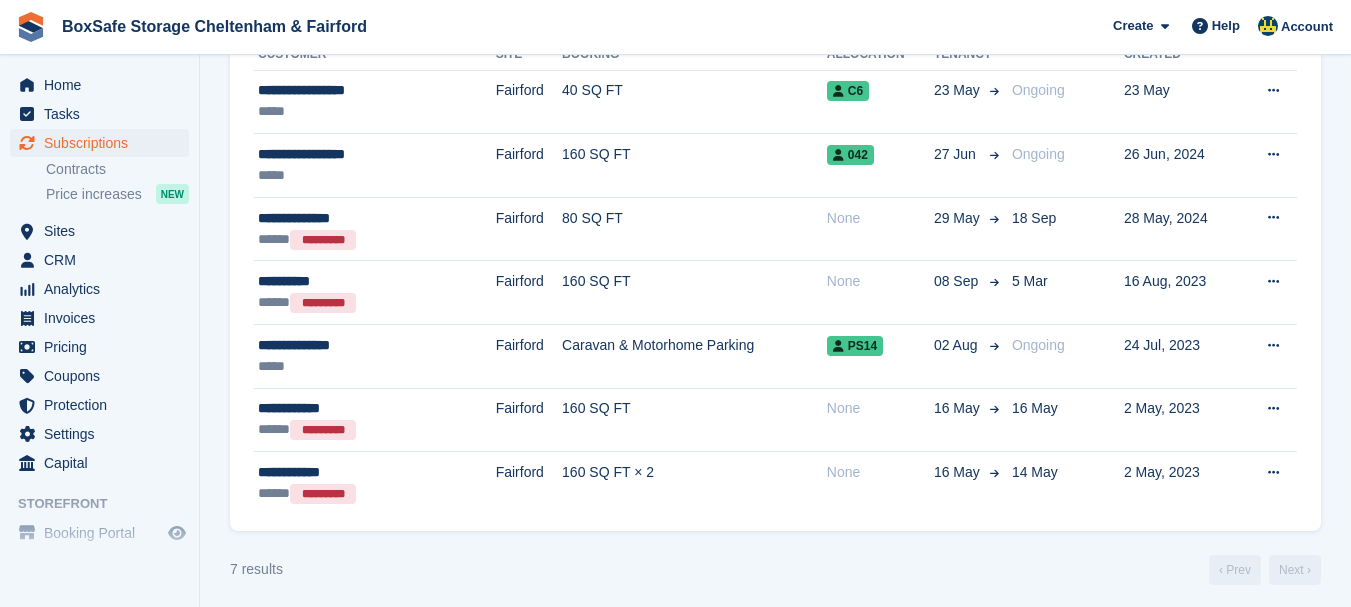 scroll, scrollTop: 273, scrollLeft: 0, axis: vertical 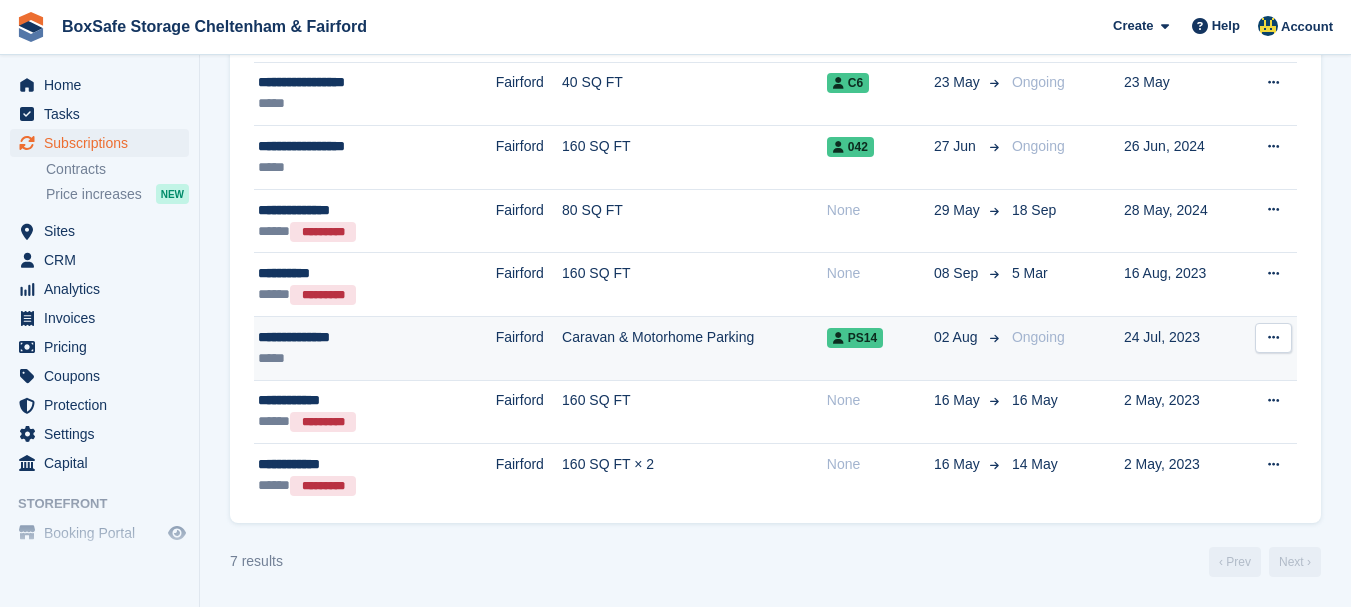 click on "**********" at bounding box center [343, 337] 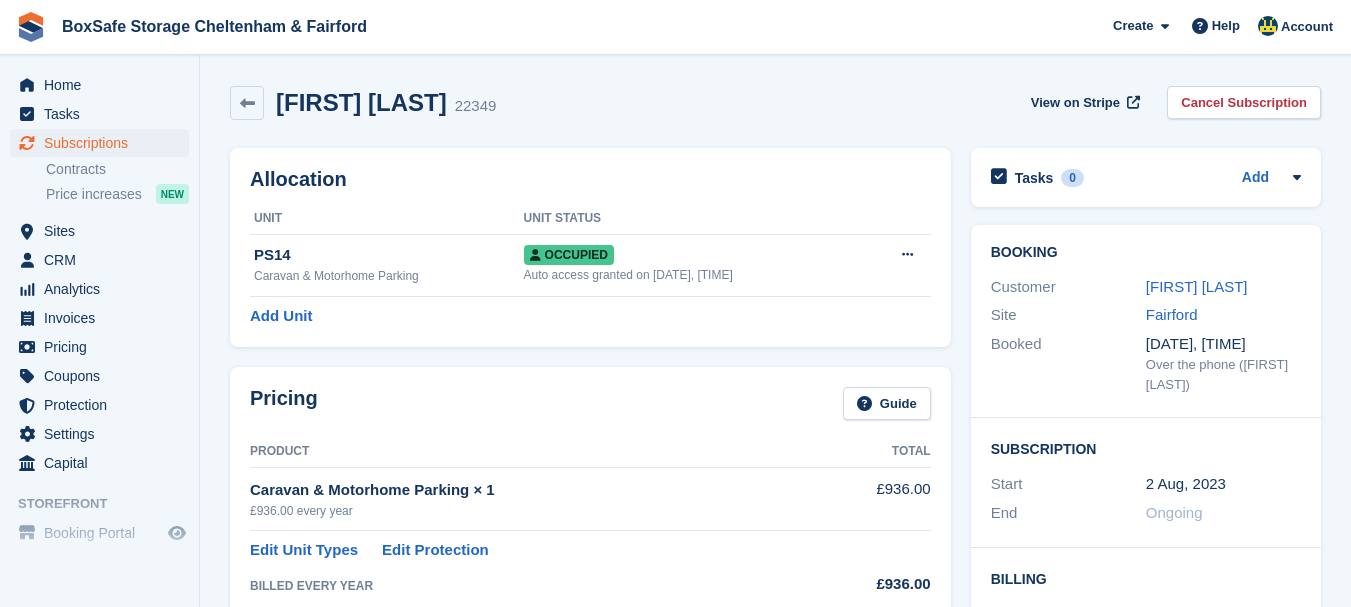 scroll, scrollTop: 0, scrollLeft: 0, axis: both 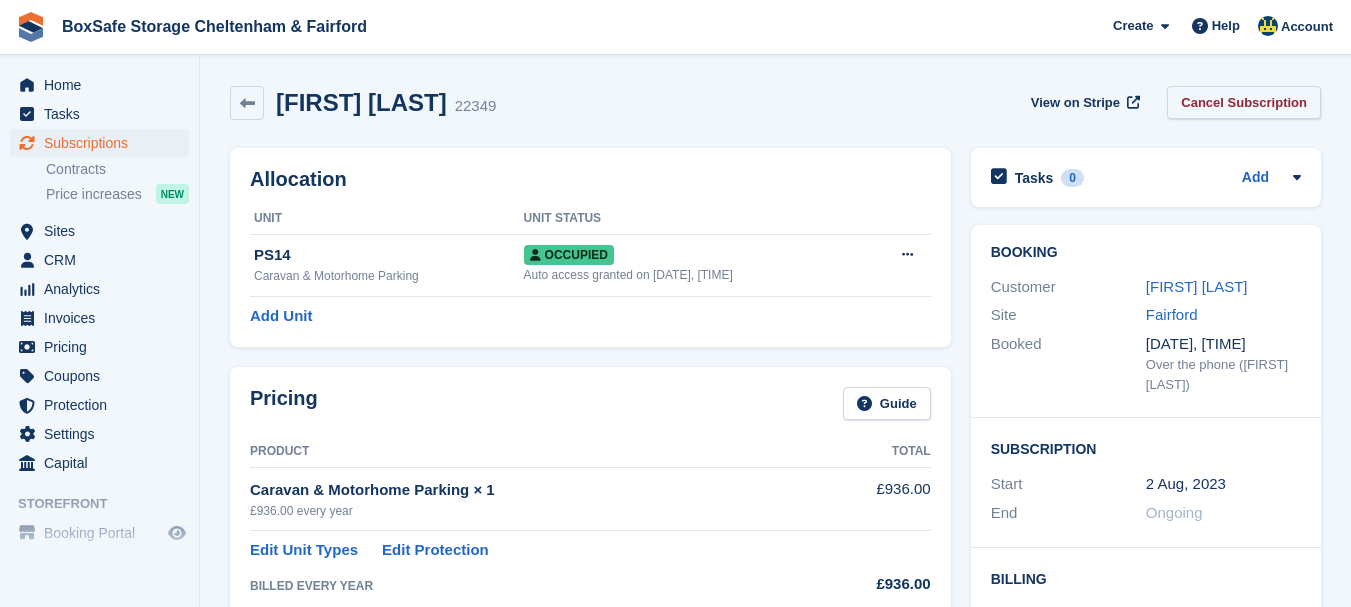 click on "Cancel Subscription" at bounding box center (1244, 102) 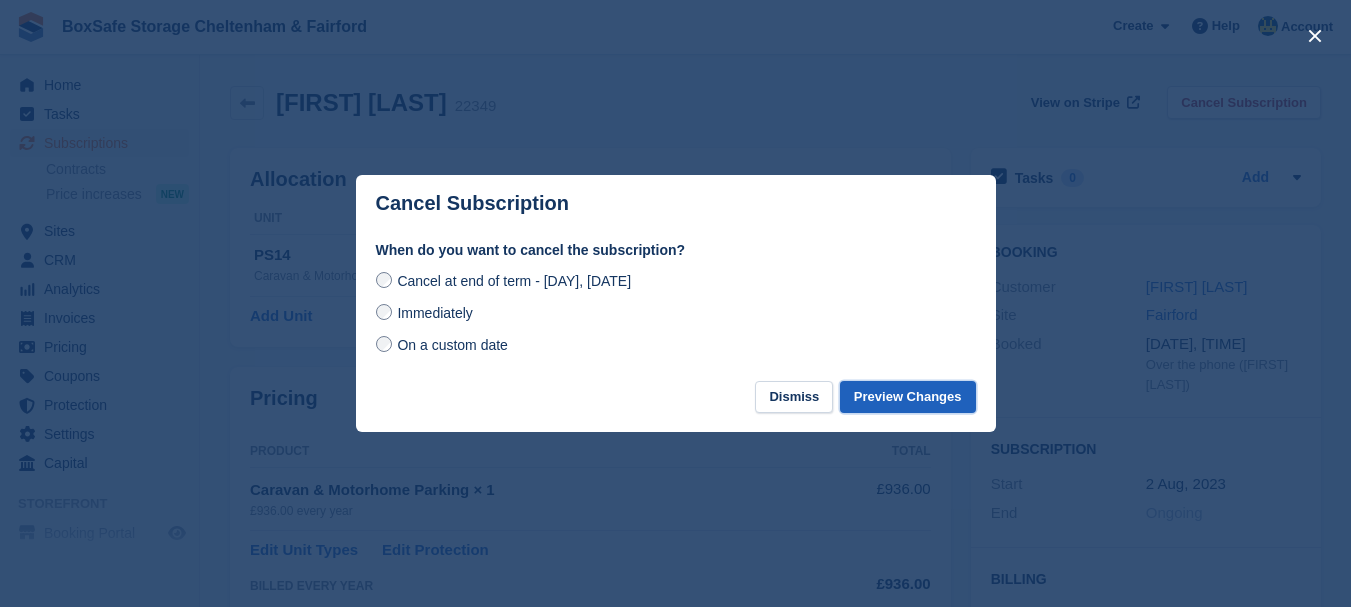 click on "Preview Changes" at bounding box center (908, 397) 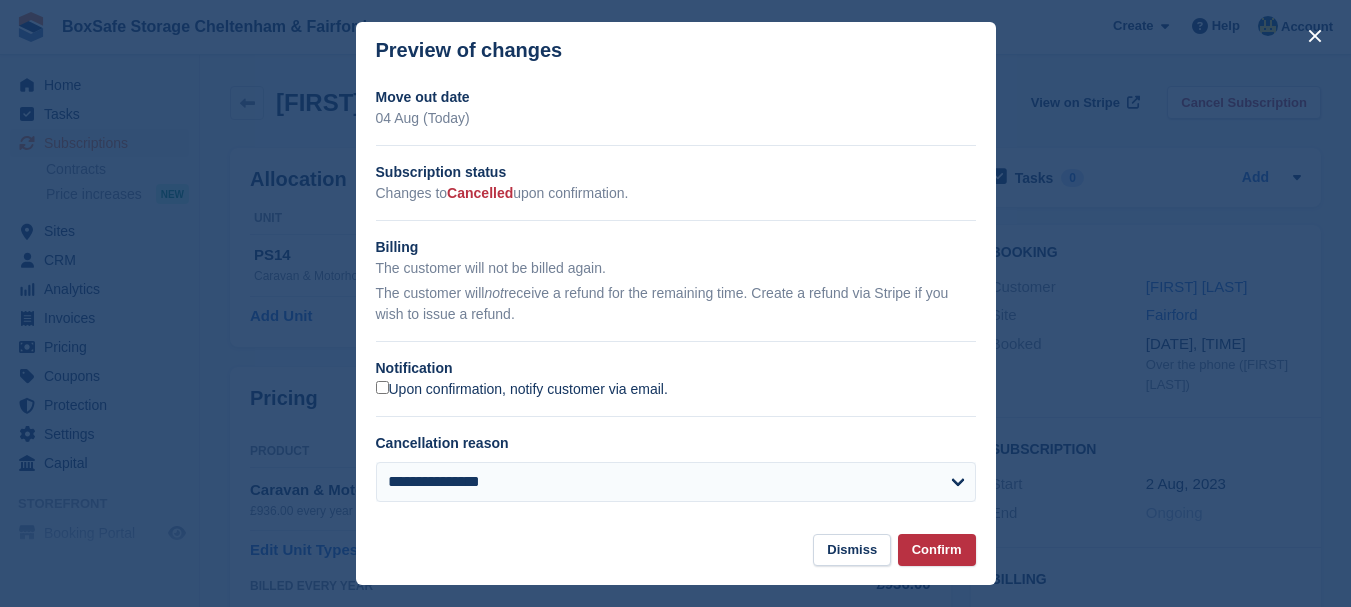 click on "Upon confirmation, notify customer via email." at bounding box center (522, 390) 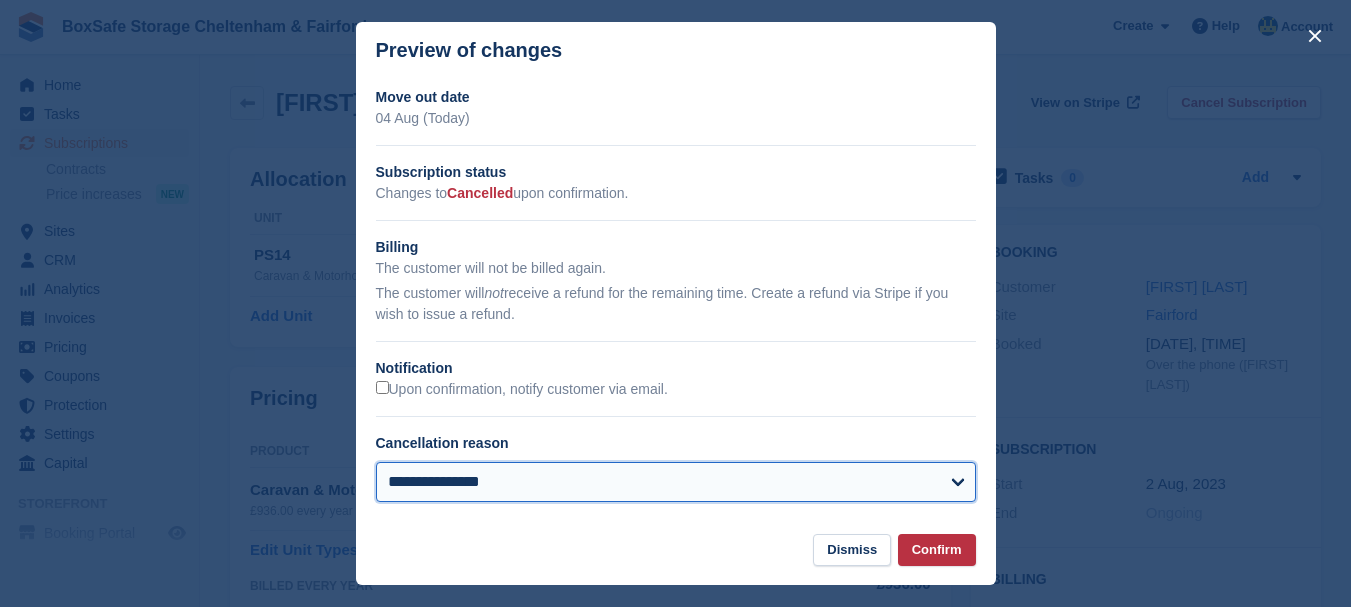 click on "**********" at bounding box center [676, 482] 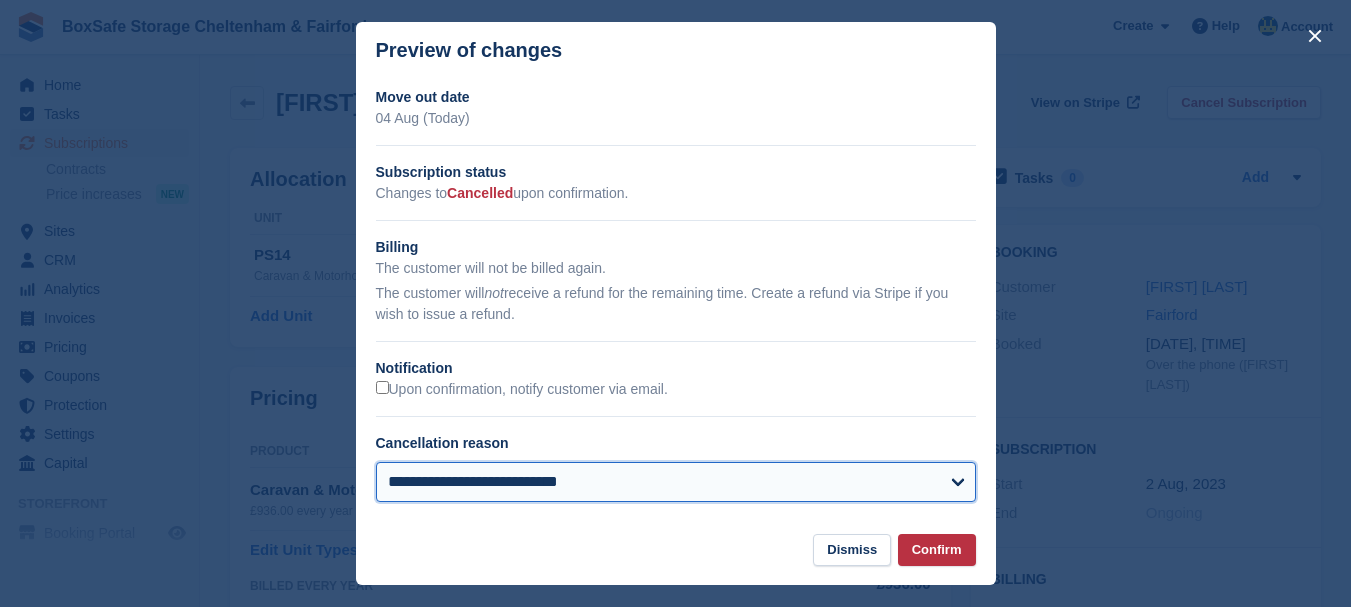 click on "**********" at bounding box center (676, 482) 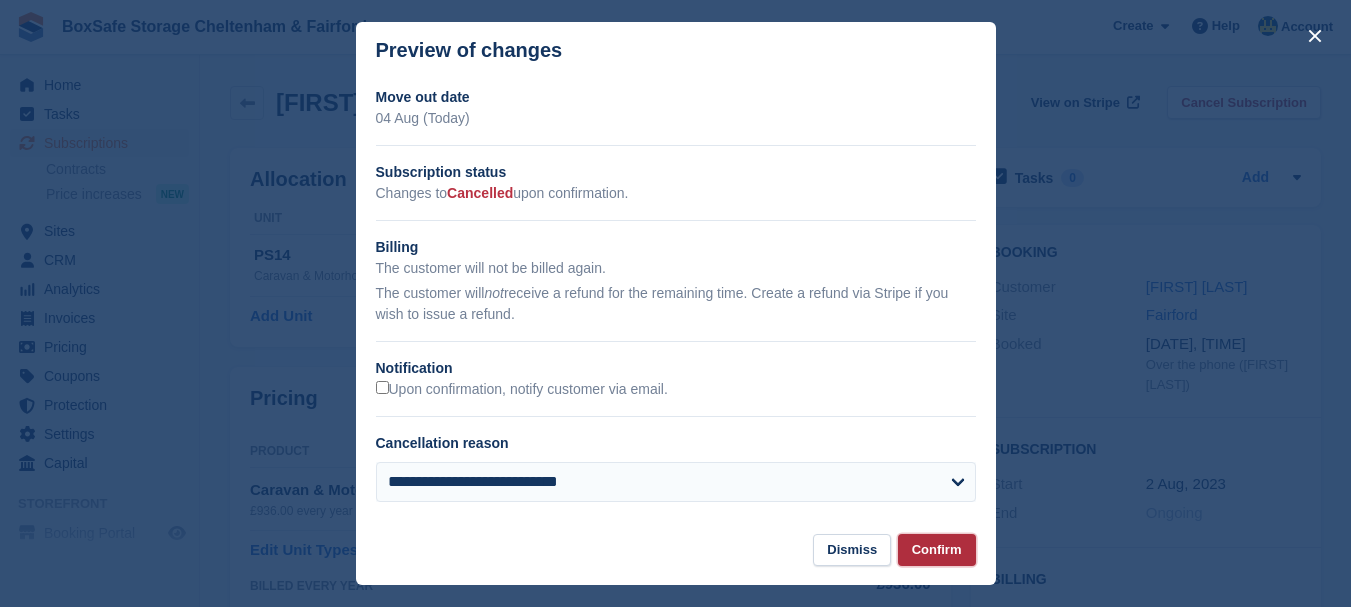 click on "Confirm" at bounding box center (937, 550) 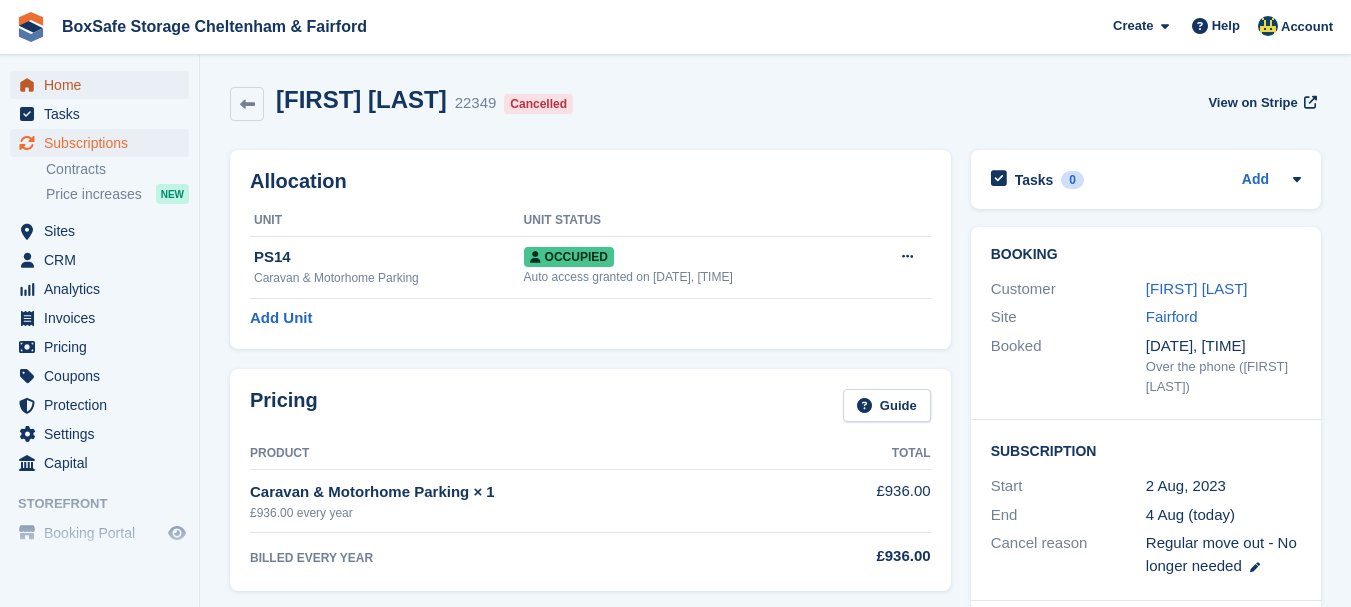 click on "Home" at bounding box center [104, 85] 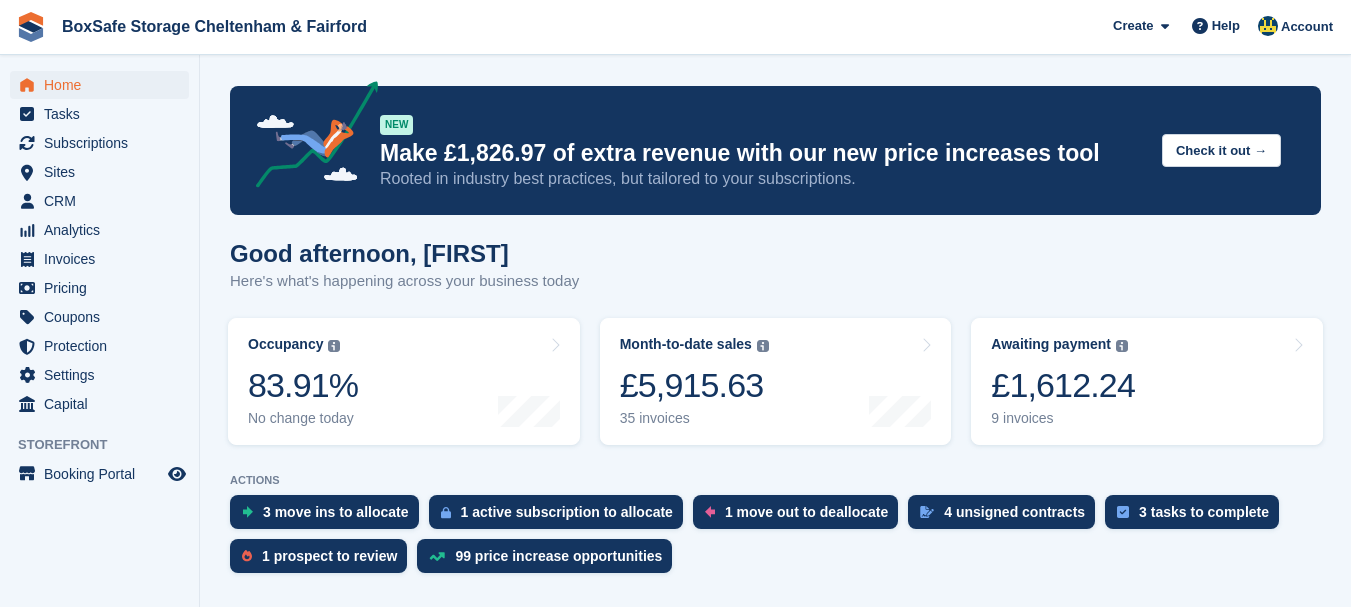 scroll, scrollTop: 0, scrollLeft: 0, axis: both 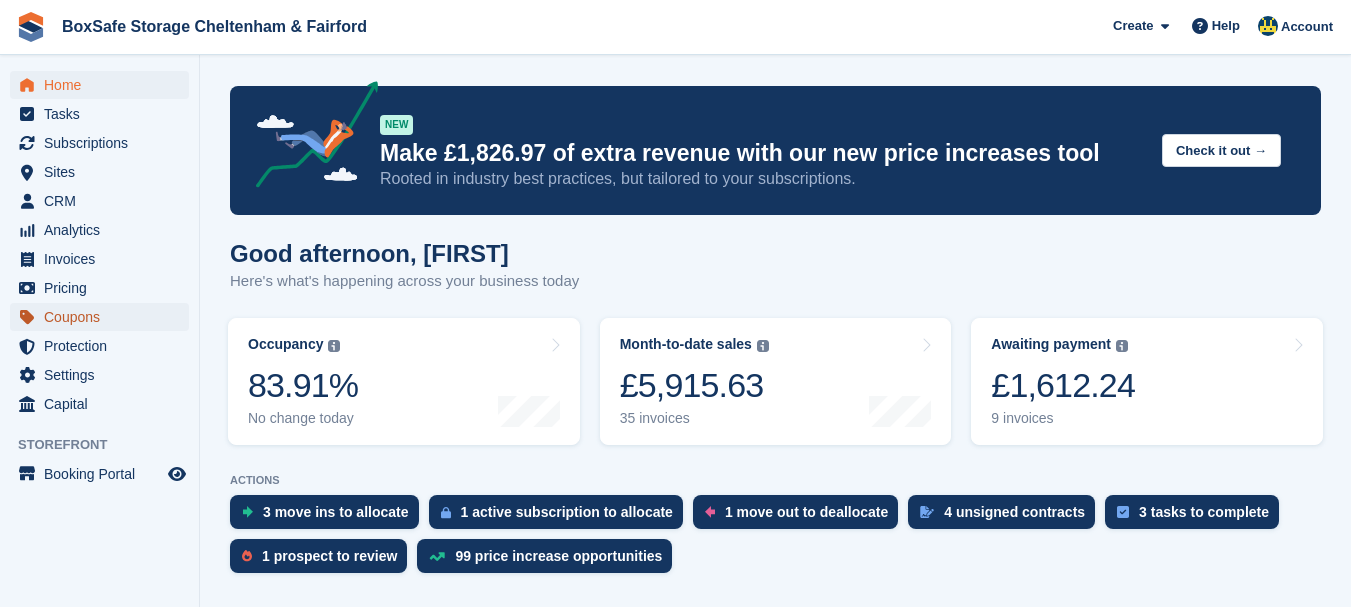 click on "Coupons" at bounding box center (104, 317) 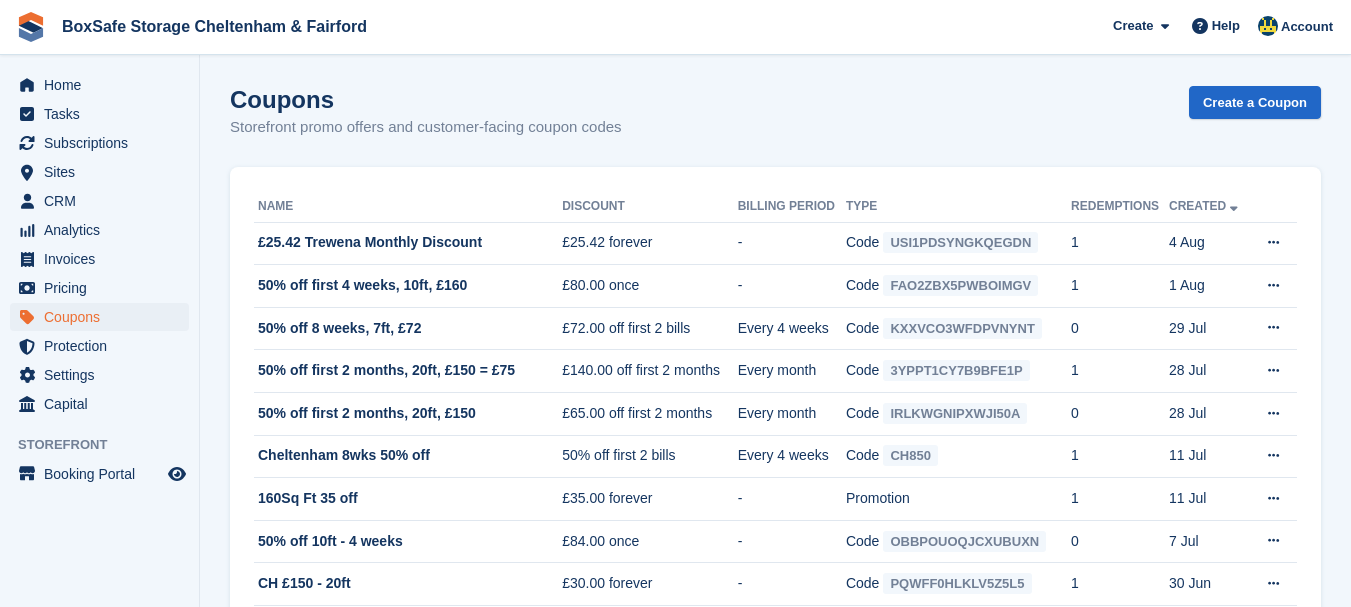 scroll, scrollTop: 0, scrollLeft: 0, axis: both 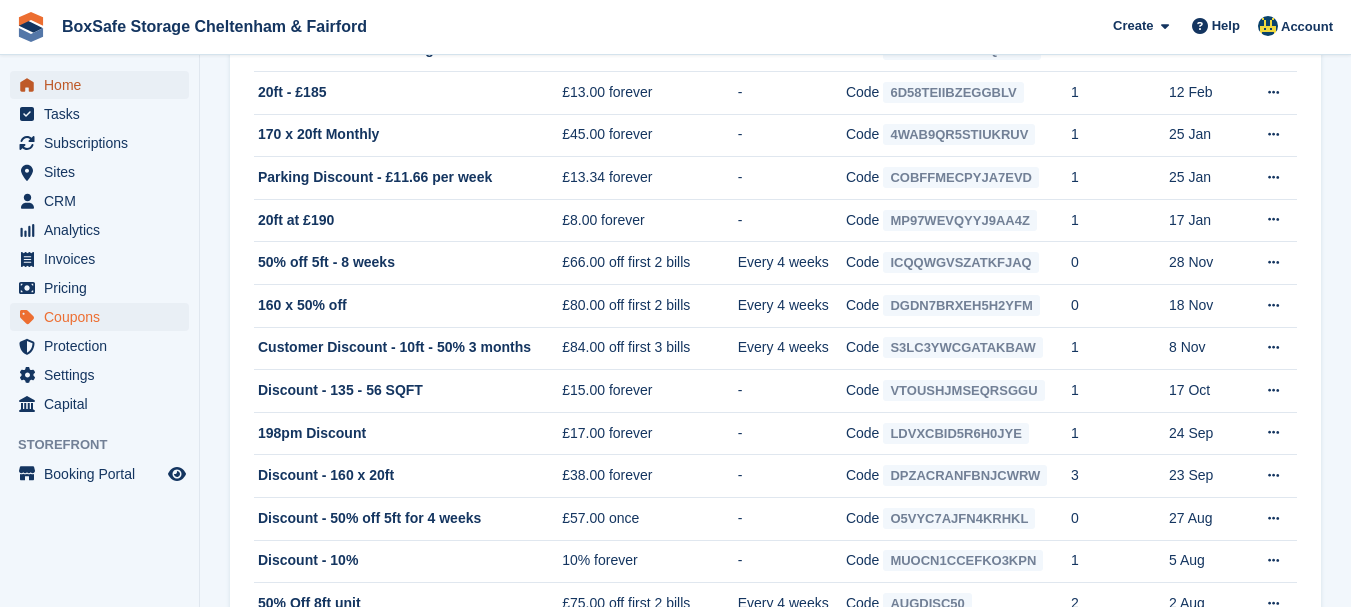 click on "Home" at bounding box center [104, 85] 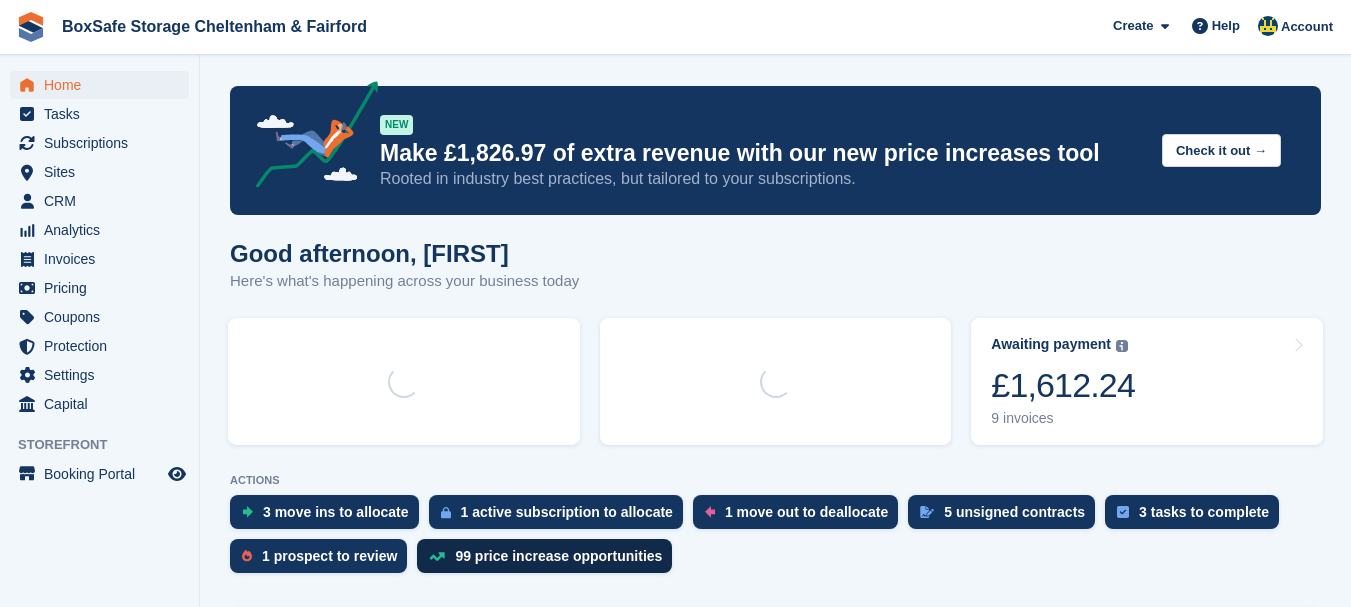 scroll, scrollTop: 0, scrollLeft: 0, axis: both 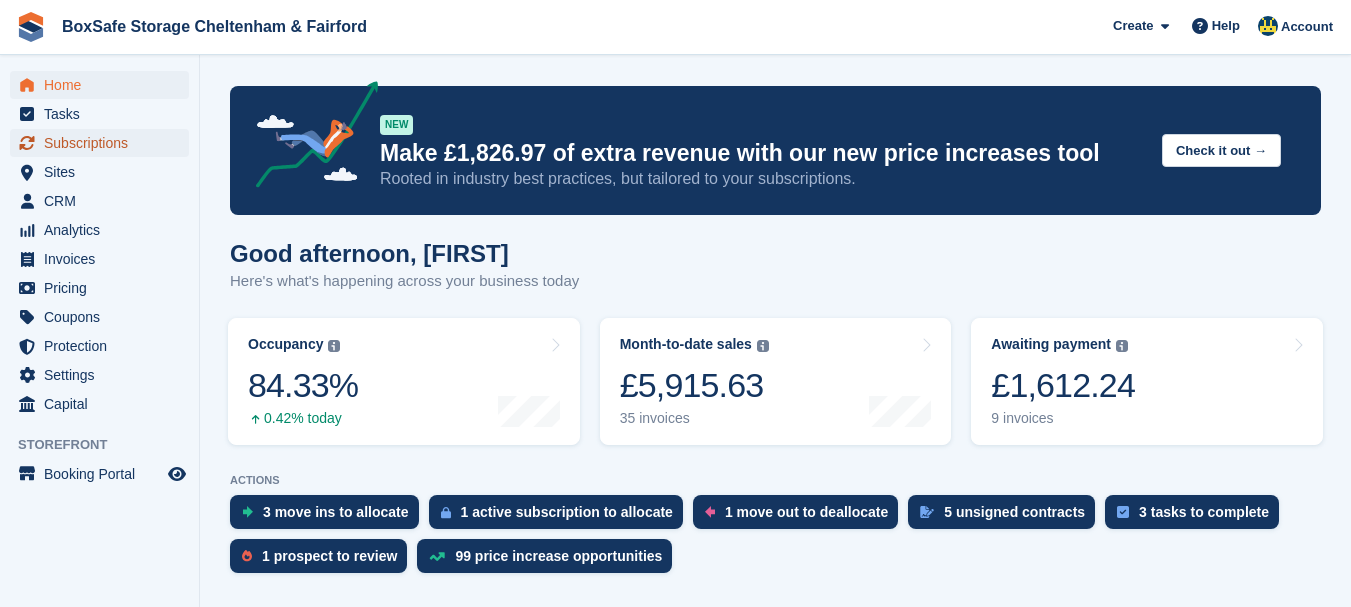 click on "Subscriptions" at bounding box center [104, 143] 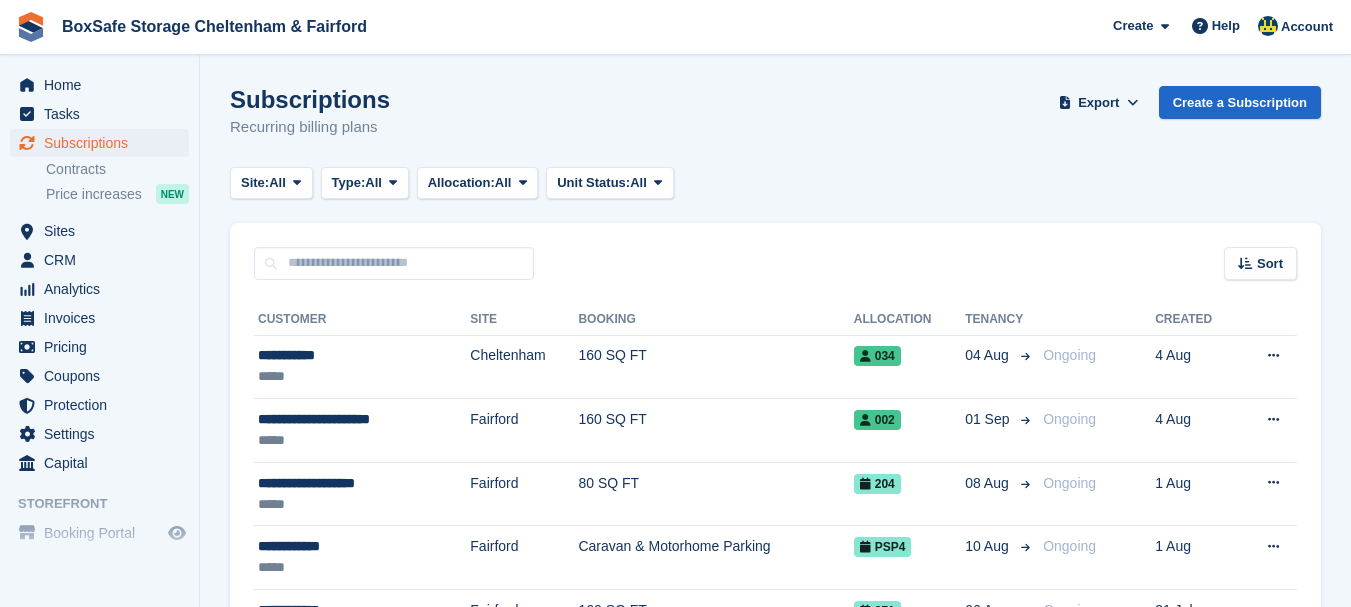 click on "**********" at bounding box center (364, 355) 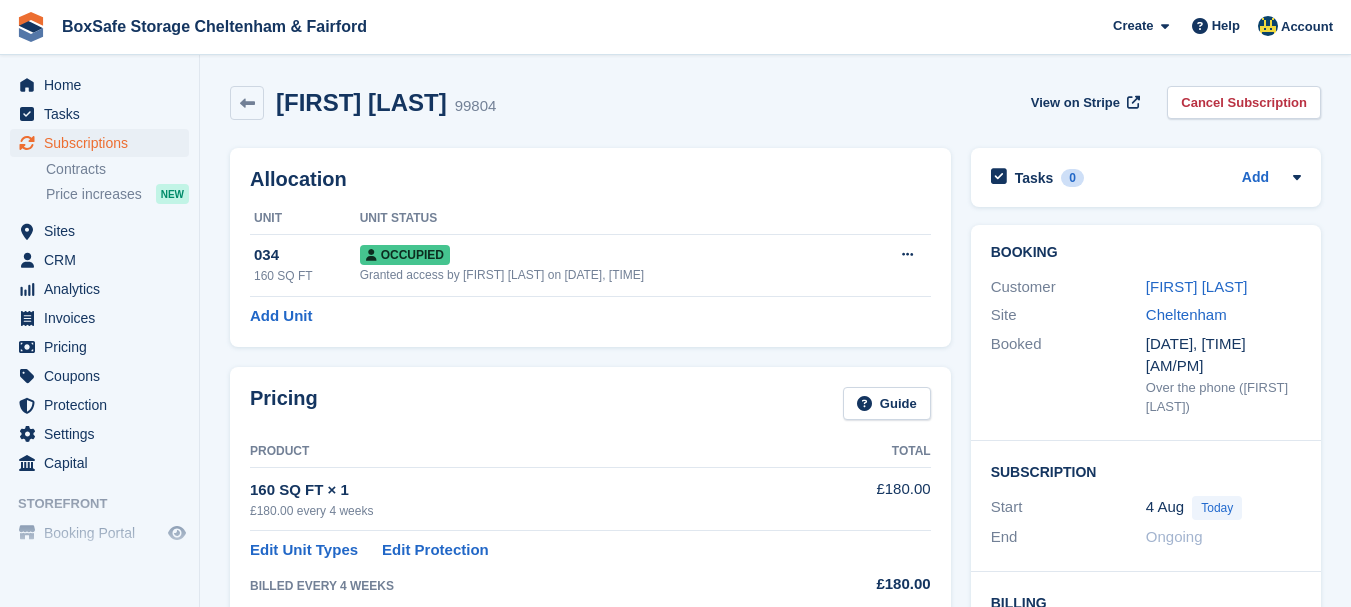 scroll, scrollTop: 0, scrollLeft: 0, axis: both 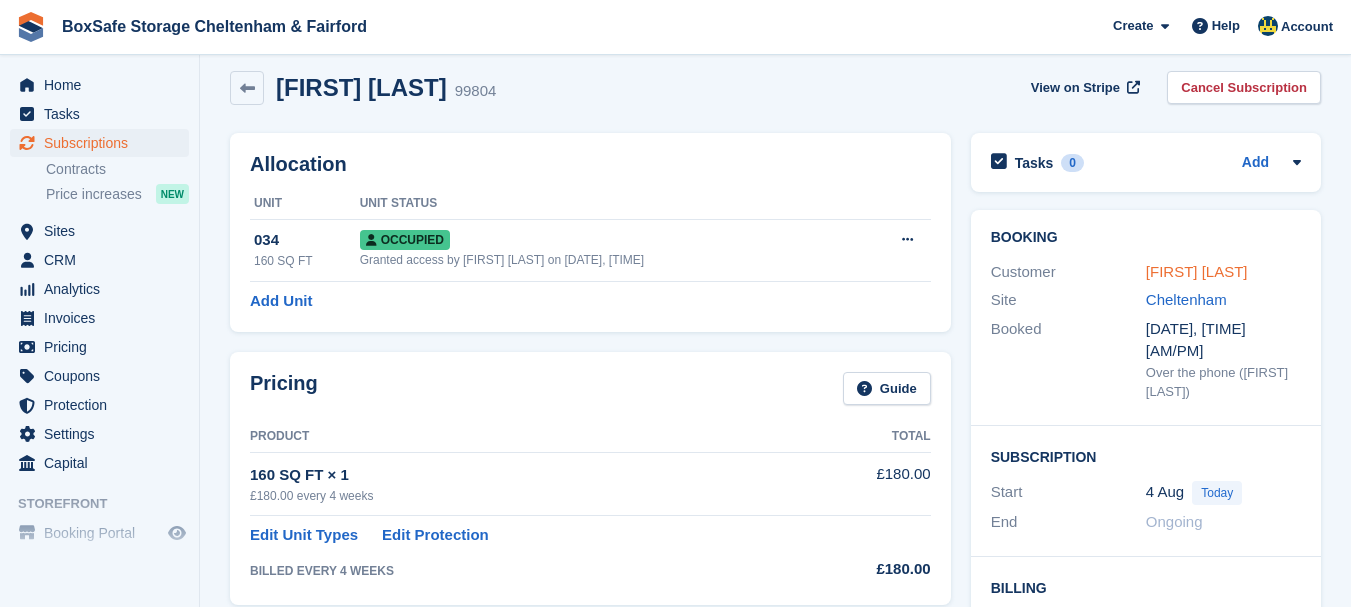 click on "[FIRST] [LAST]" at bounding box center [1197, 271] 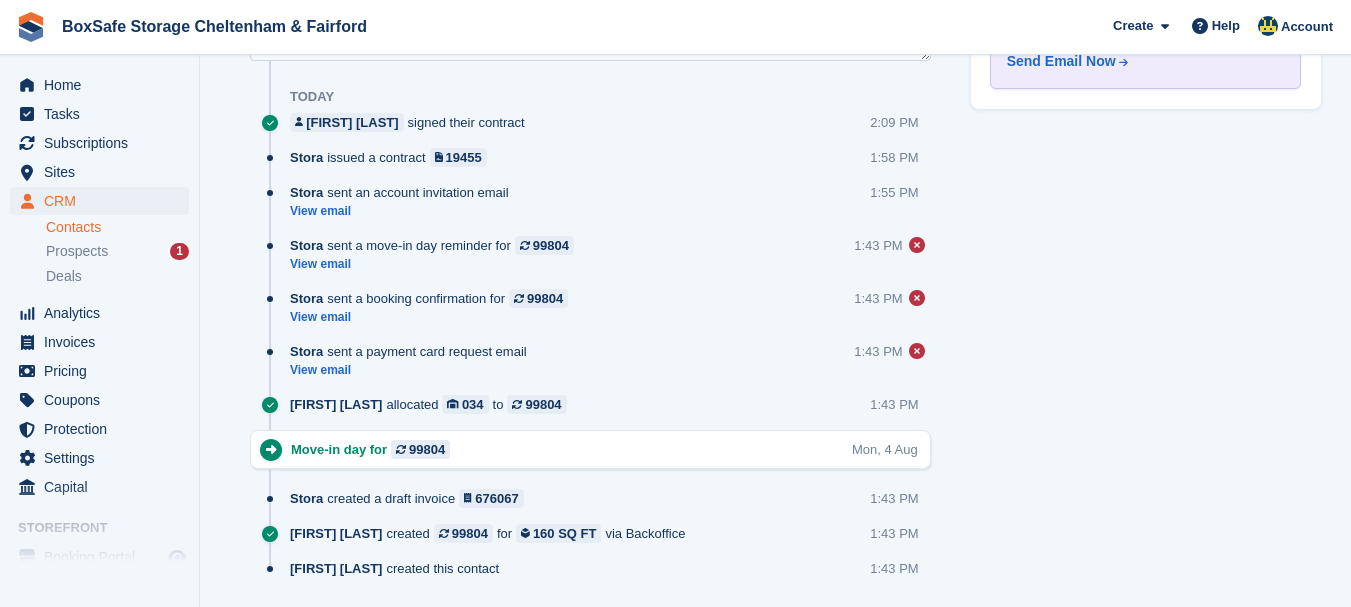 scroll, scrollTop: 1239, scrollLeft: 0, axis: vertical 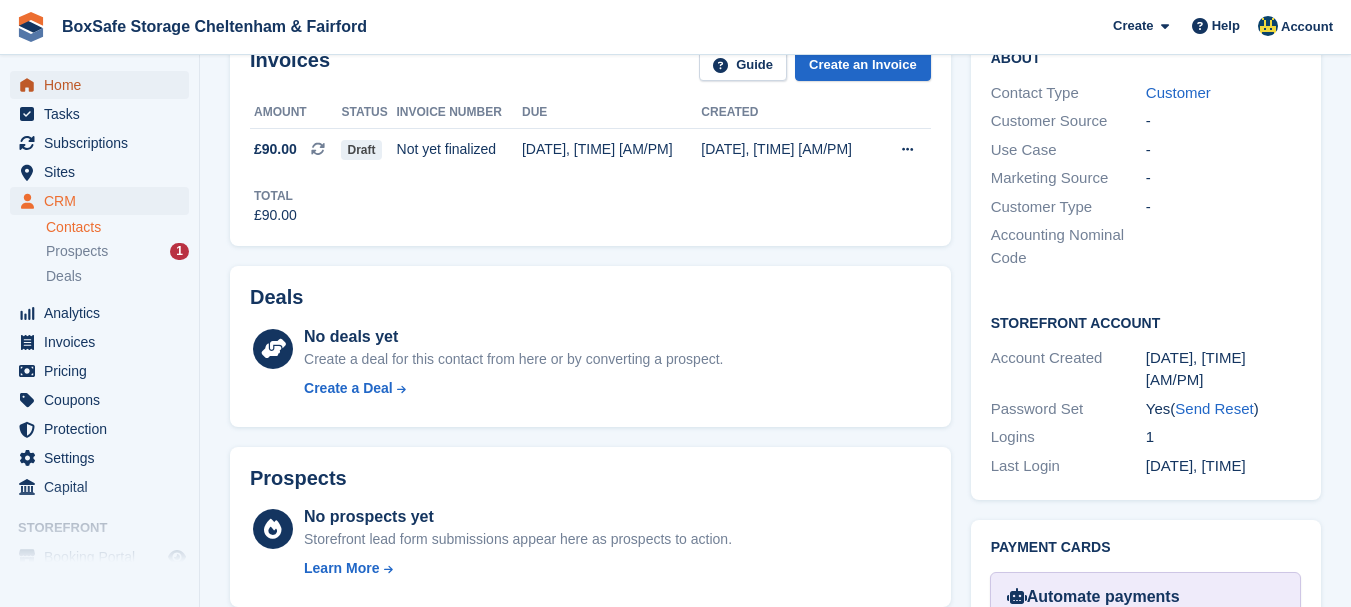 click on "Home" at bounding box center [104, 85] 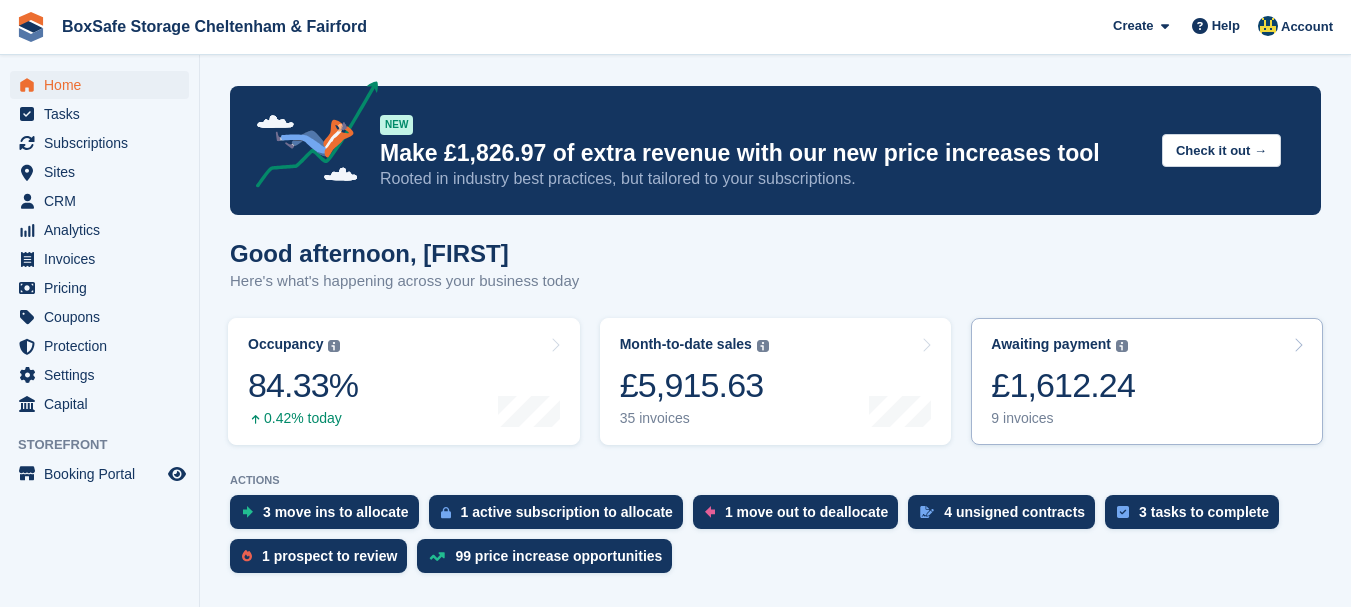 scroll, scrollTop: 0, scrollLeft: 0, axis: both 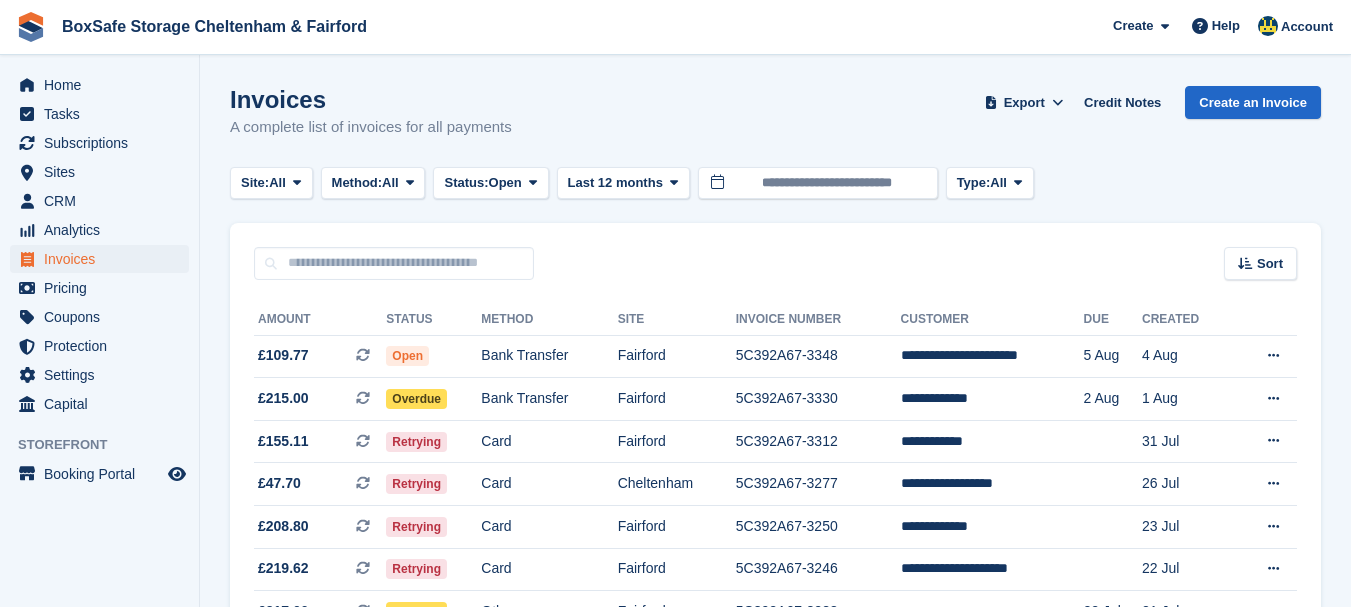 click on "Home" at bounding box center (104, 85) 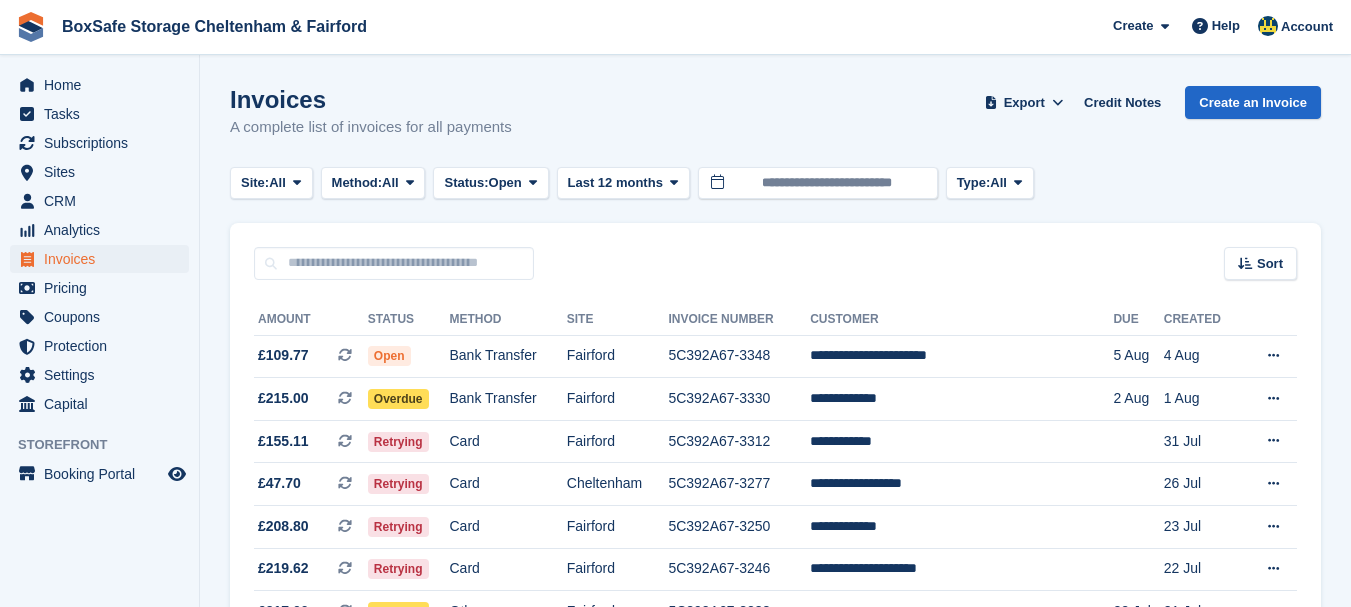 scroll, scrollTop: 0, scrollLeft: 0, axis: both 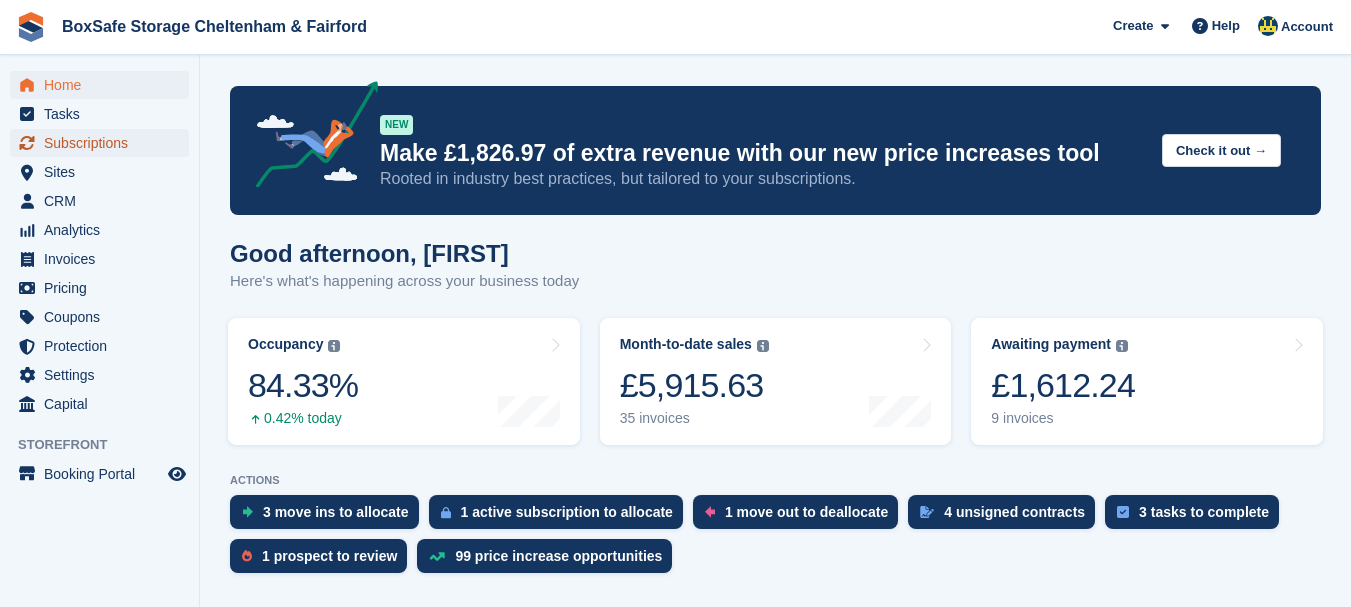 click on "Subscriptions" at bounding box center [104, 143] 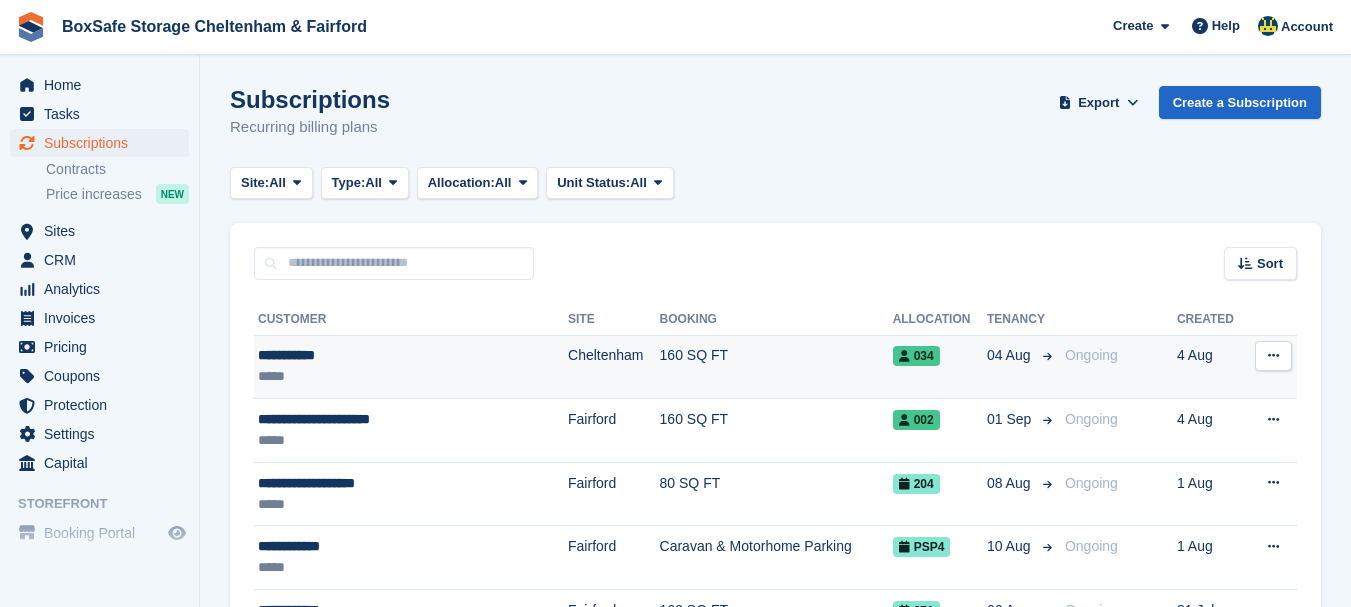 scroll, scrollTop: 0, scrollLeft: 0, axis: both 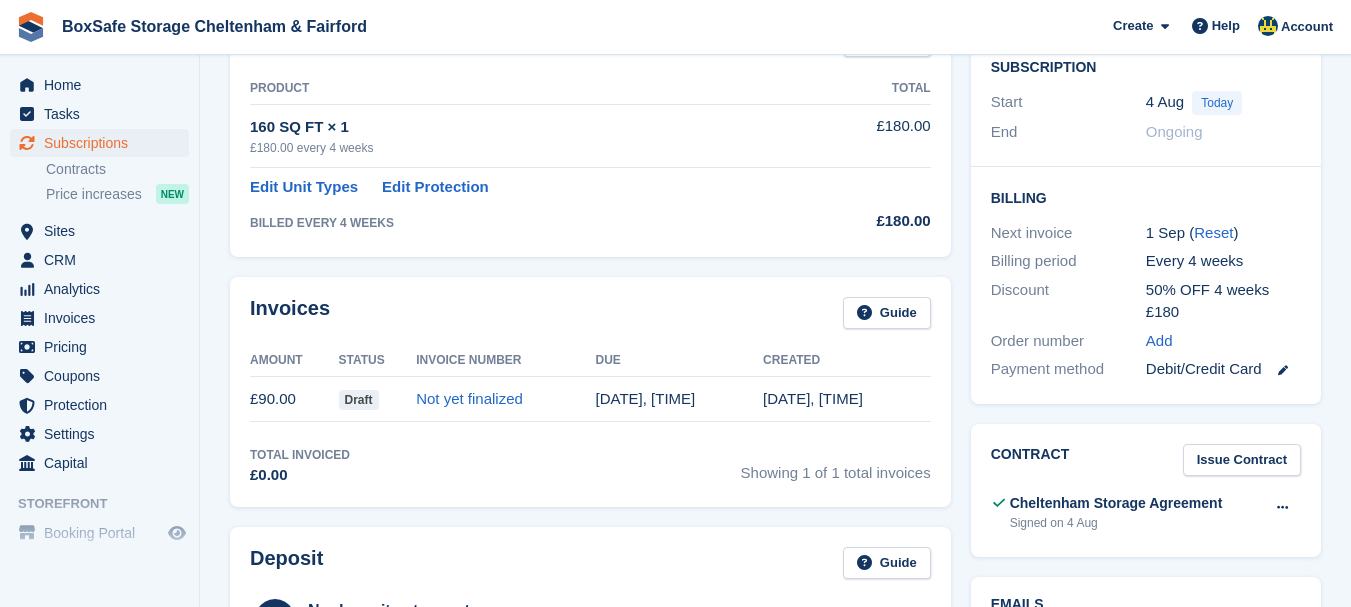 click on "BoxSafe Storage Cheltenham & Fairford
Create
Subscription
Invoice
Contact
Deal
Discount
Page
Help
Chat Support
Submit a support request
Help Center
Get answers to Stora questions" at bounding box center (675, -60) 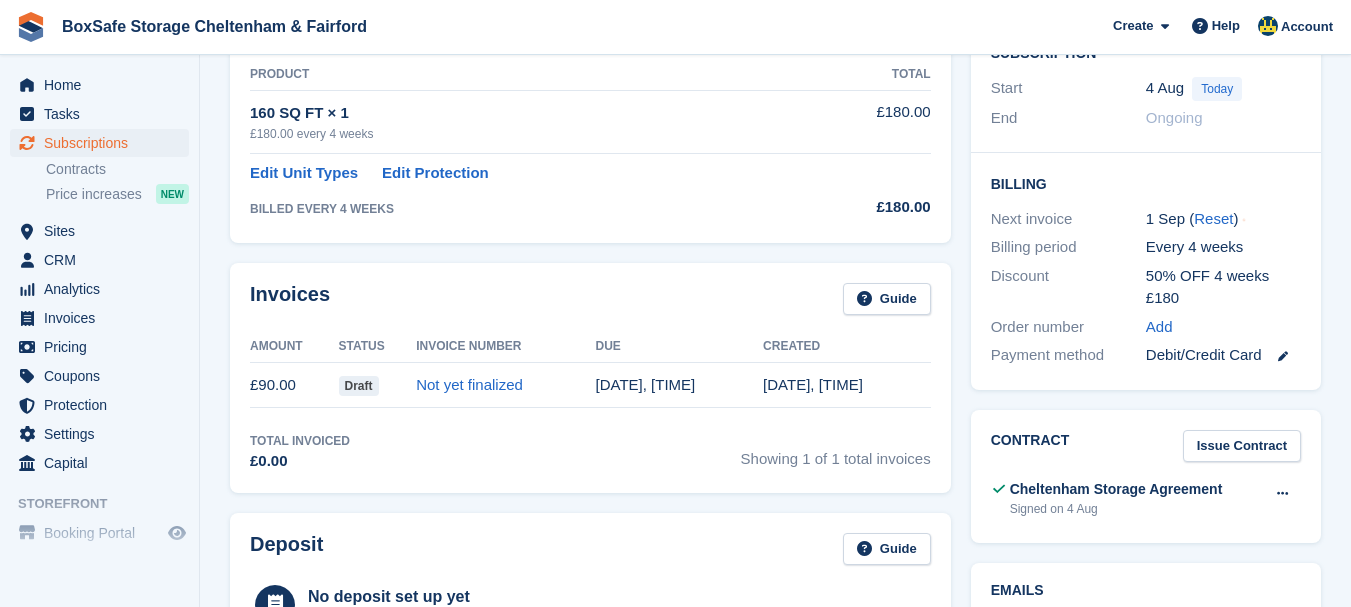 click on "Not yet finalized" at bounding box center (505, 385) 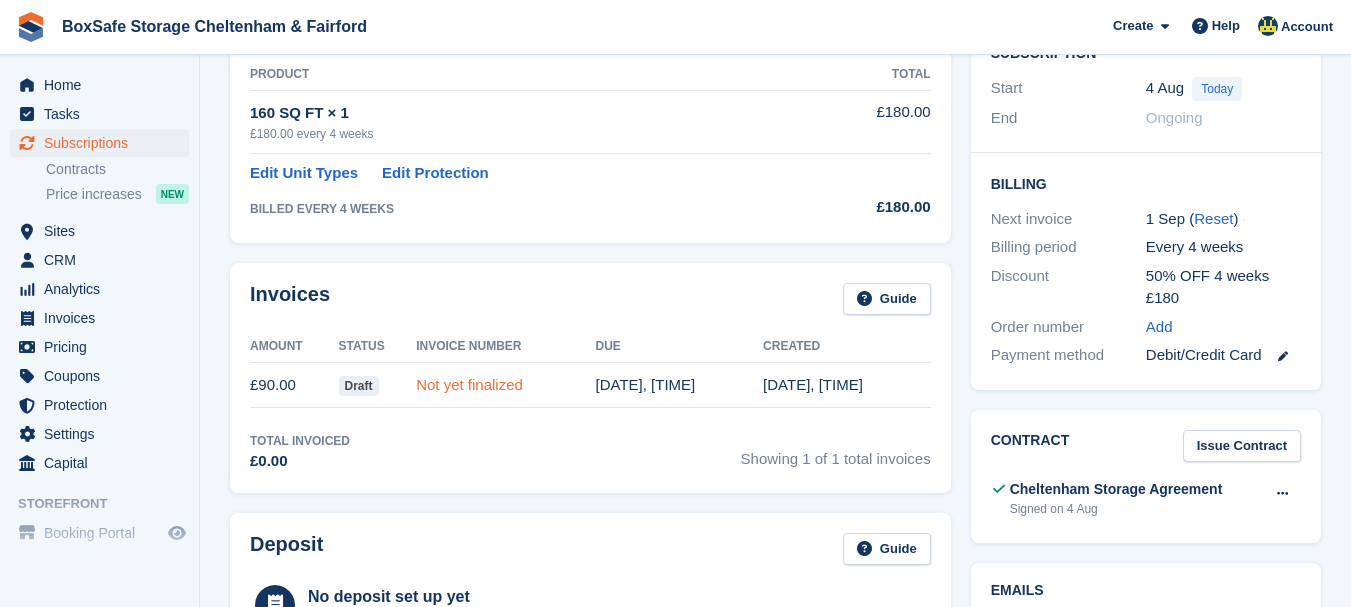 click on "Not yet finalized" at bounding box center [469, 384] 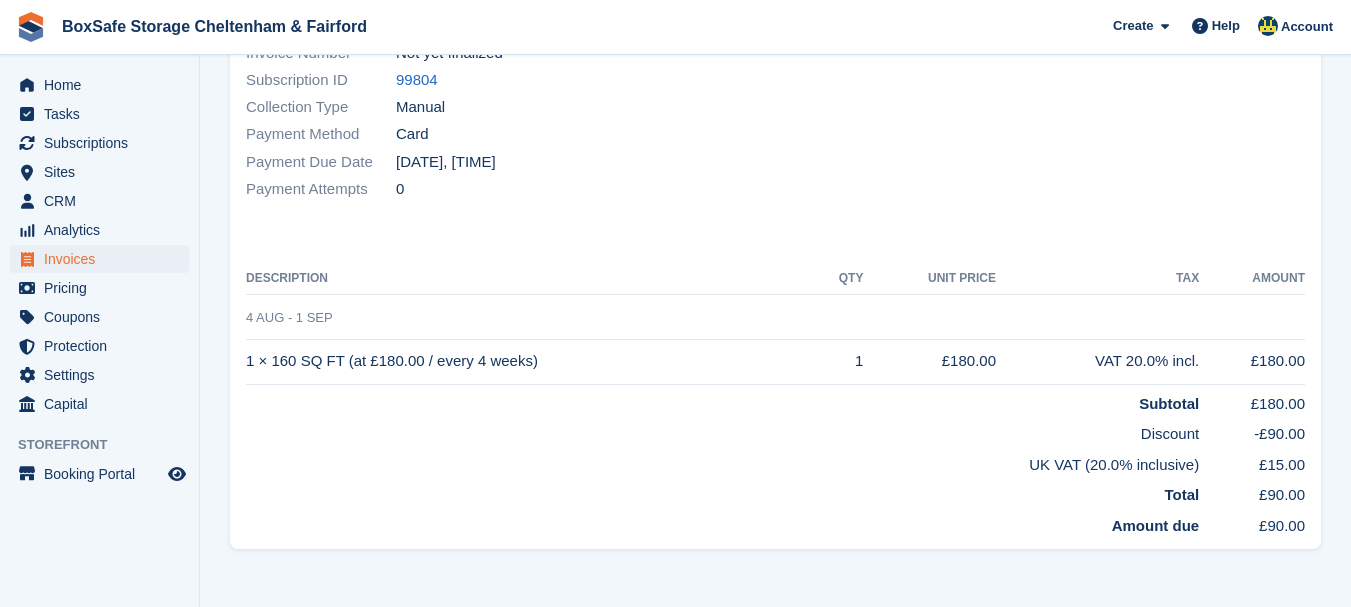 scroll, scrollTop: 0, scrollLeft: 0, axis: both 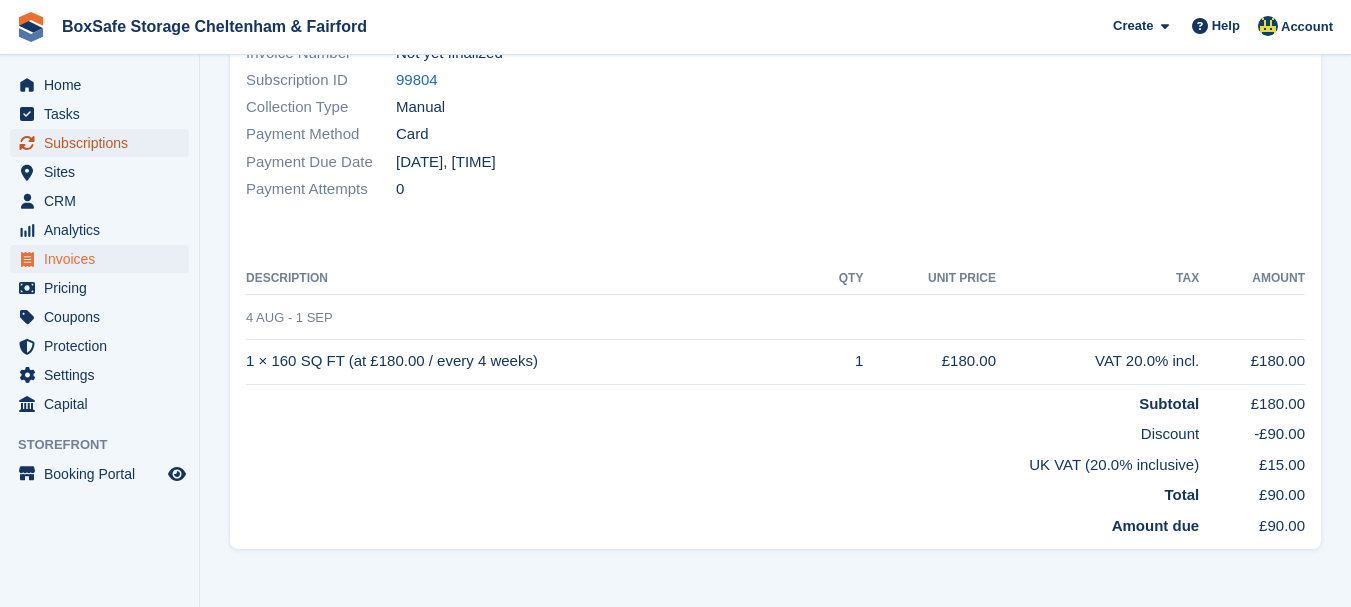 click on "Subscriptions" at bounding box center (104, 143) 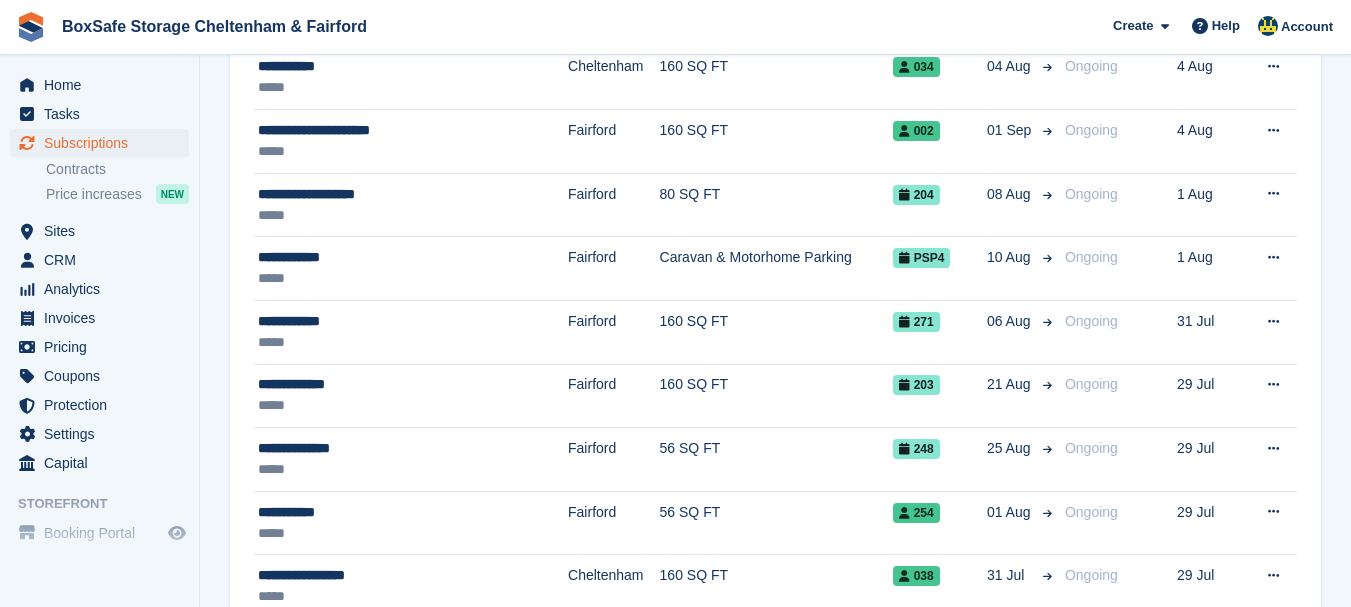 scroll, scrollTop: 0, scrollLeft: 0, axis: both 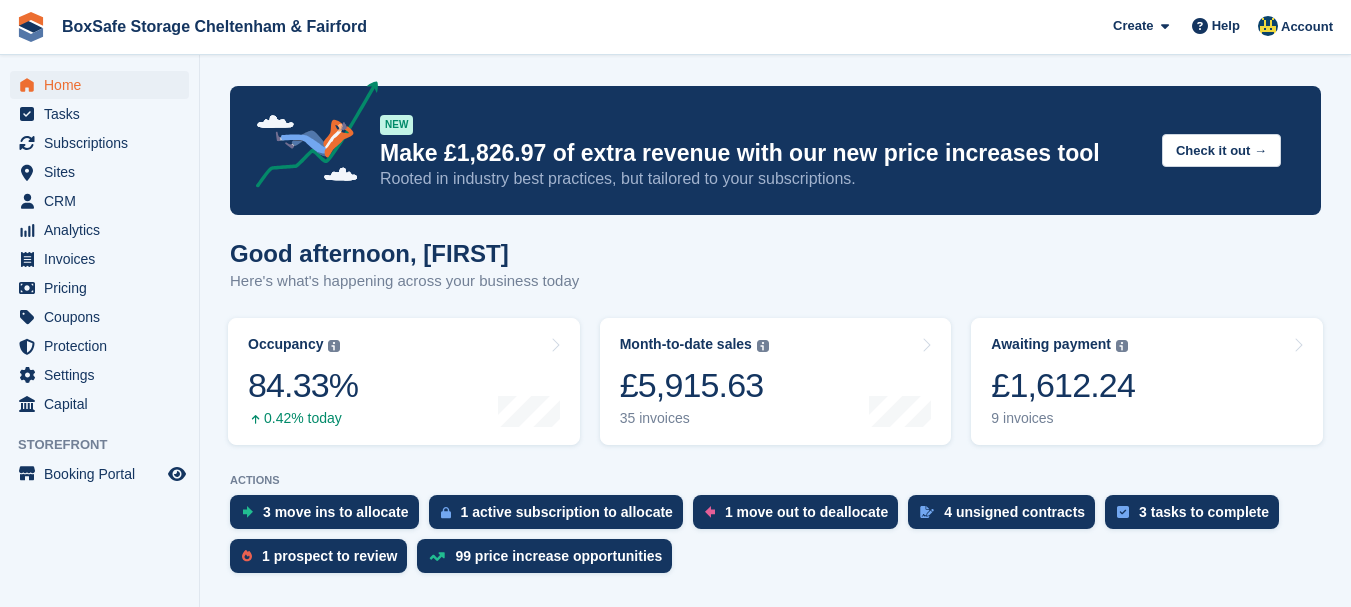 click on "Awaiting payment
The total outstanding balance on all open invoices.
£1,612.24
9 invoices" at bounding box center [1063, 381] 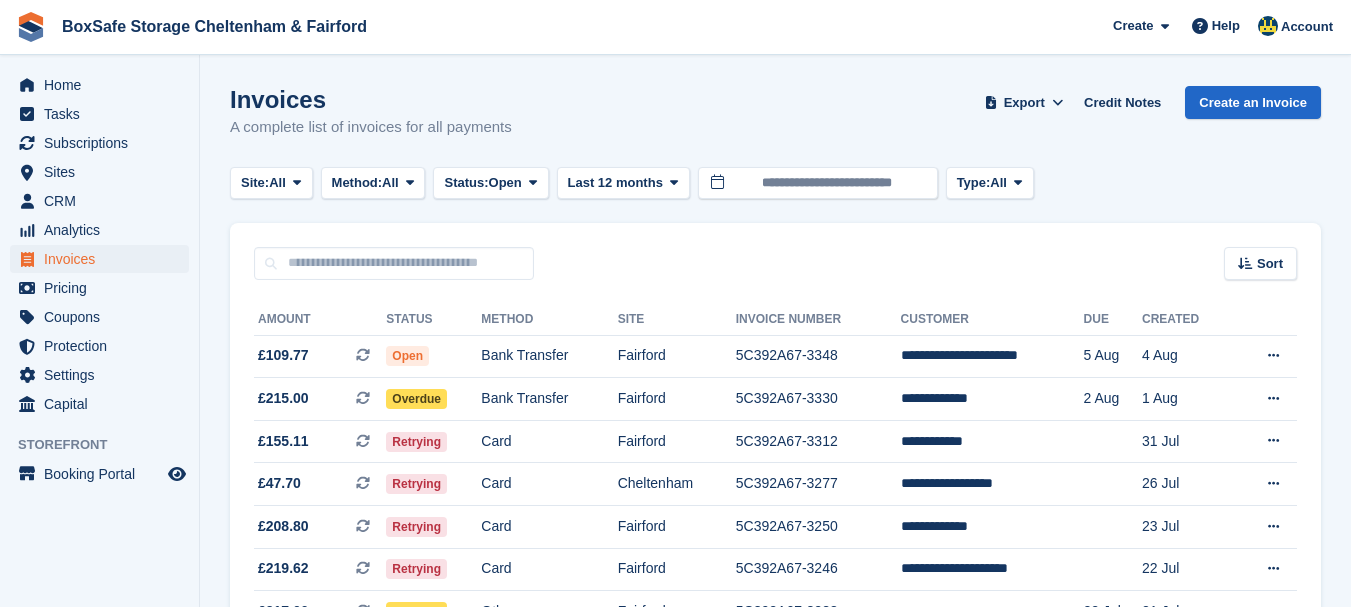 scroll, scrollTop: 0, scrollLeft: 0, axis: both 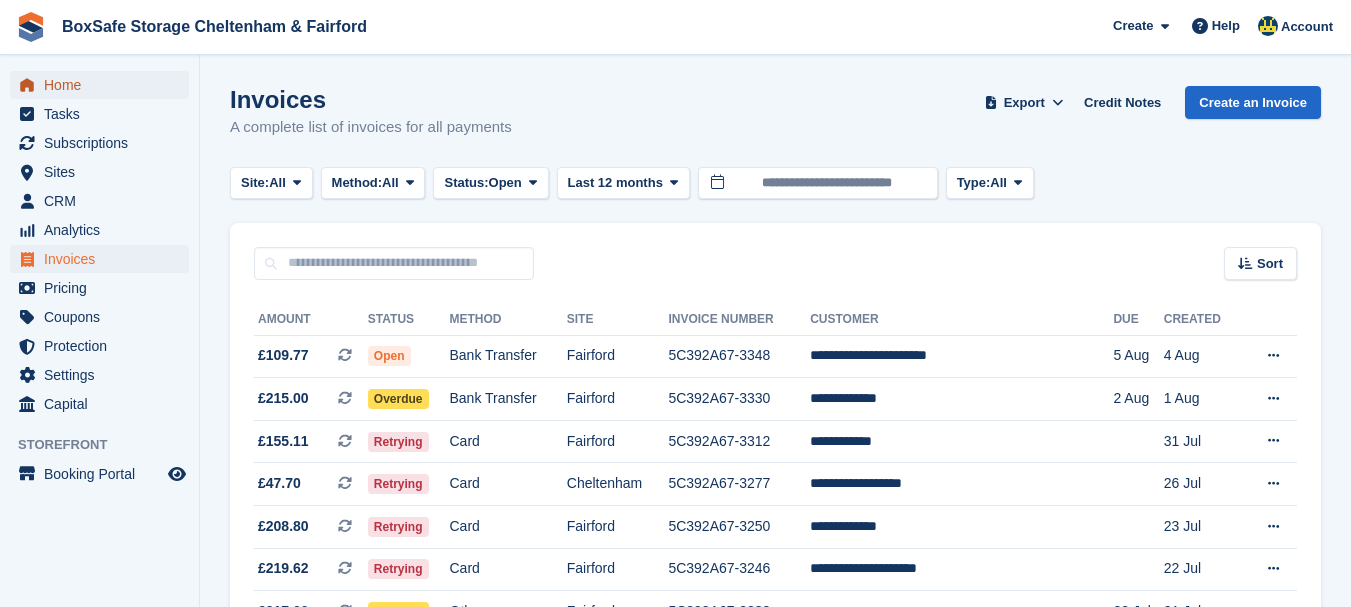 click on "Home" at bounding box center [104, 85] 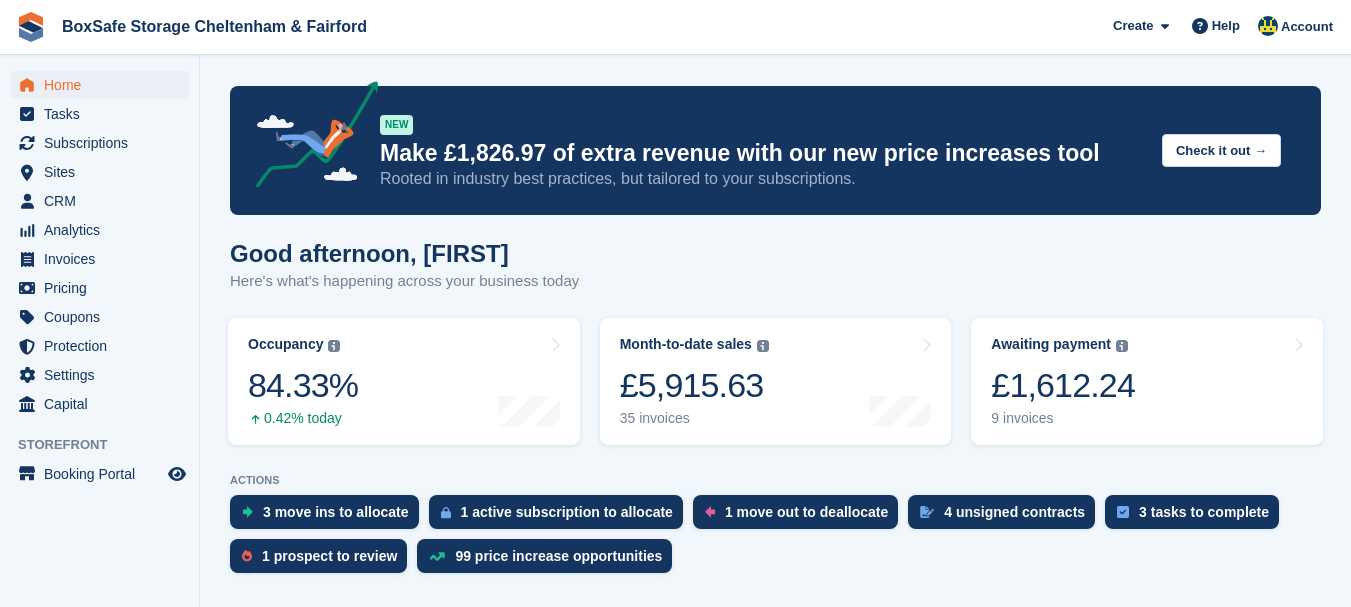 scroll, scrollTop: 0, scrollLeft: 0, axis: both 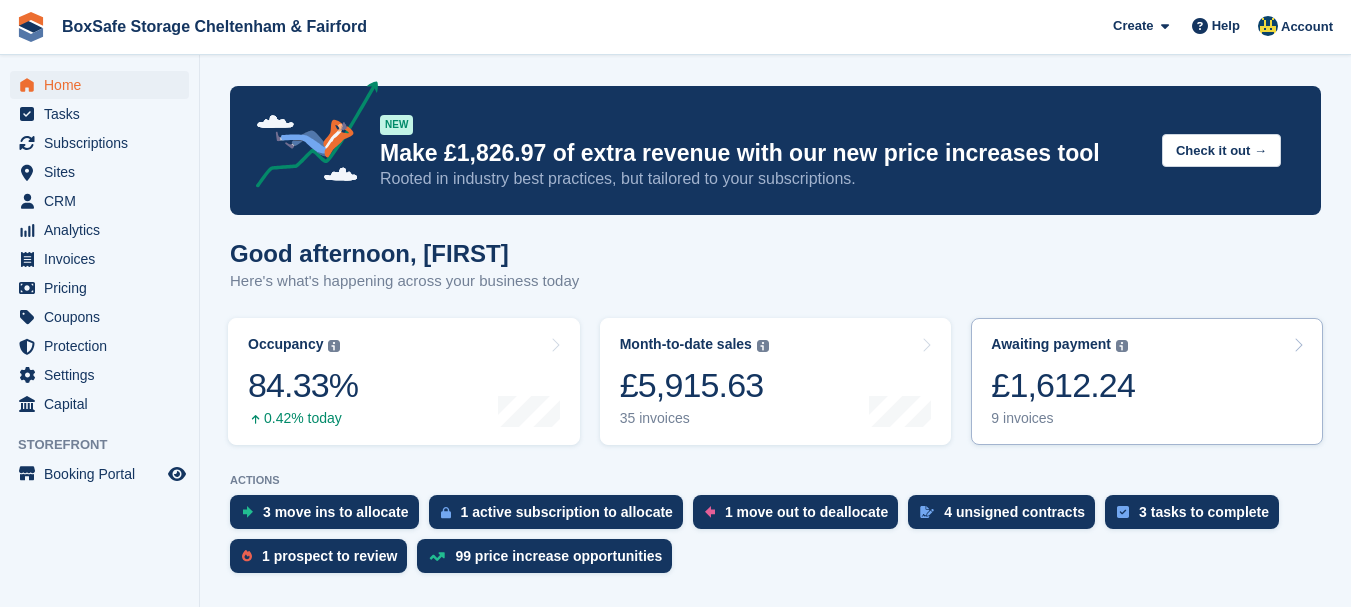 click on "£1,612.24" at bounding box center [1063, 385] 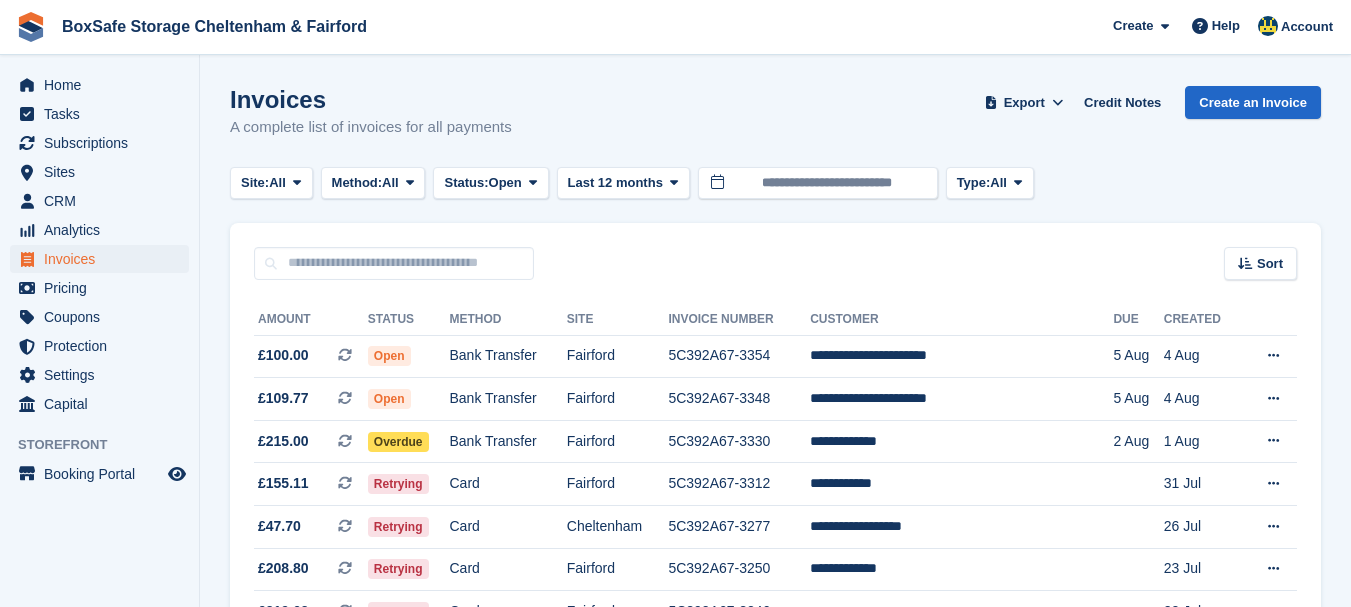 scroll, scrollTop: 0, scrollLeft: 0, axis: both 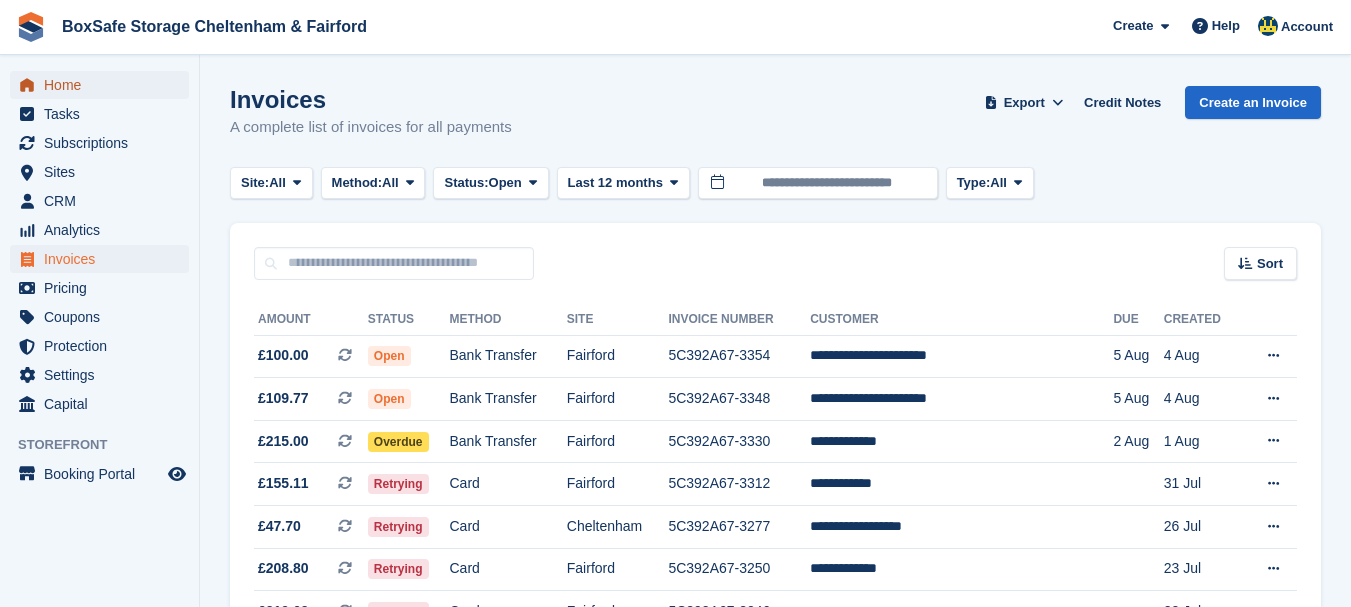 click on "Home" at bounding box center (104, 85) 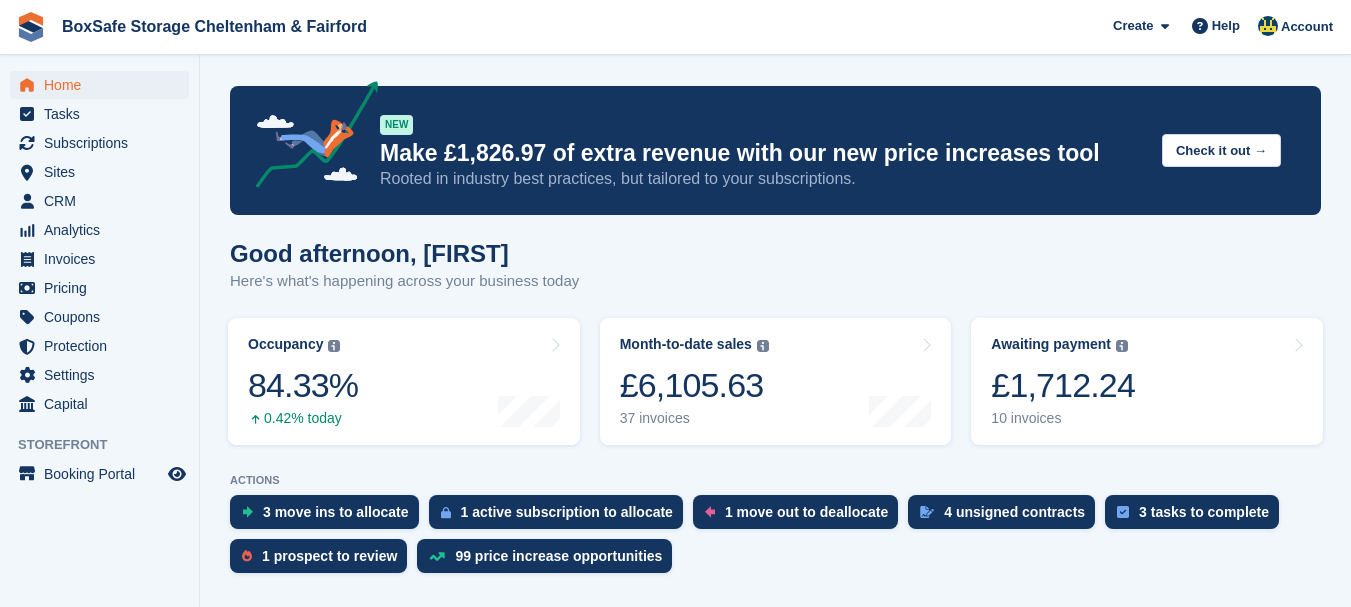 scroll, scrollTop: 0, scrollLeft: 0, axis: both 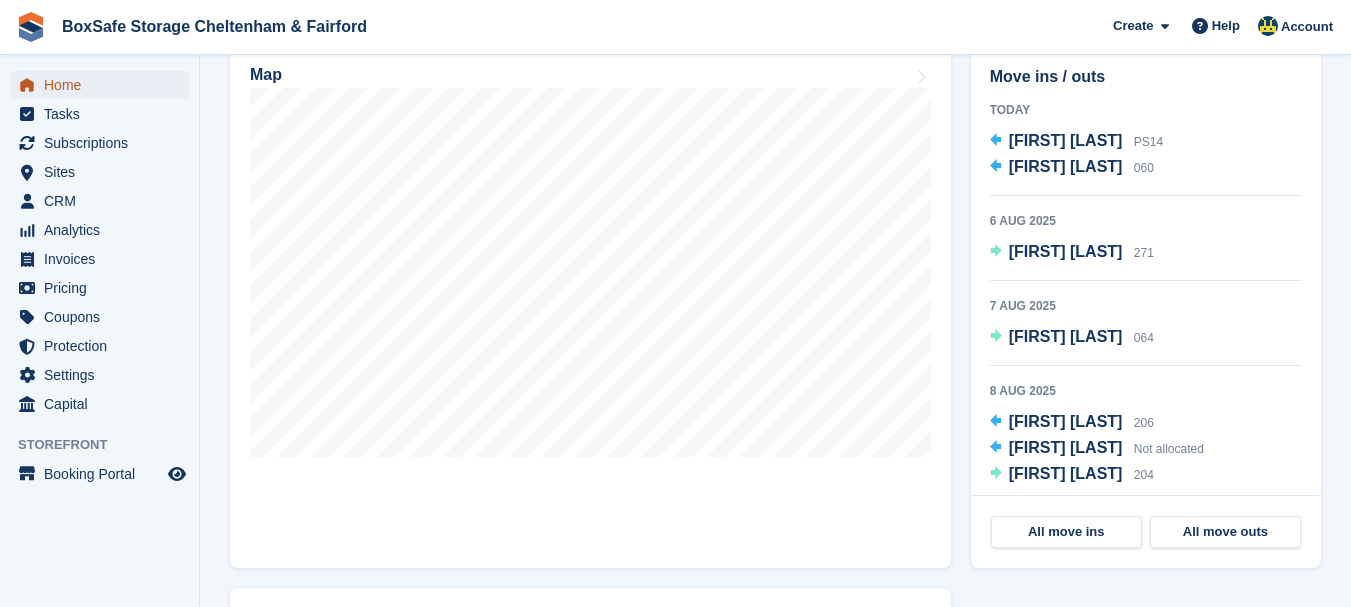 click on "Home" at bounding box center [104, 85] 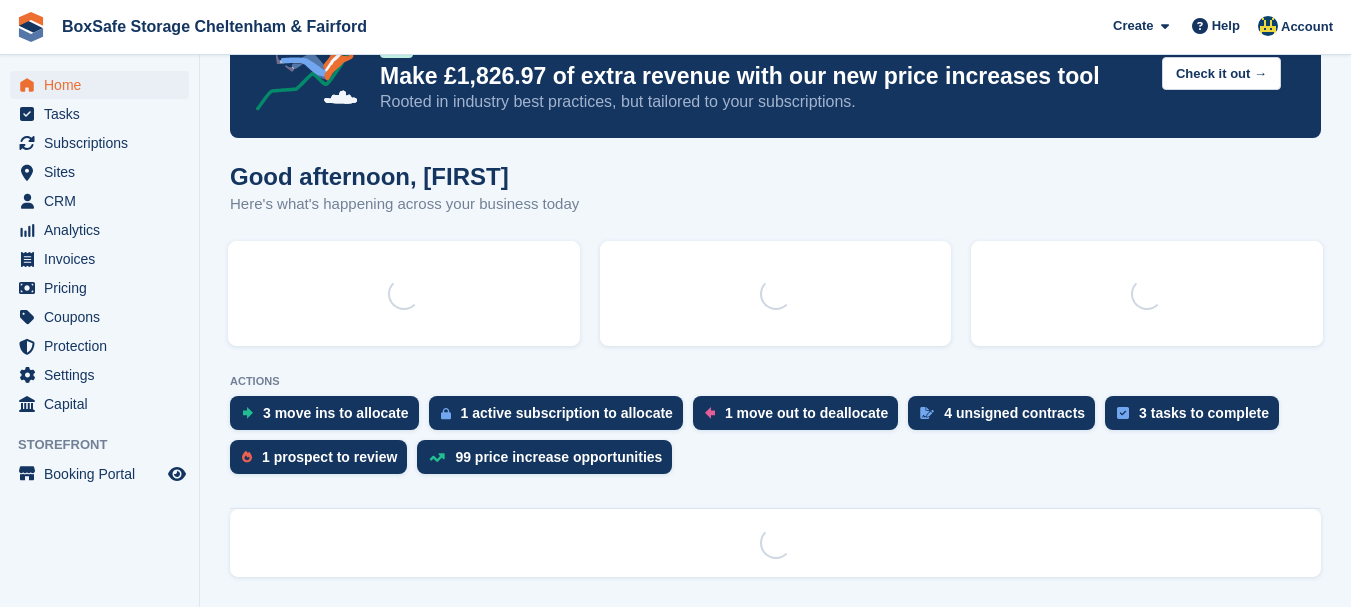 scroll, scrollTop: 0, scrollLeft: 0, axis: both 